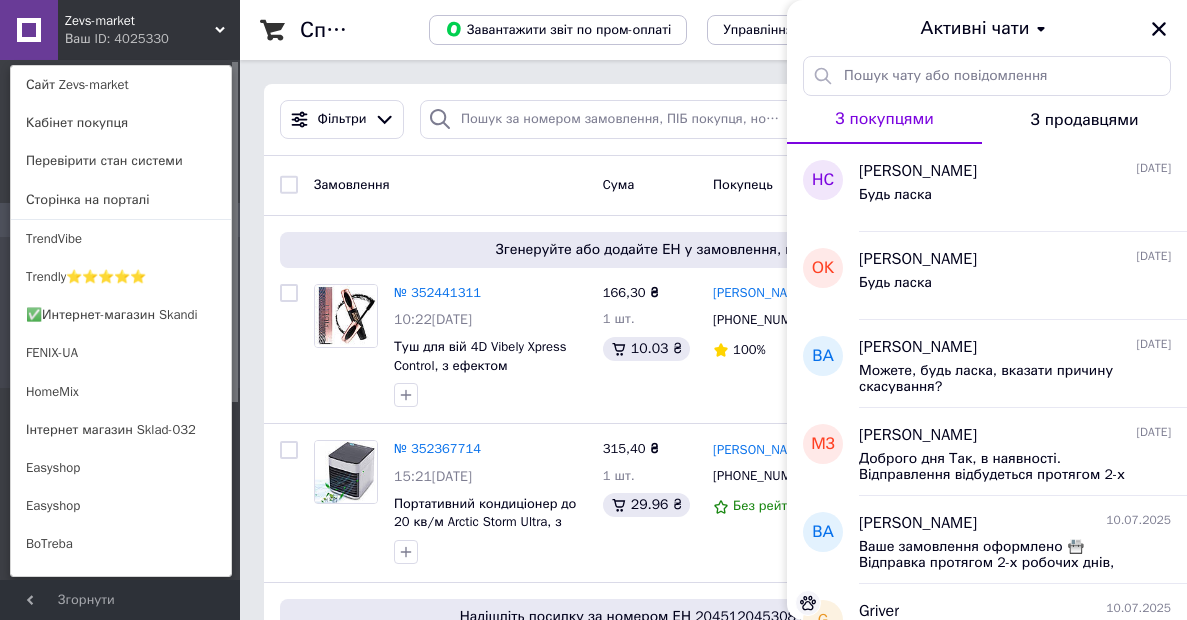 scroll, scrollTop: 0, scrollLeft: 0, axis: both 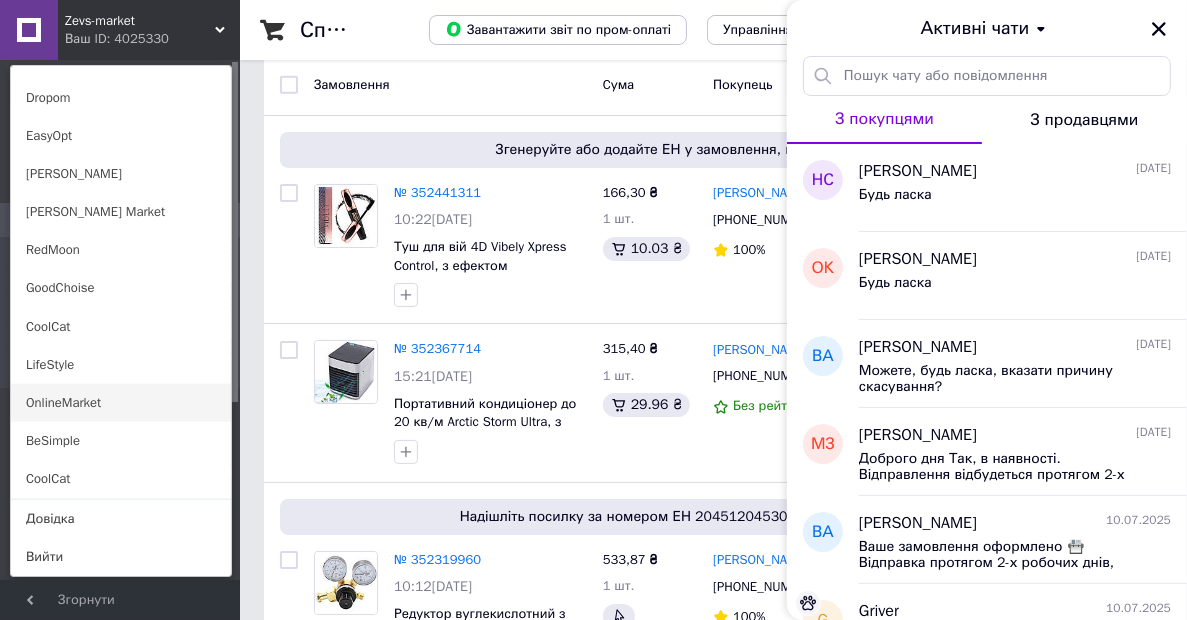 click on "OnlineMarket" at bounding box center [121, 403] 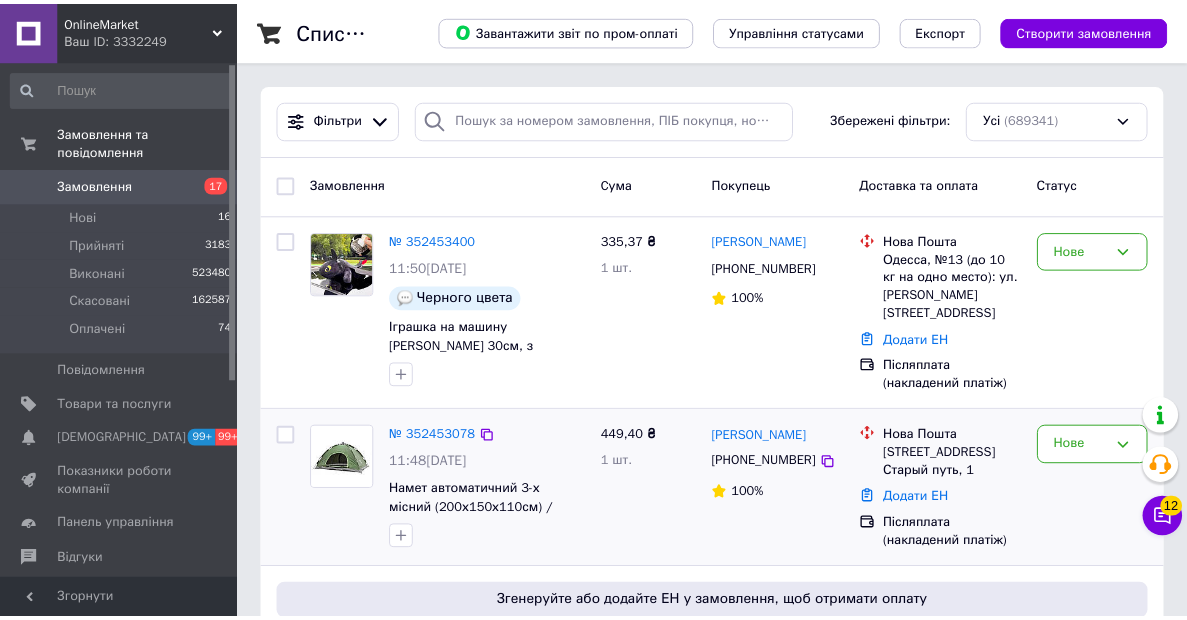 scroll, scrollTop: 0, scrollLeft: 0, axis: both 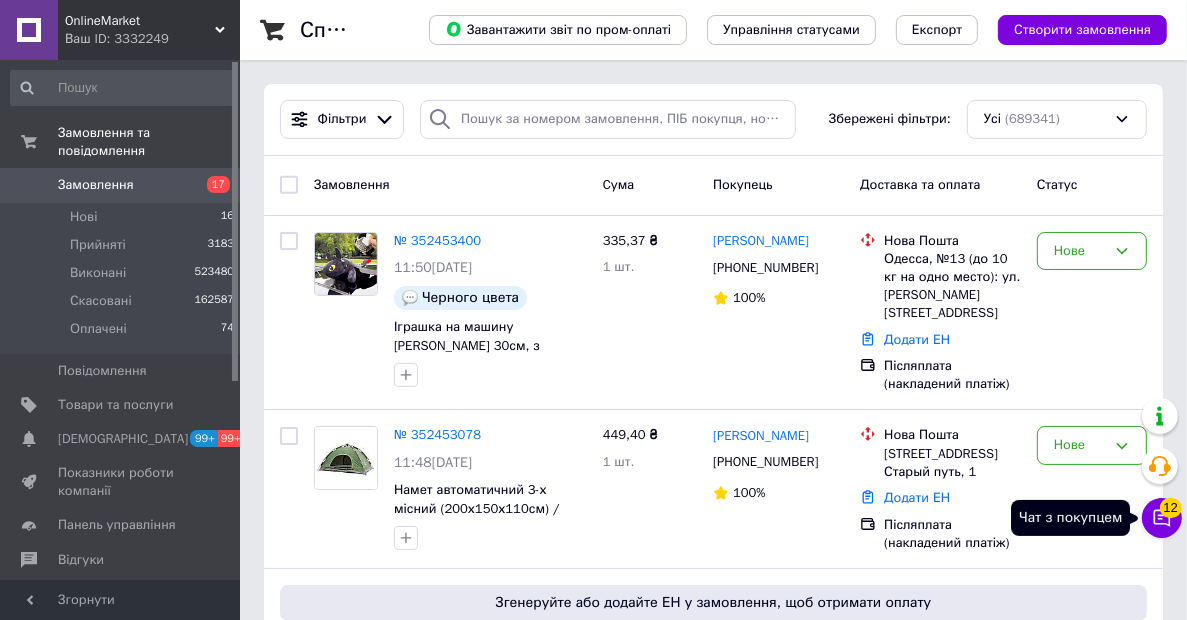 click on "Чат з покупцем 12" at bounding box center (1162, 518) 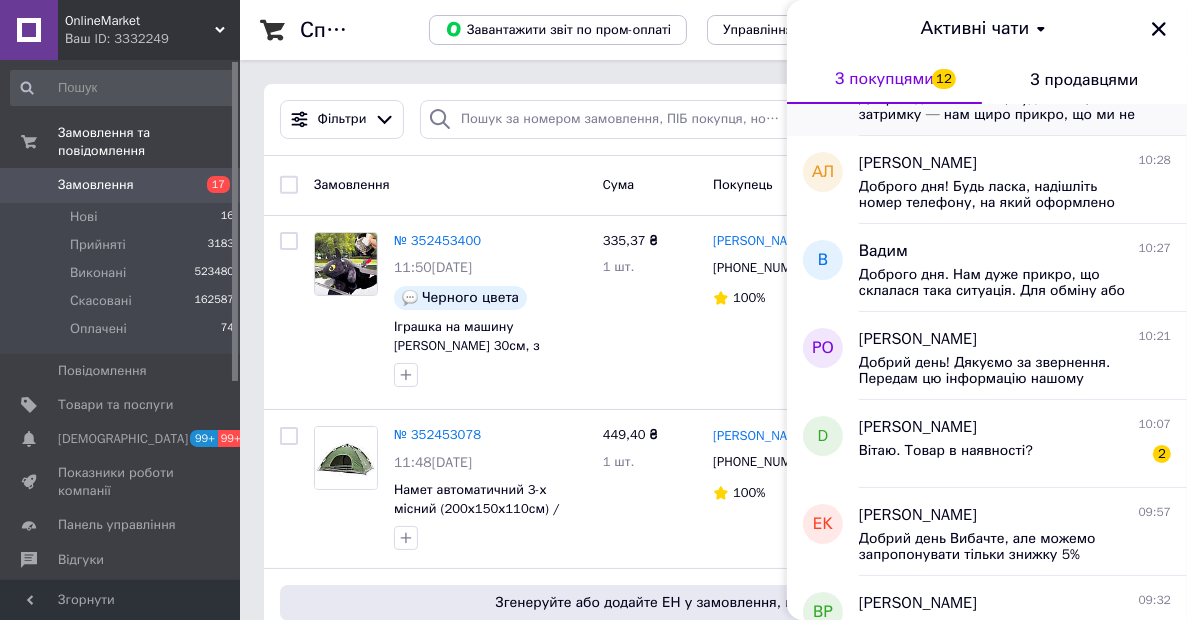 scroll, scrollTop: 1244, scrollLeft: 0, axis: vertical 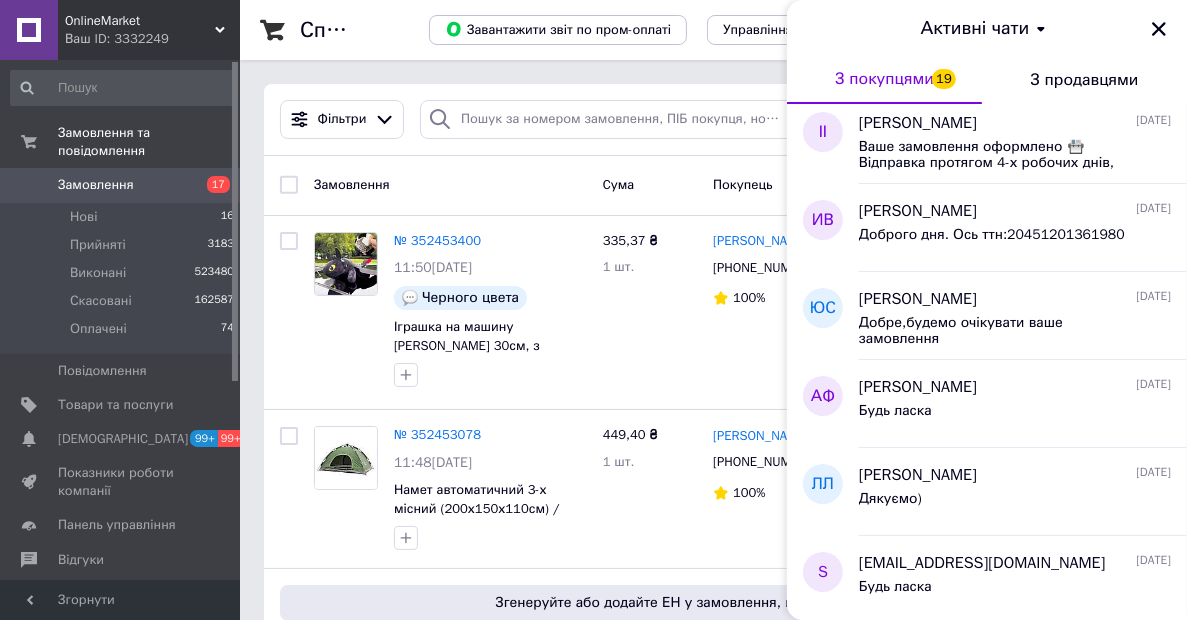 click on "Ваш ID: 3332249" at bounding box center (152, 39) 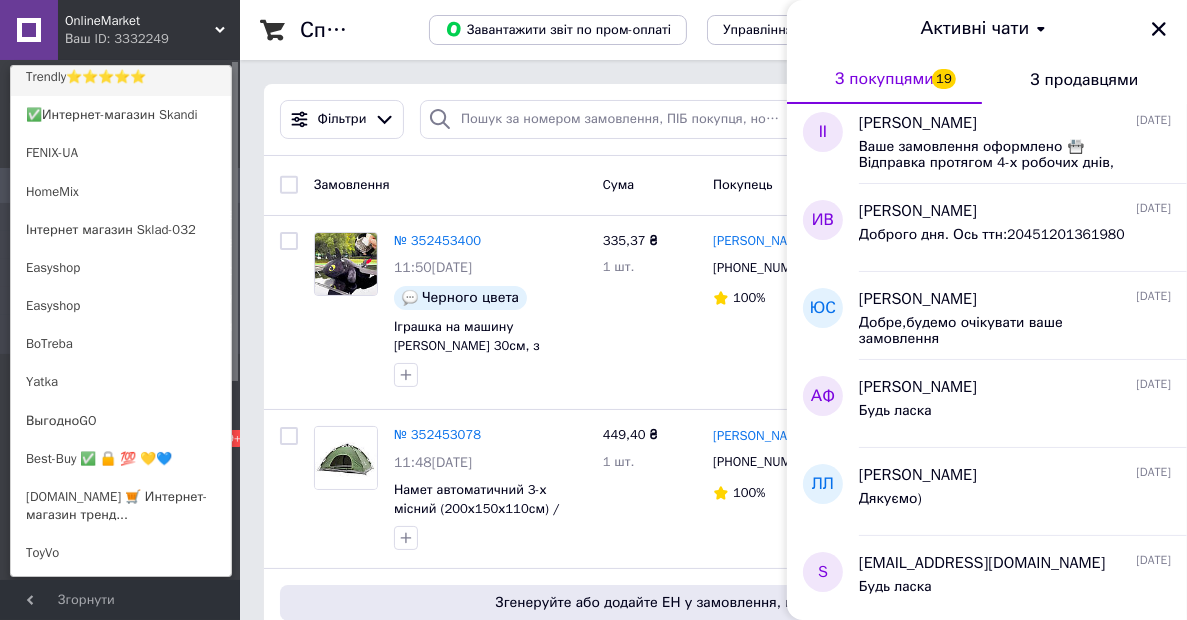 scroll, scrollTop: 100, scrollLeft: 0, axis: vertical 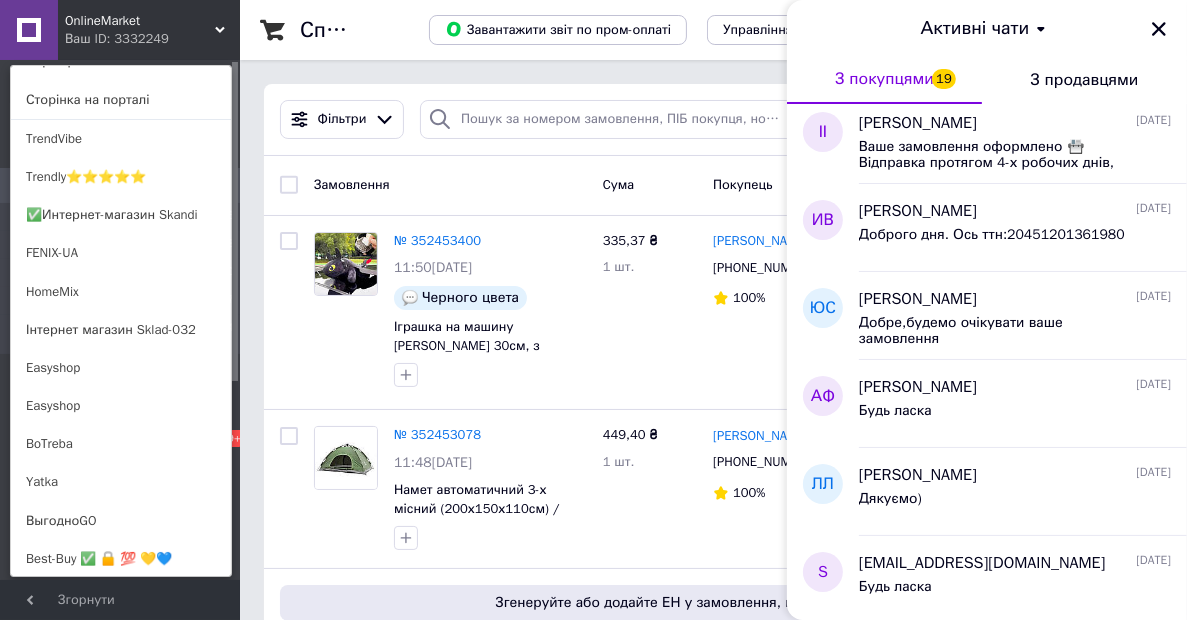 click on "Trendly⭐⭐⭐⭐⭐" at bounding box center (121, 177) 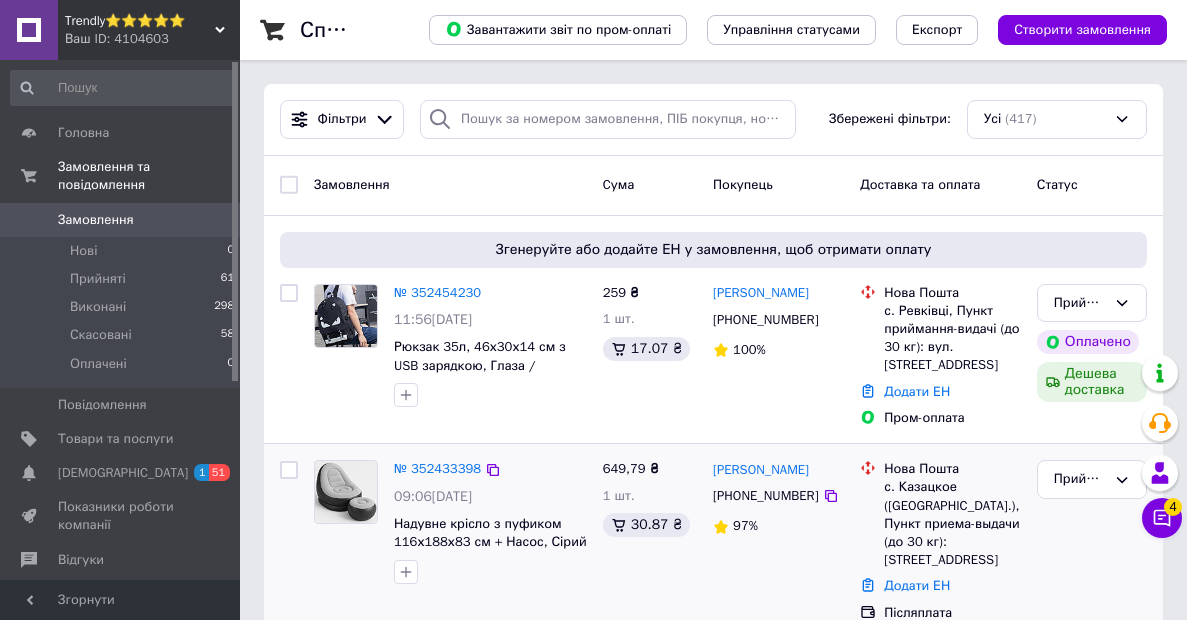 scroll, scrollTop: 0, scrollLeft: 0, axis: both 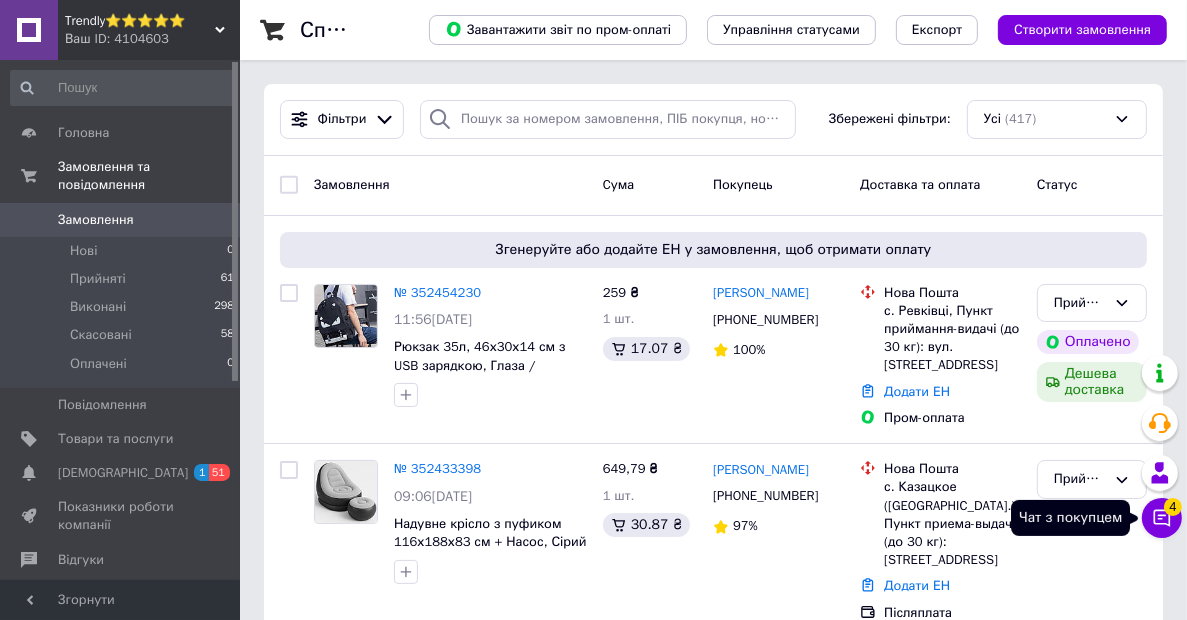 click on "Чат з покупцем 4" at bounding box center (1162, 518) 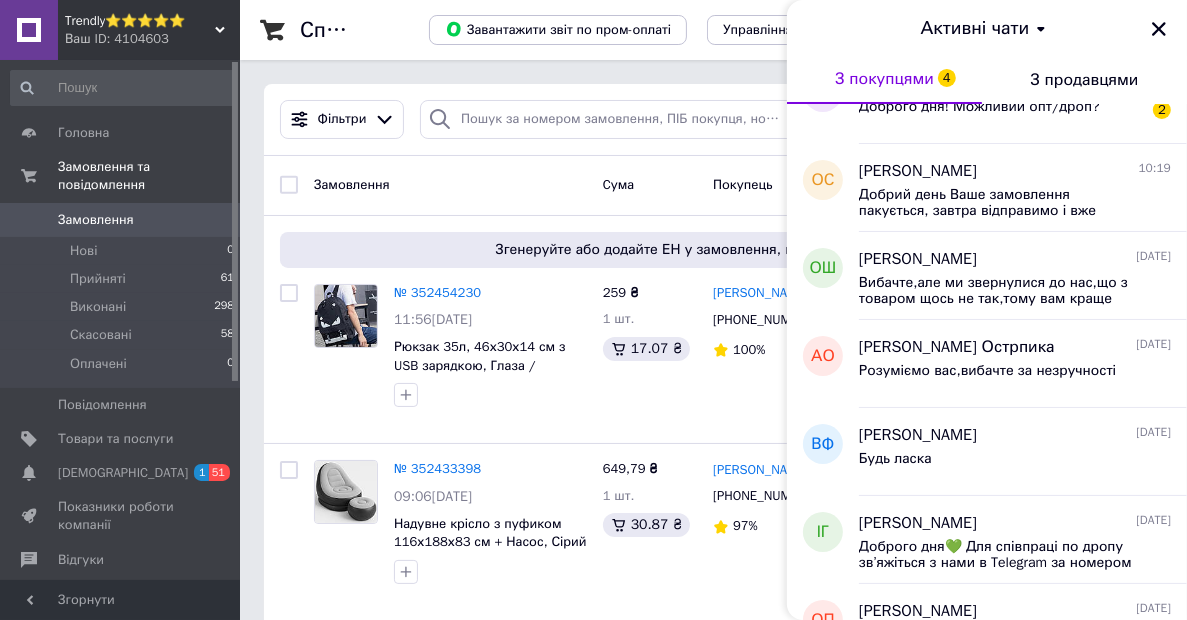 scroll, scrollTop: 100, scrollLeft: 0, axis: vertical 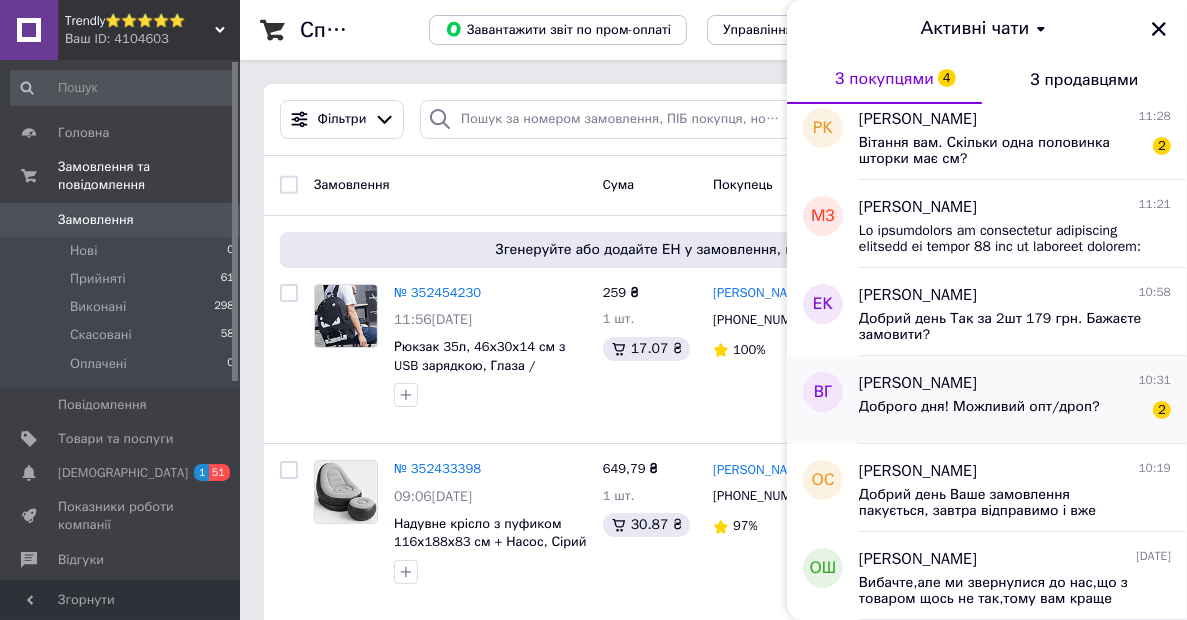 click on "Владислав Гордиченко" at bounding box center (918, 383) 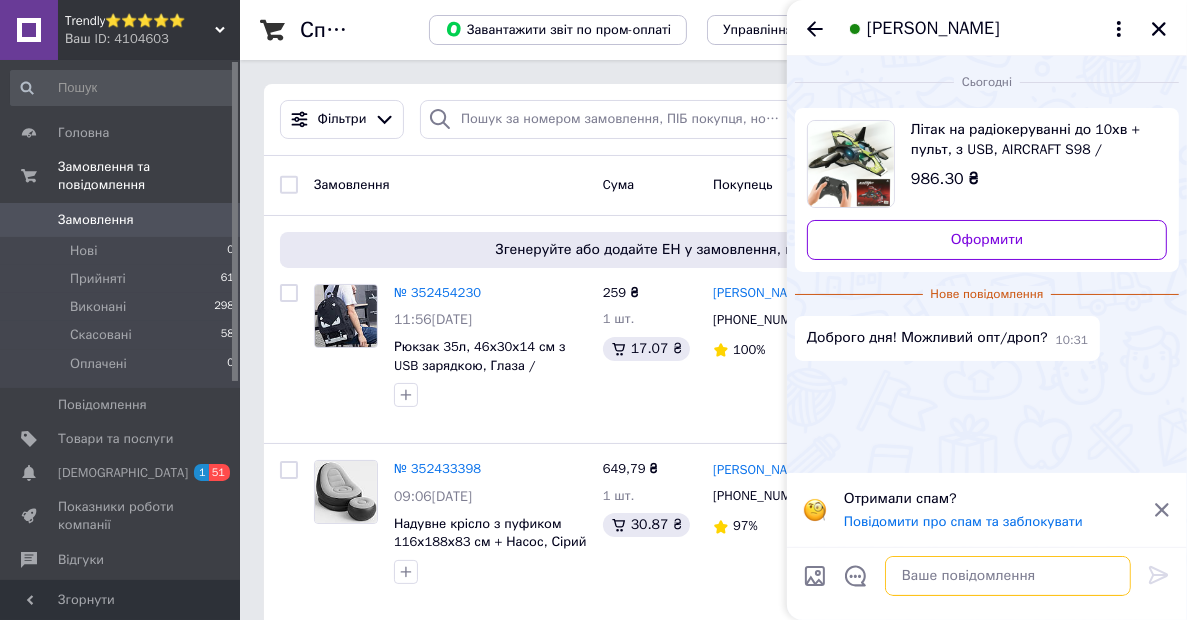 click at bounding box center (1008, 576) 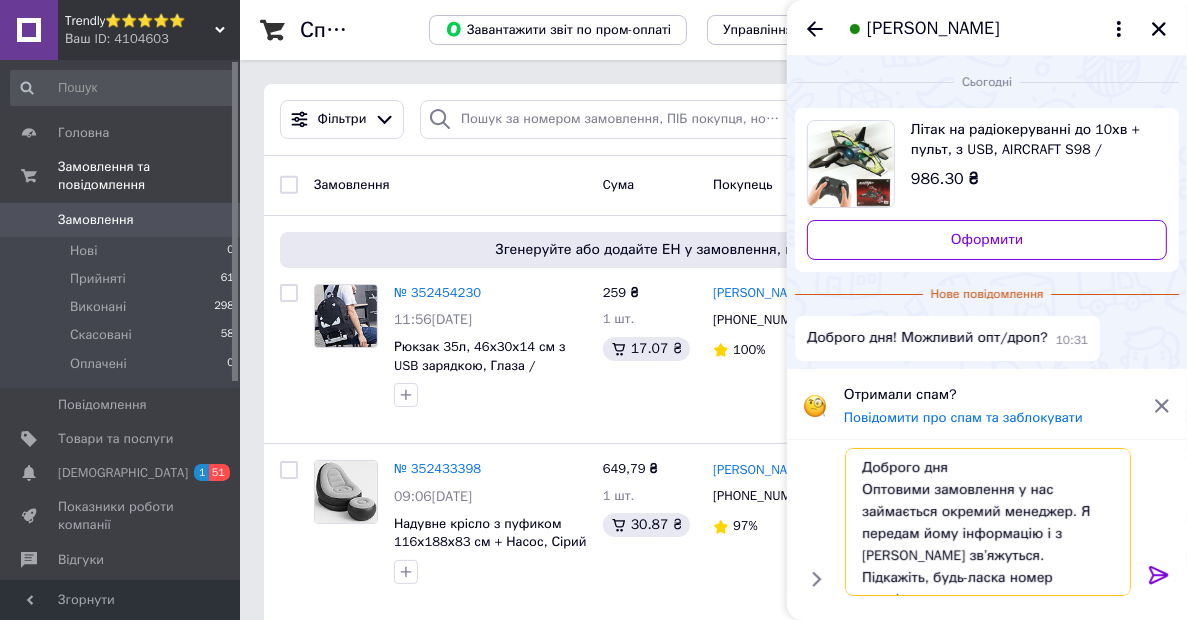type on "Доброго дня
Оптовими замовлення у нас займається окремий менеджер. Я передам йому інформацію і з Вами зв’яжуться. Підкажіть, будь-ласка номер телефону." 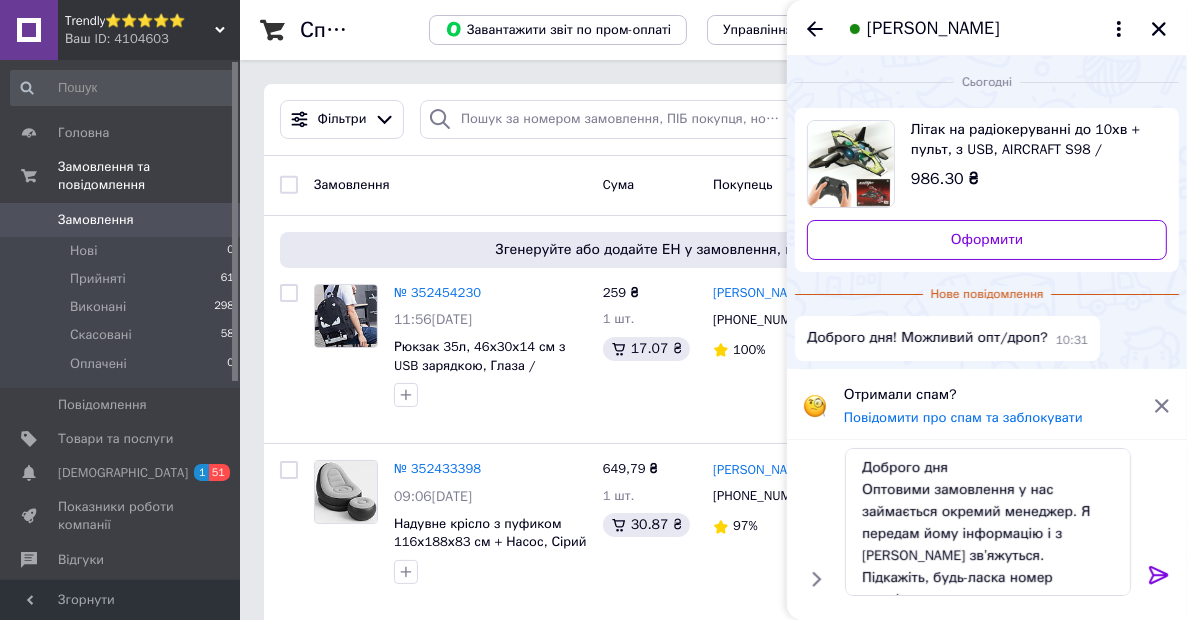 click 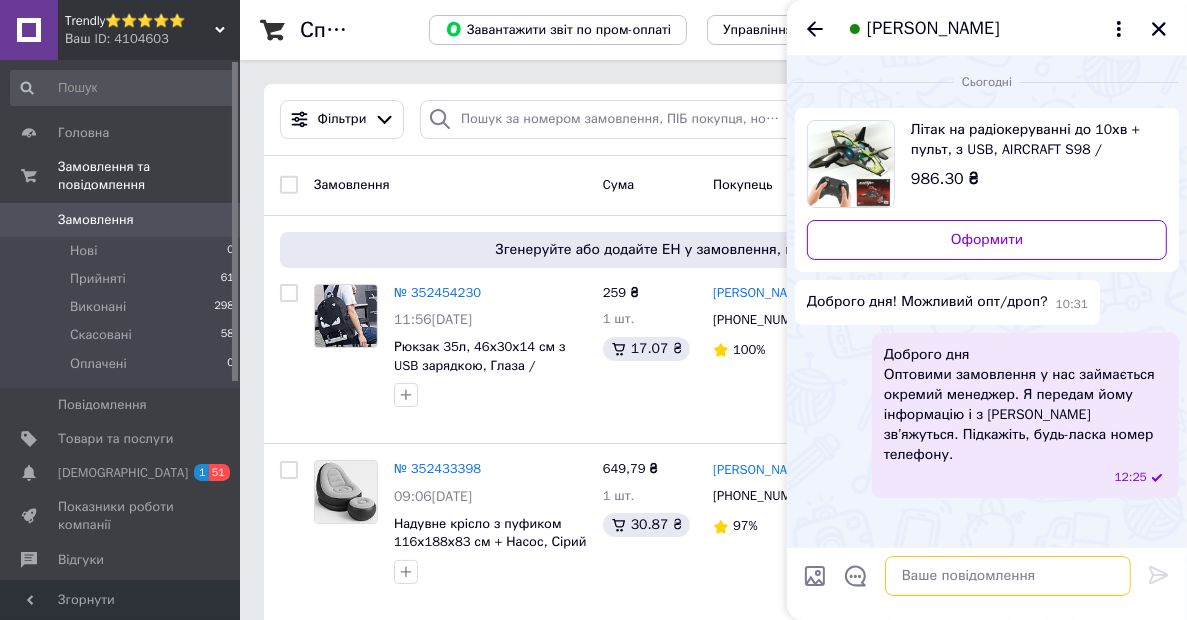 click at bounding box center (1008, 576) 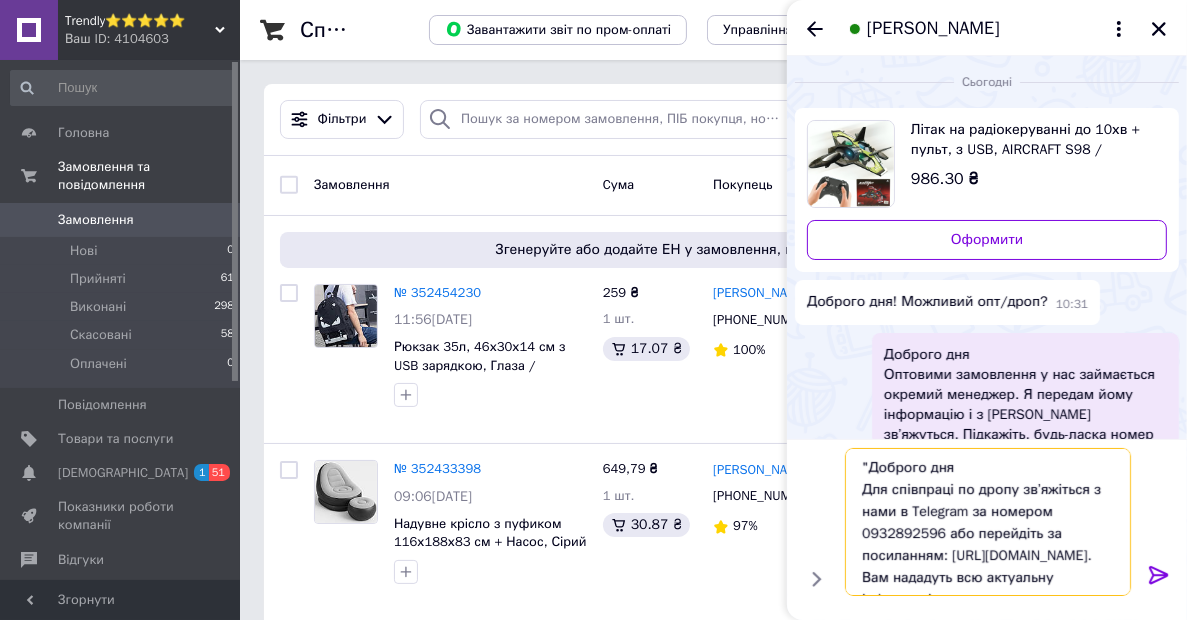 scroll, scrollTop: 13, scrollLeft: 0, axis: vertical 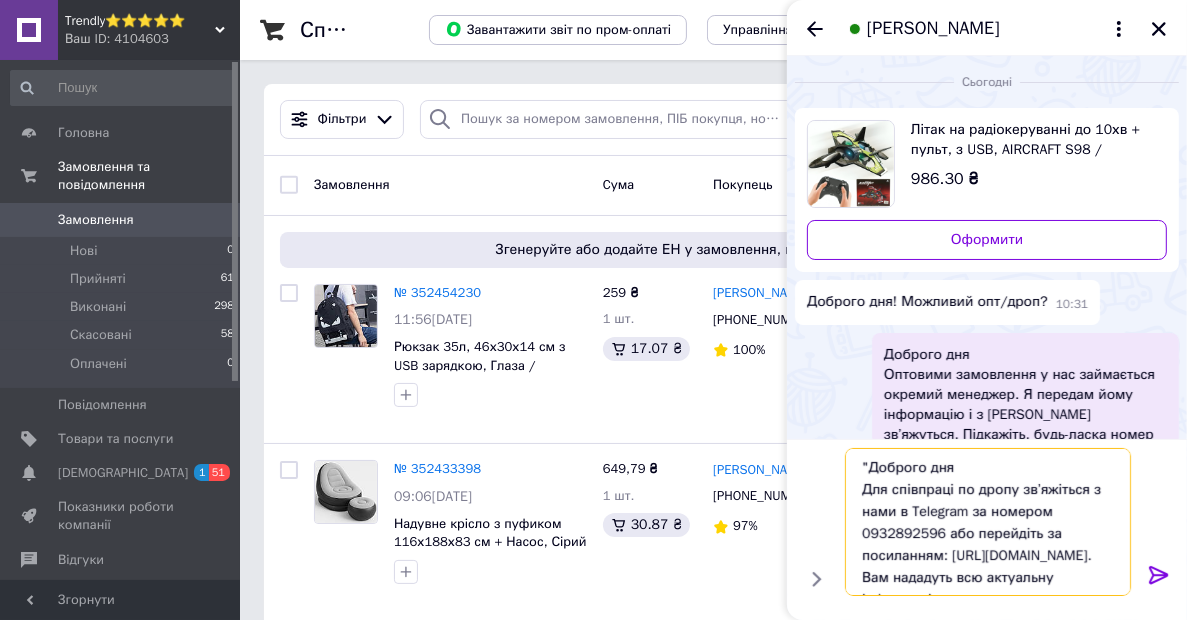 drag, startPoint x: 876, startPoint y: 453, endPoint x: 818, endPoint y: 452, distance: 58.00862 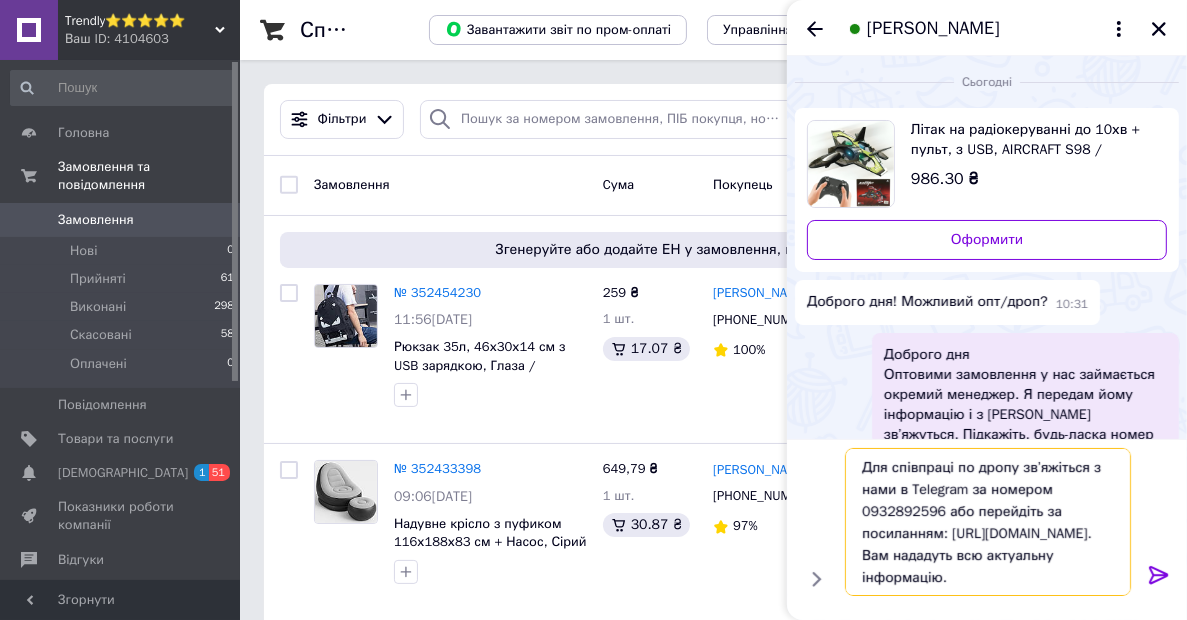 type 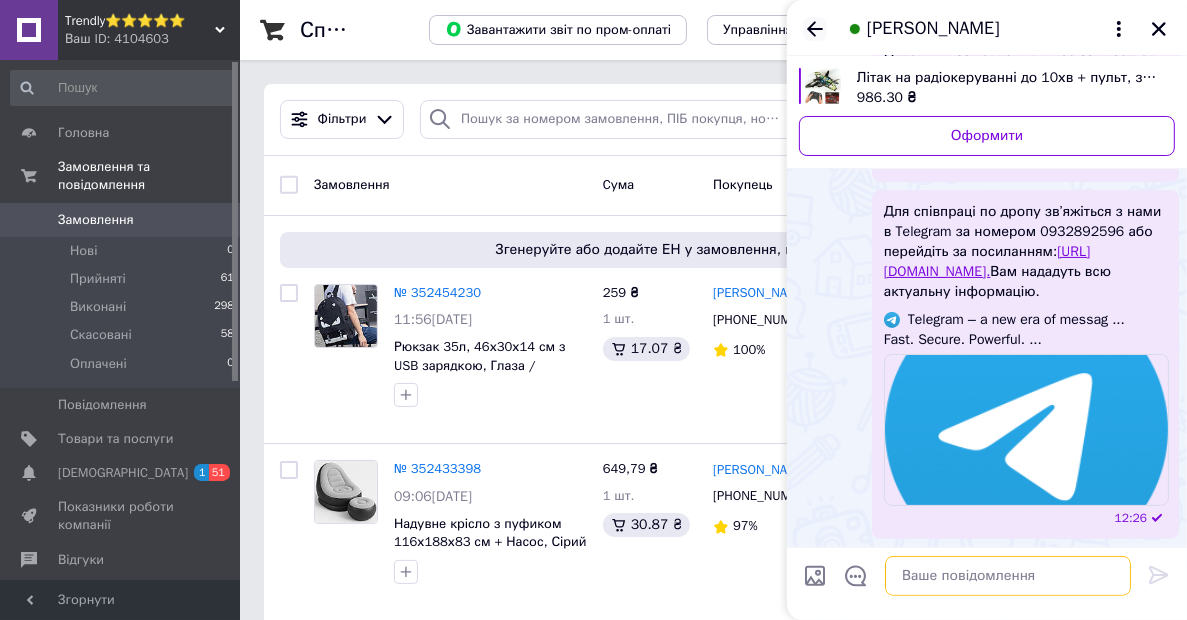 scroll, scrollTop: 244, scrollLeft: 0, axis: vertical 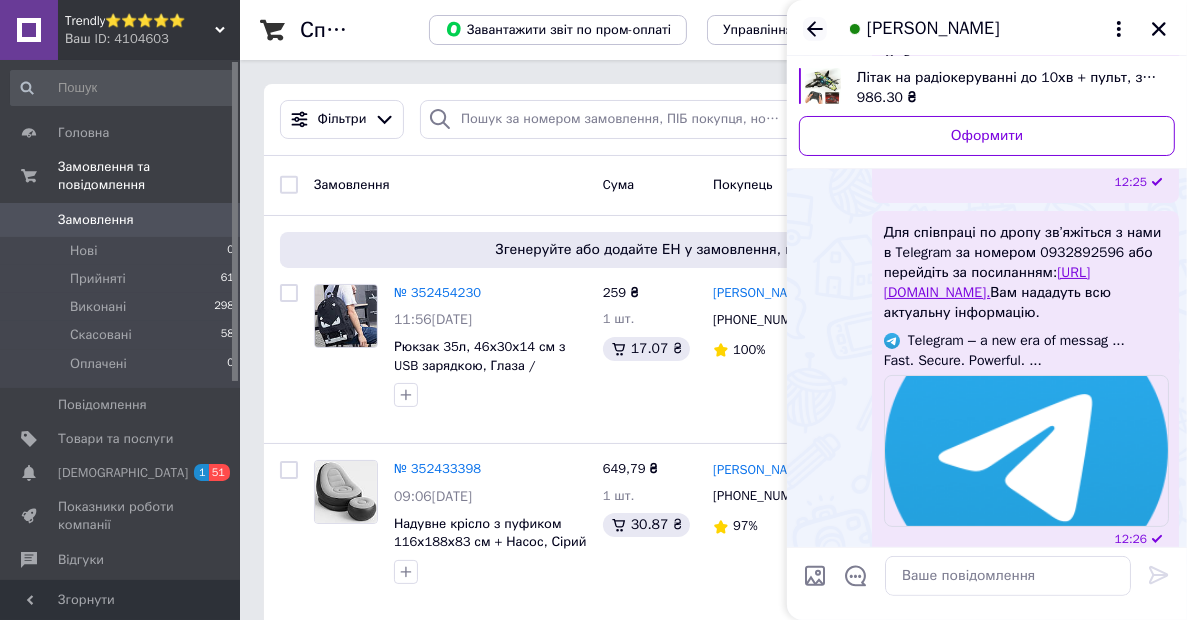 click 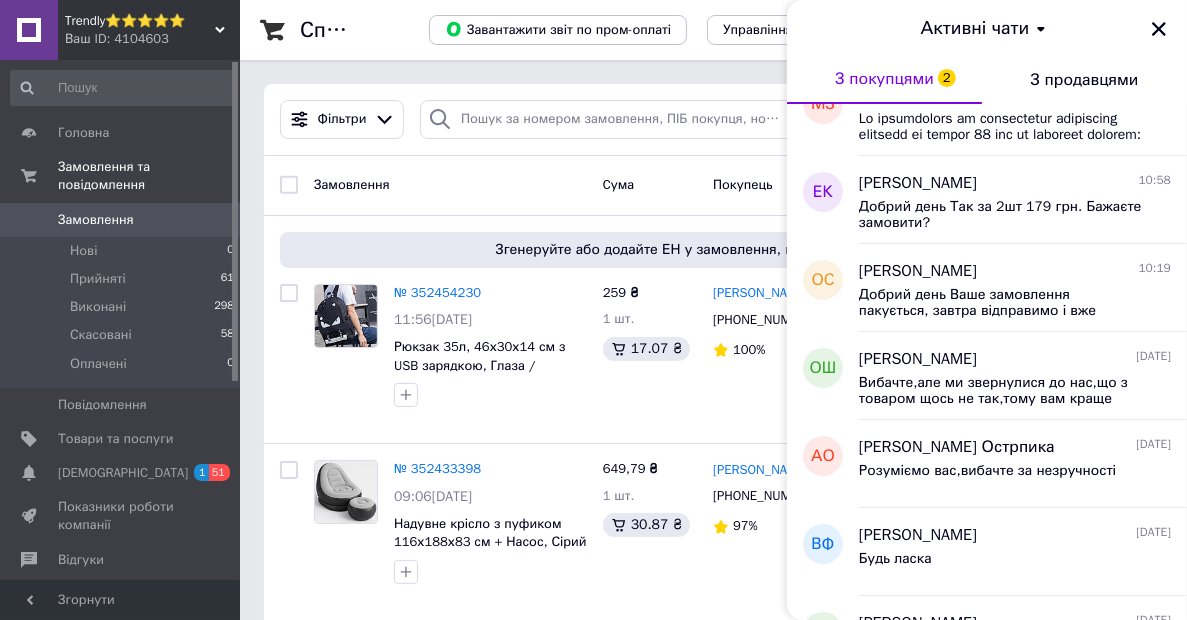 scroll, scrollTop: 100, scrollLeft: 0, axis: vertical 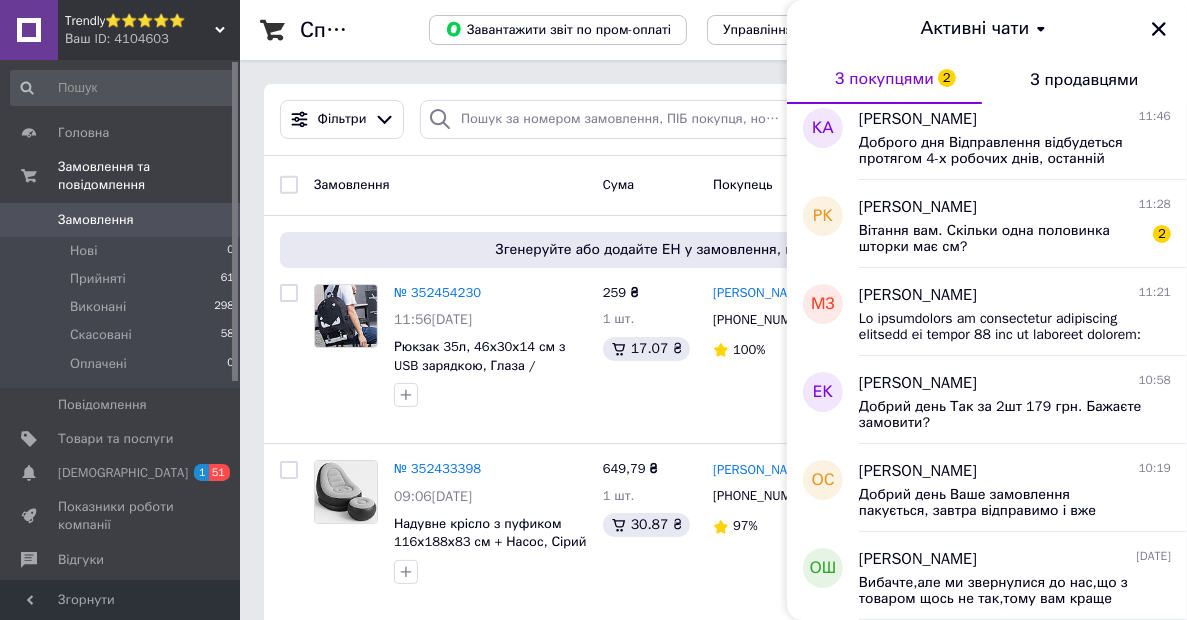 click on "Ваш ID: 4104603" at bounding box center (152, 39) 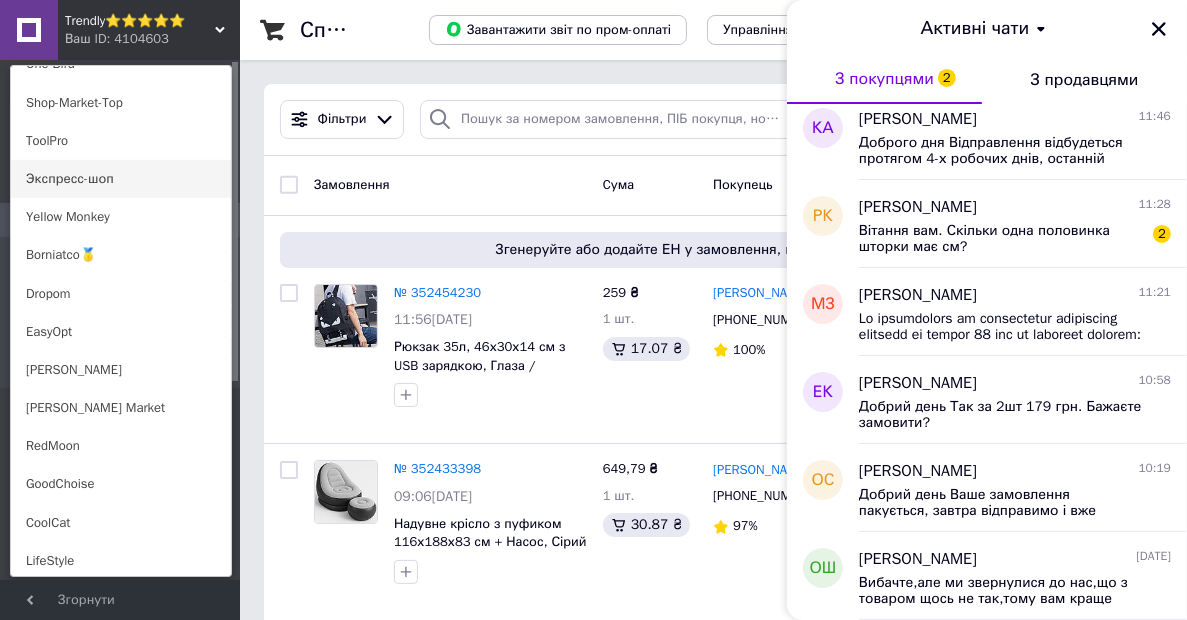 scroll, scrollTop: 1400, scrollLeft: 0, axis: vertical 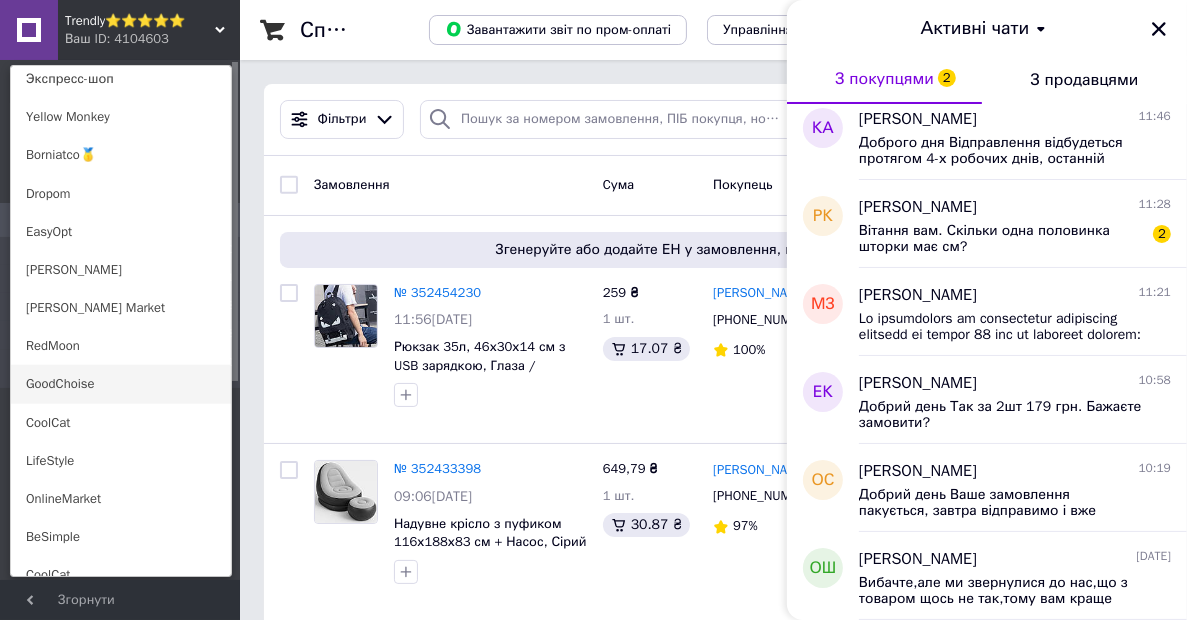 click on "GoodChoise" at bounding box center [121, 384] 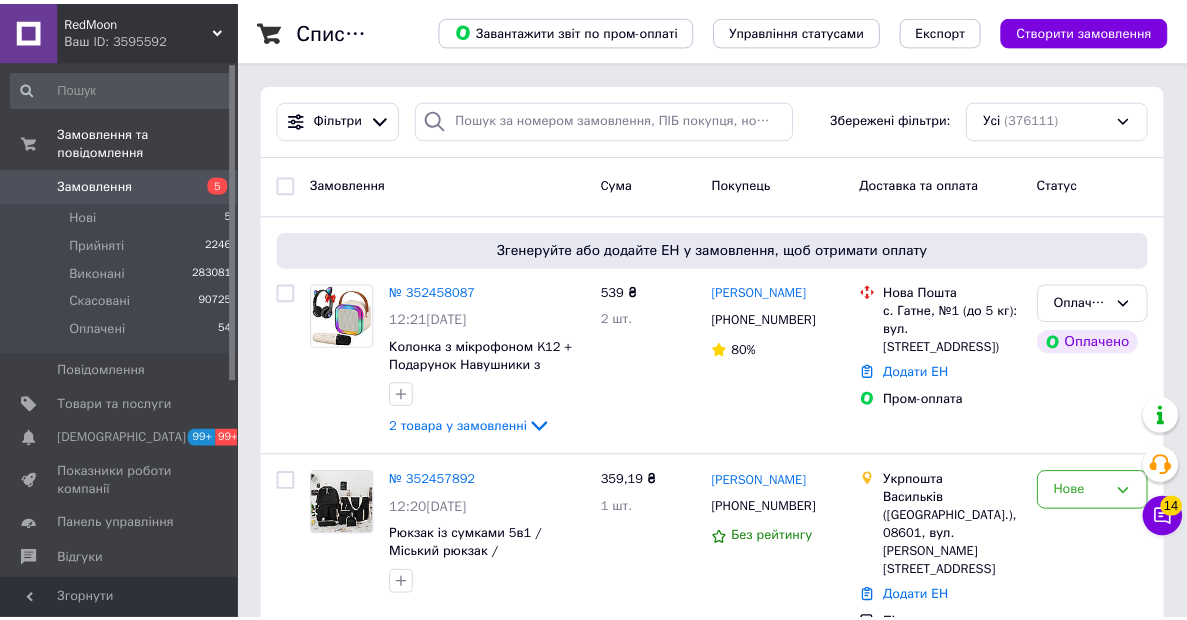 scroll, scrollTop: 0, scrollLeft: 0, axis: both 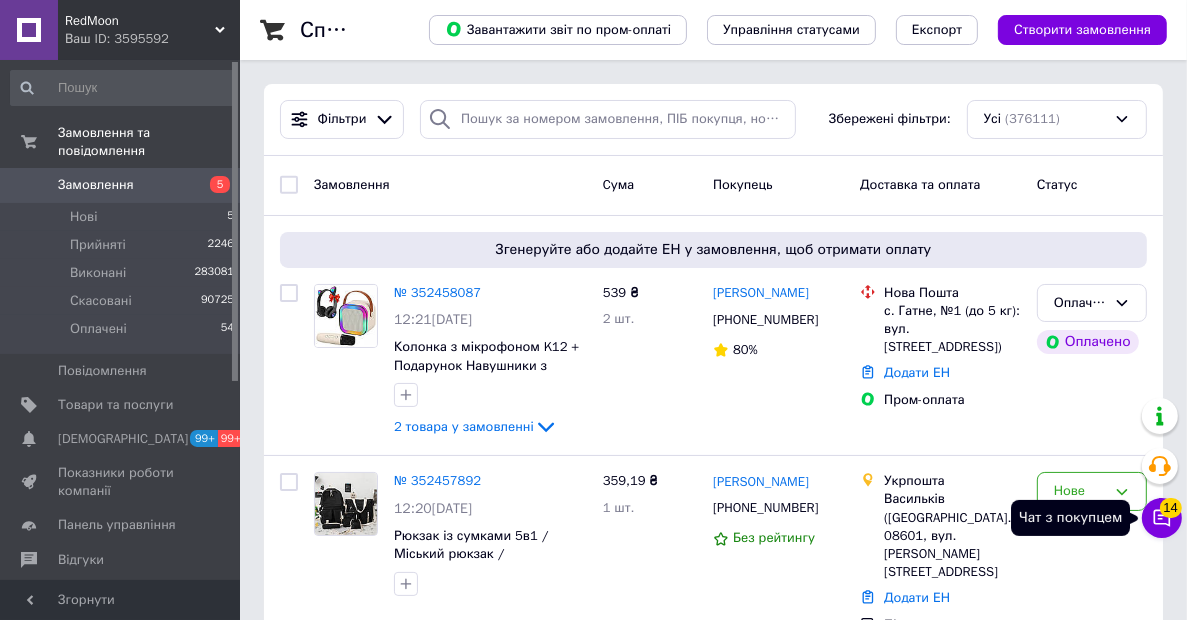 click on "14" at bounding box center [1171, 508] 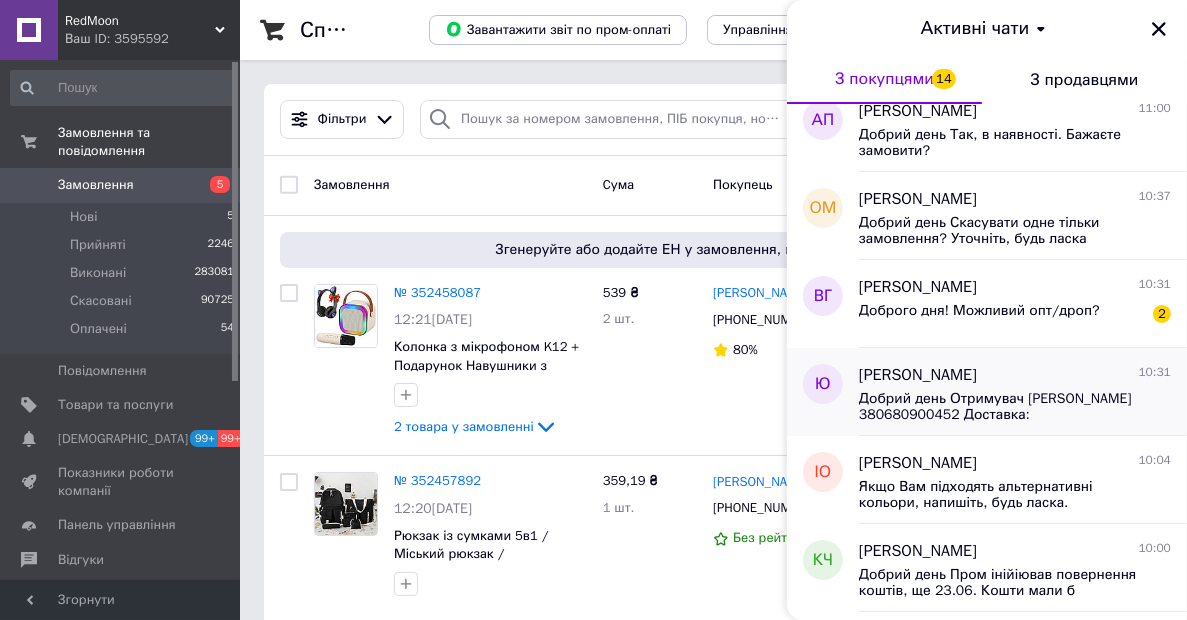 scroll, scrollTop: 1000, scrollLeft: 0, axis: vertical 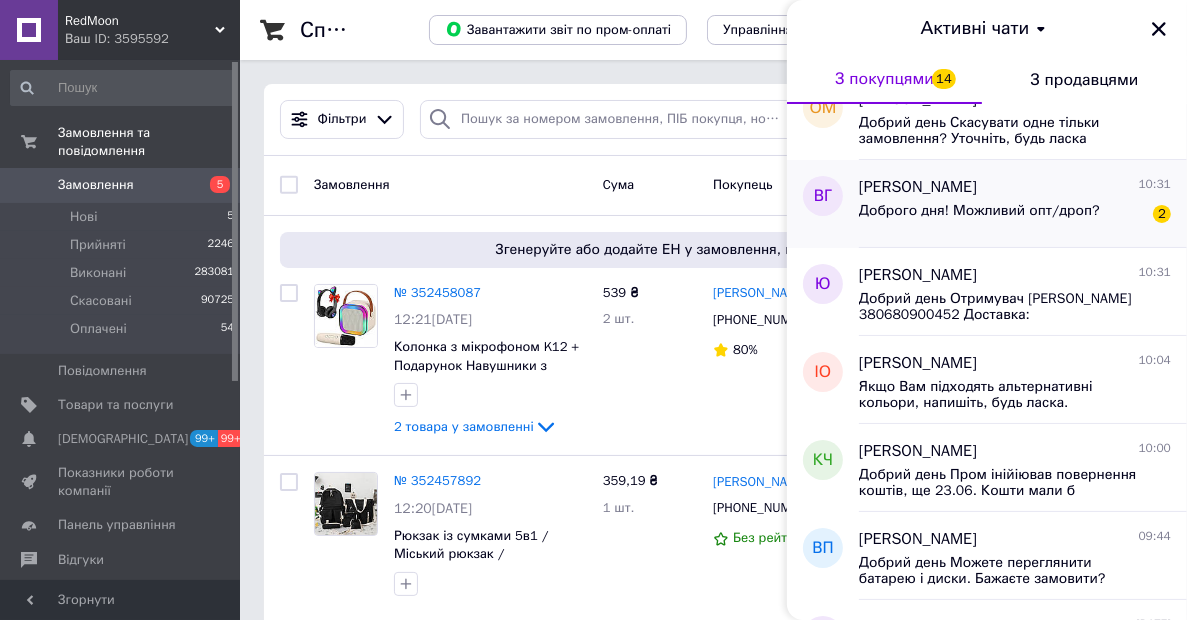 click on "Доброго дня! Можливий опт/дроп?" at bounding box center [979, 211] 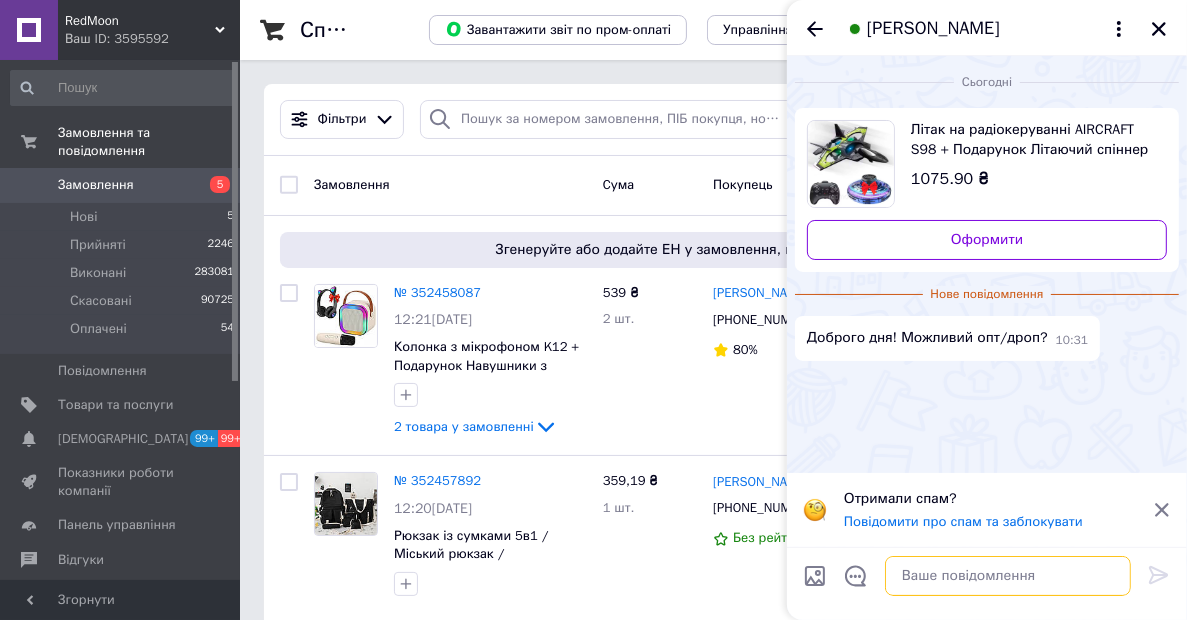 click at bounding box center (1008, 576) 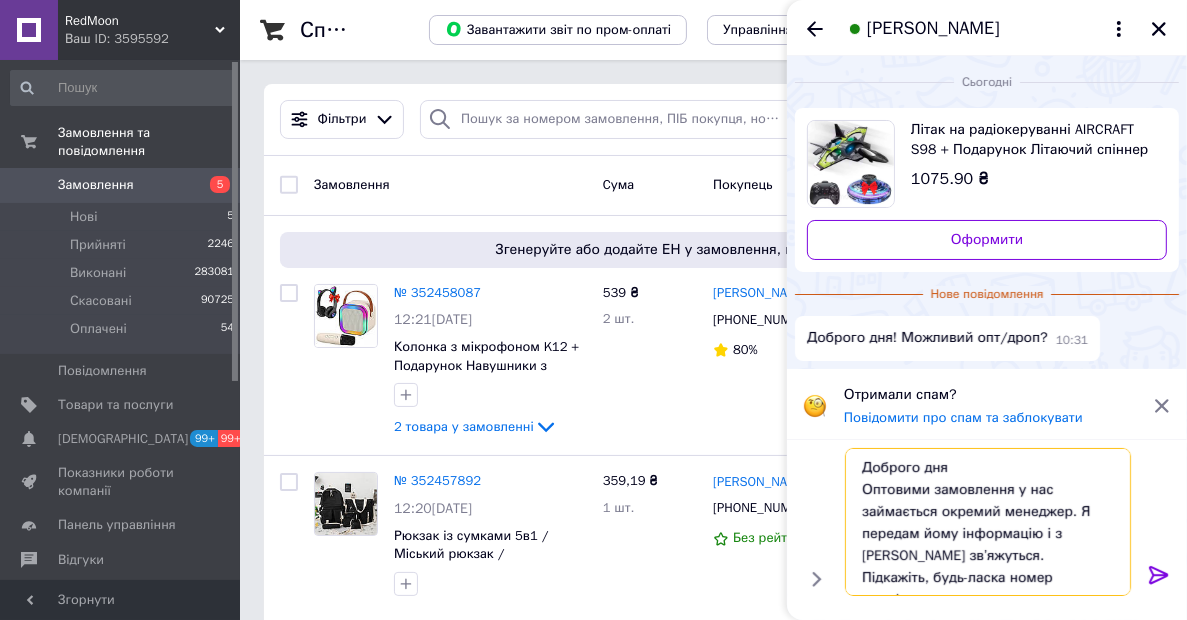 type on "Доброго дня
Оптовими замовлення у нас займається окремий менеджер. Я передам йому інформацію і з Вами зв’яжуться. Підкажіть, будь-ласка номер телефону." 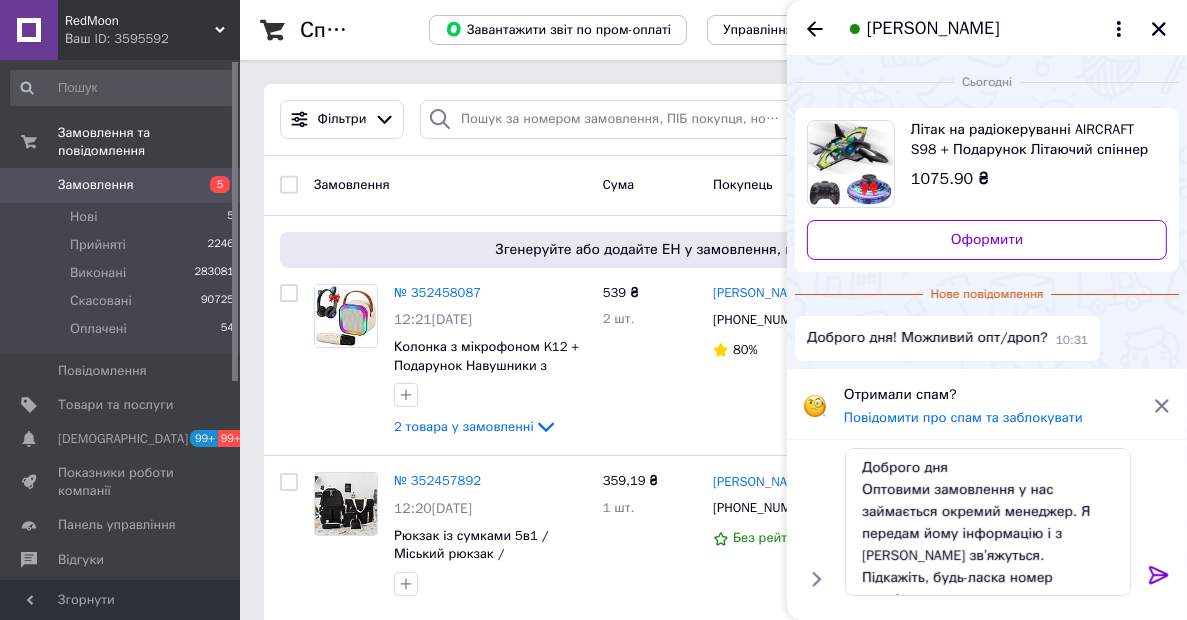 click 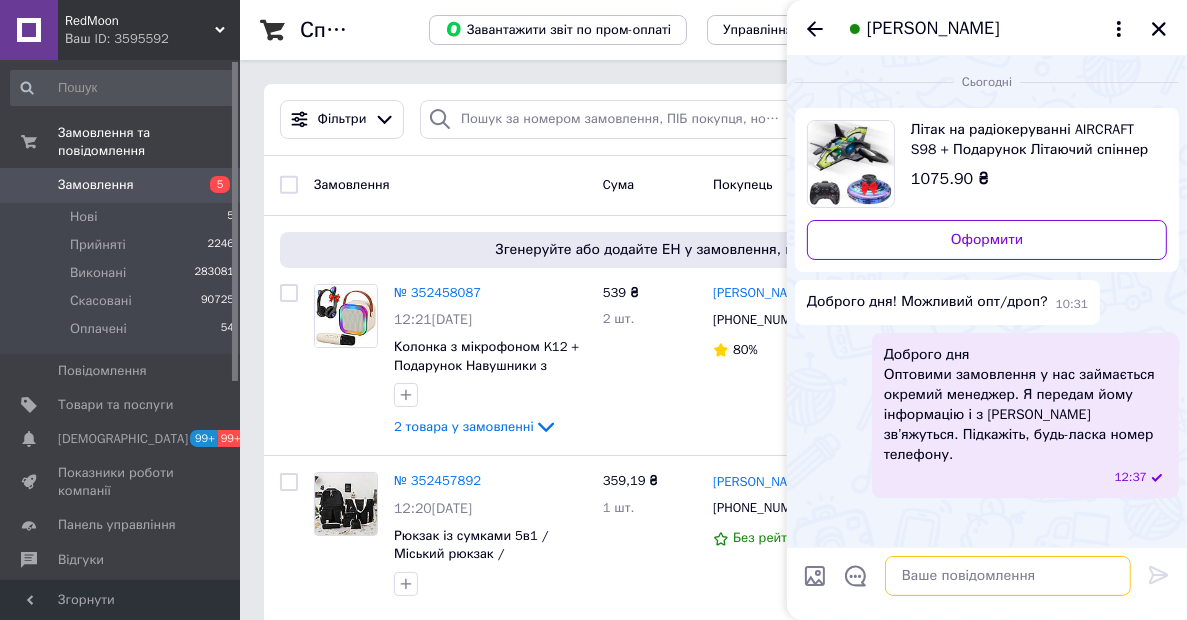click at bounding box center [1008, 576] 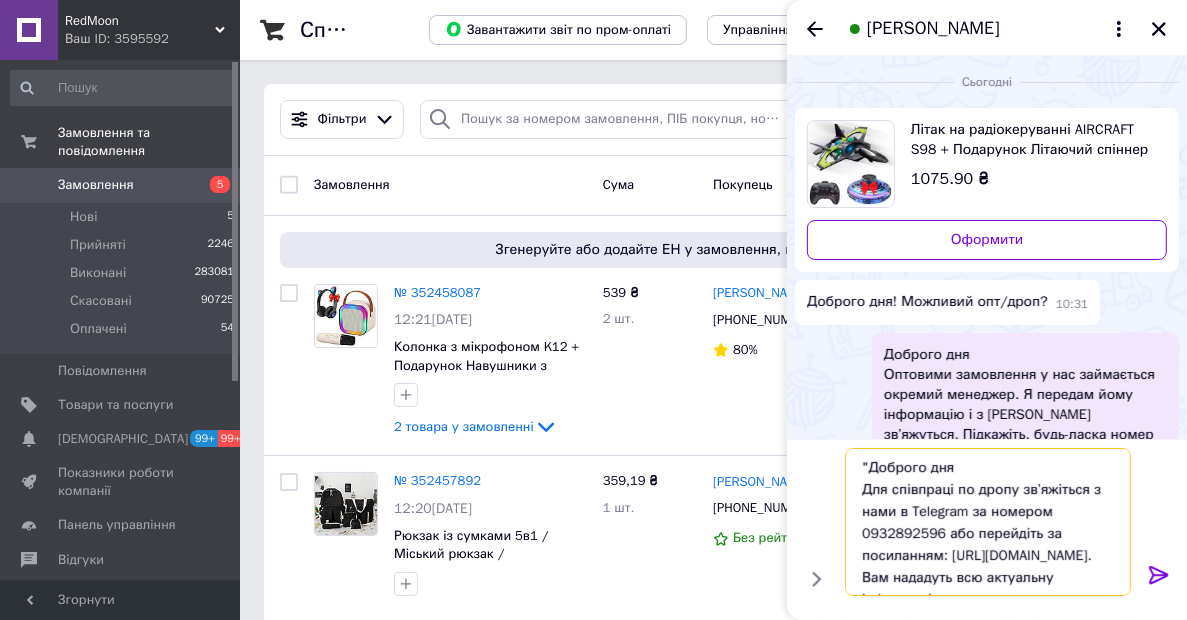scroll, scrollTop: 13, scrollLeft: 0, axis: vertical 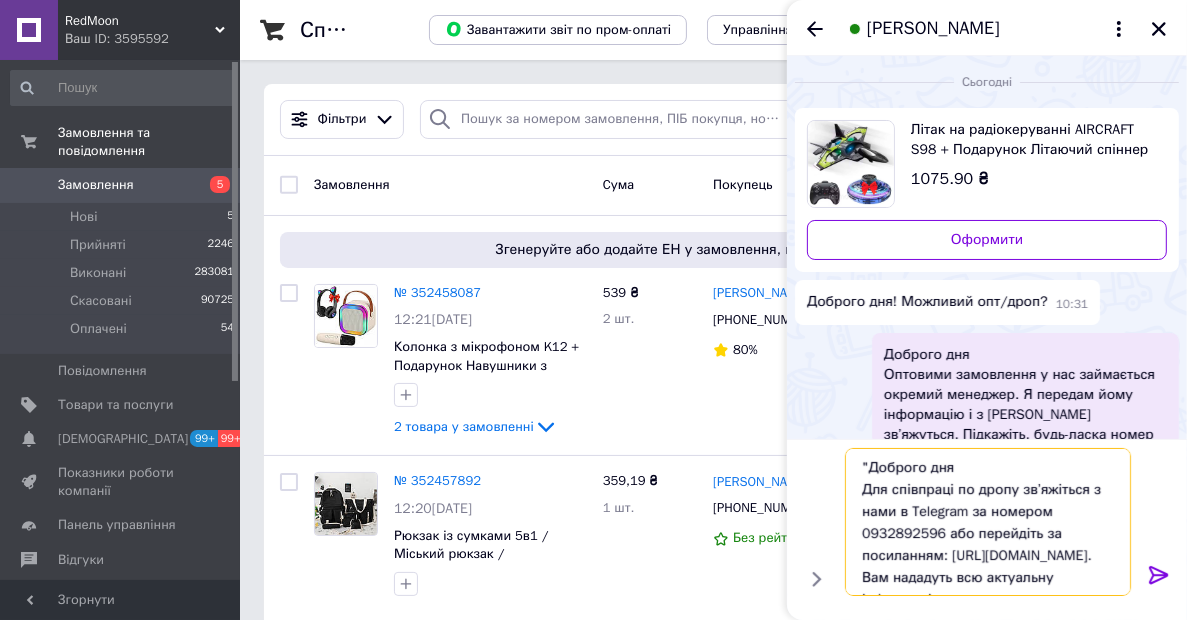 drag, startPoint x: 967, startPoint y: 446, endPoint x: 836, endPoint y: 449, distance: 131.03435 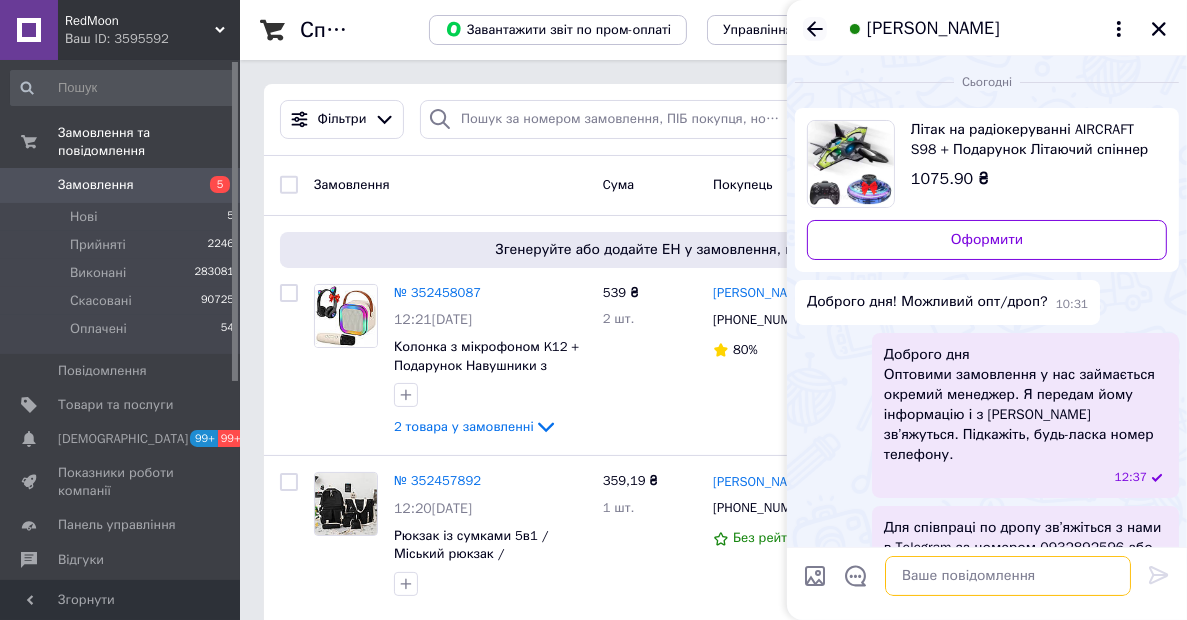 type 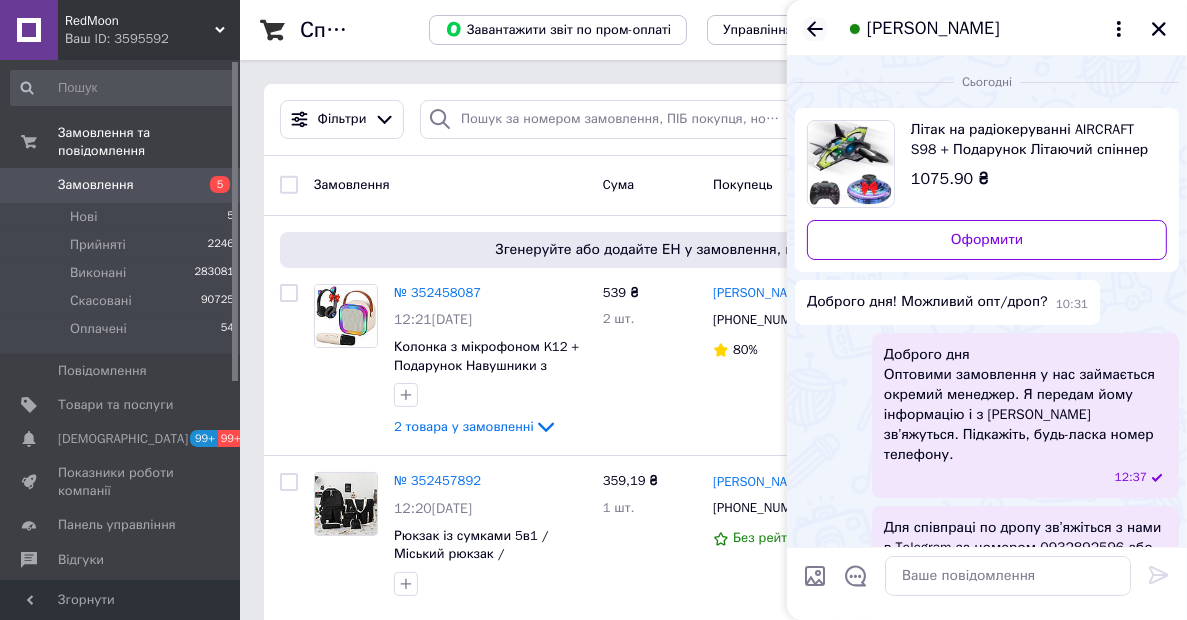 click 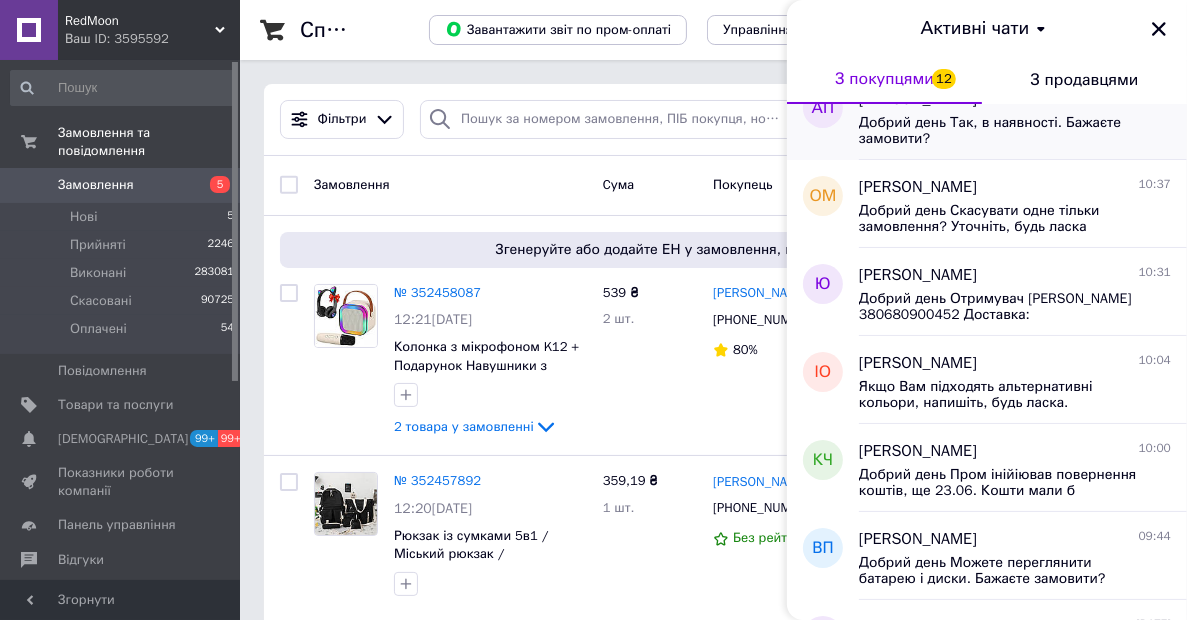 scroll, scrollTop: 1100, scrollLeft: 0, axis: vertical 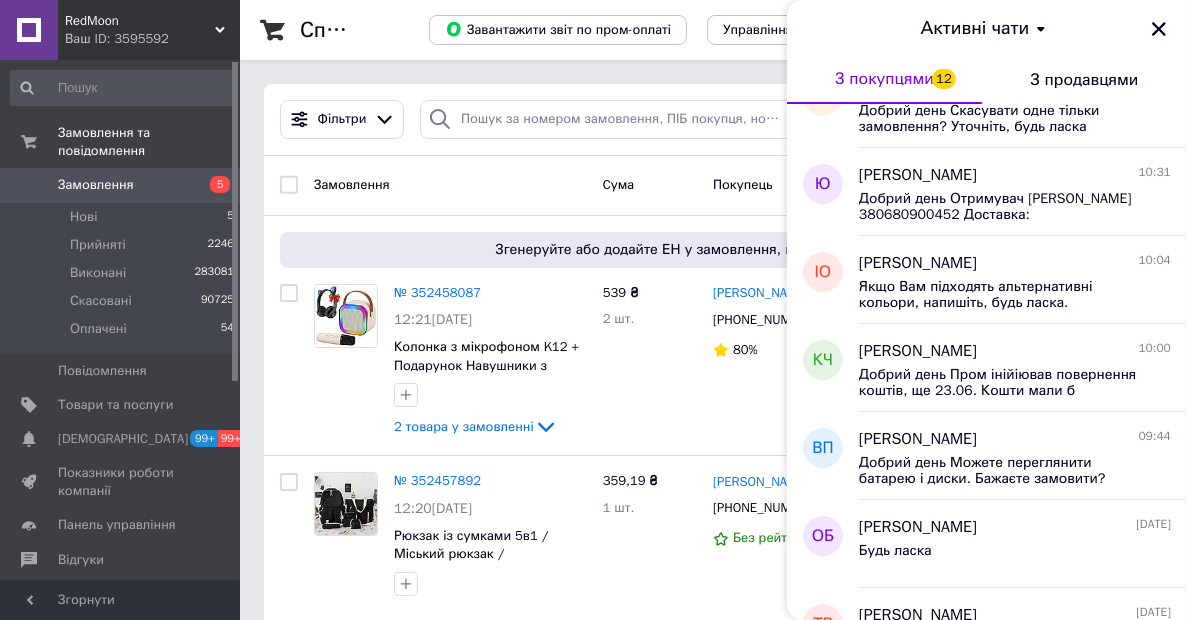 click on "Ваш ID: 3595592" at bounding box center (152, 39) 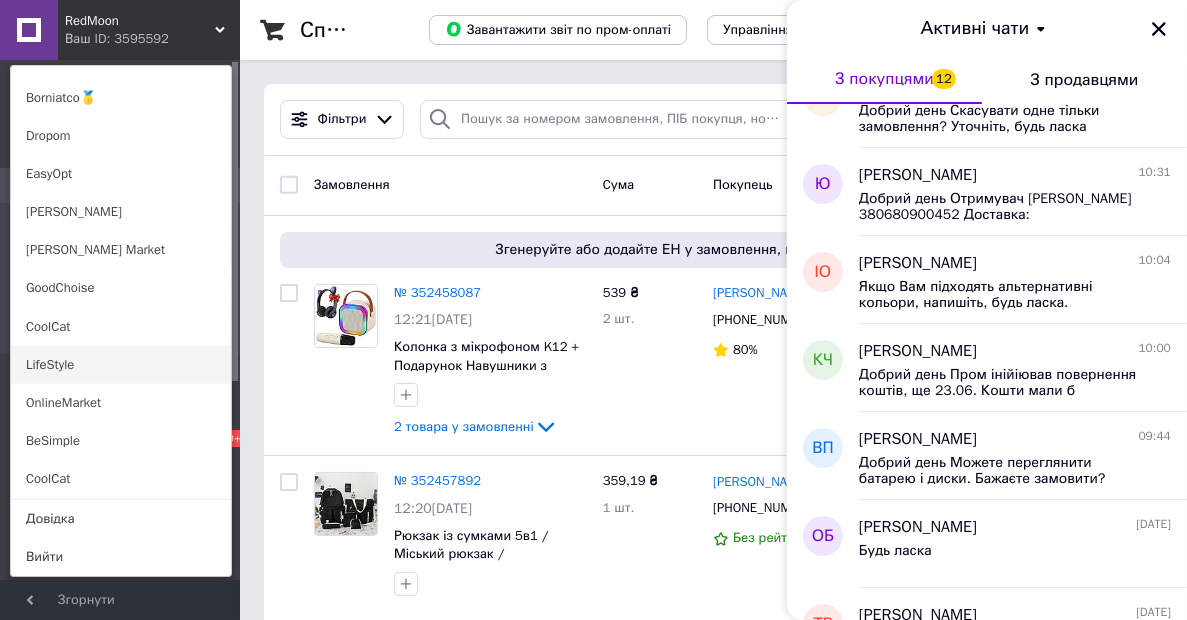 scroll, scrollTop: 1396, scrollLeft: 0, axis: vertical 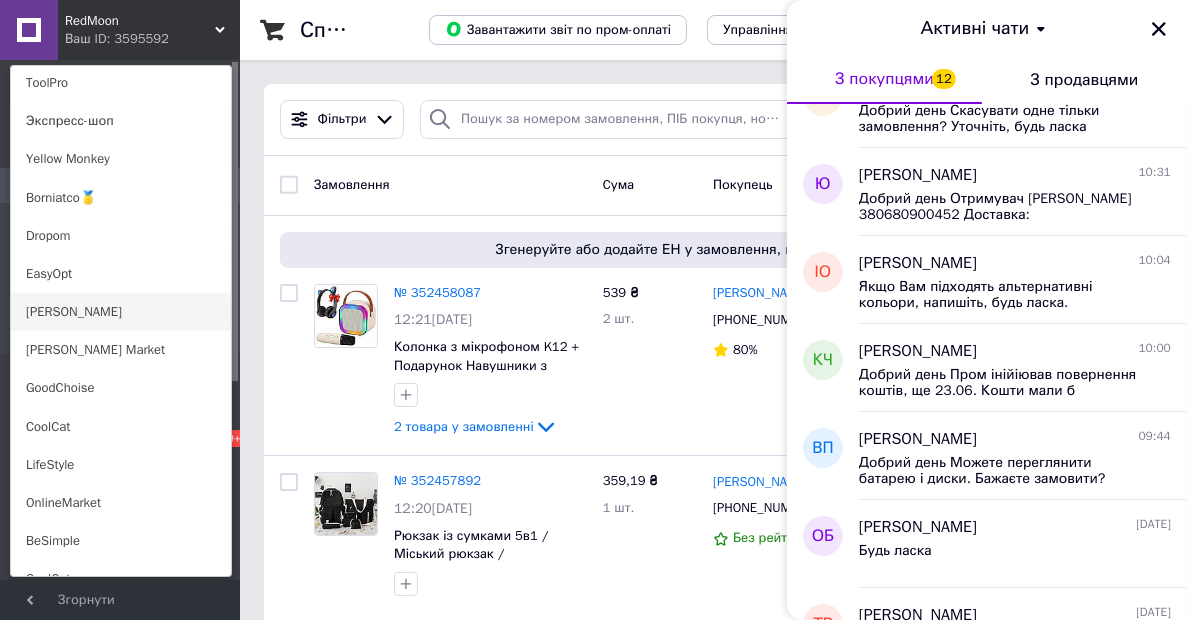 click on "[PERSON_NAME]" at bounding box center (121, 312) 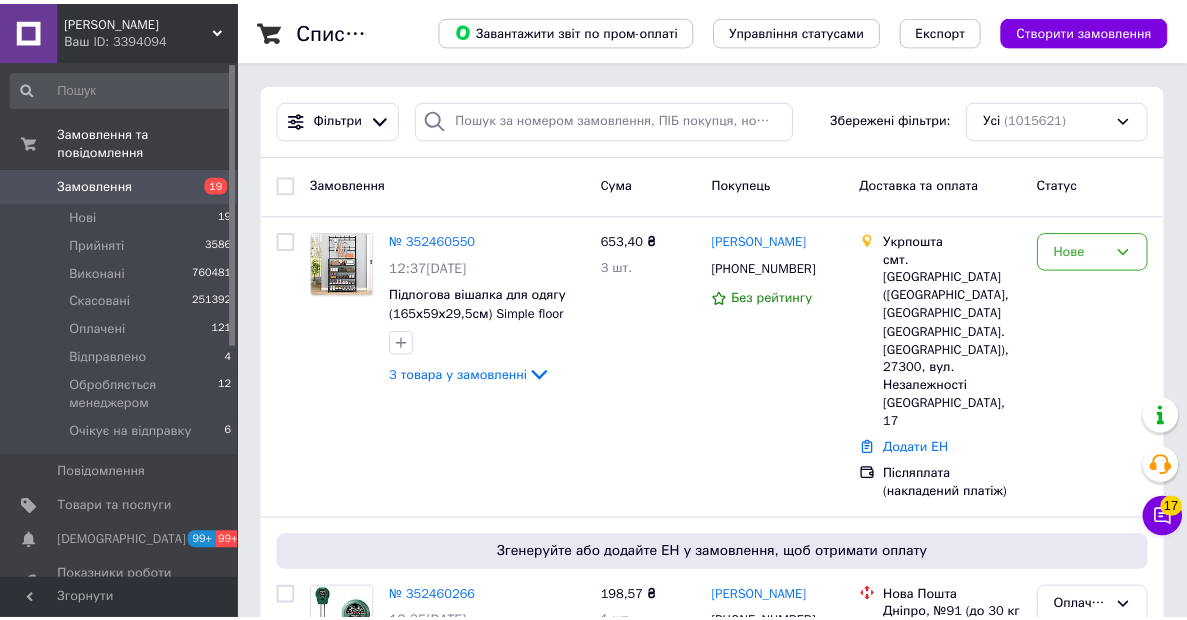 scroll, scrollTop: 0, scrollLeft: 0, axis: both 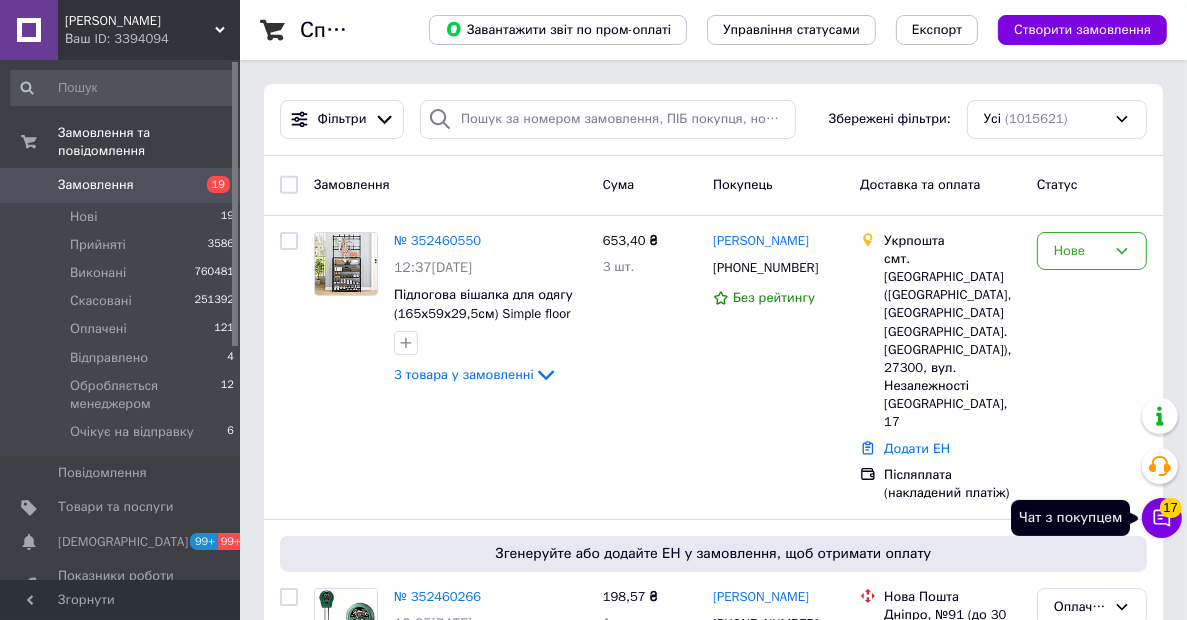 click 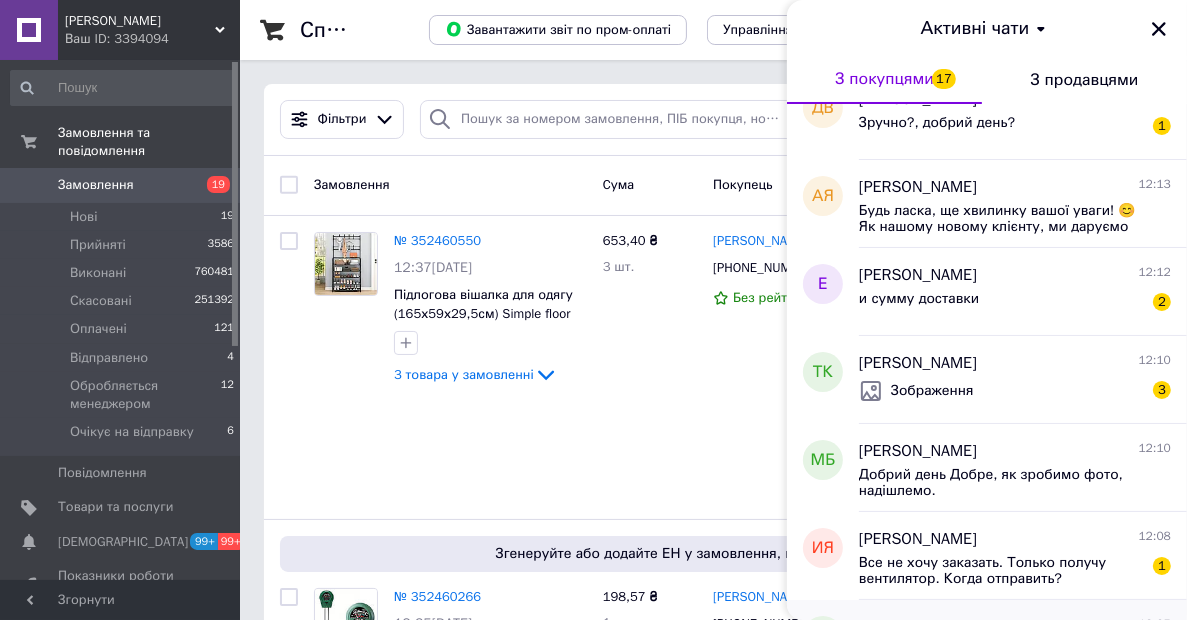 scroll, scrollTop: 1244, scrollLeft: 0, axis: vertical 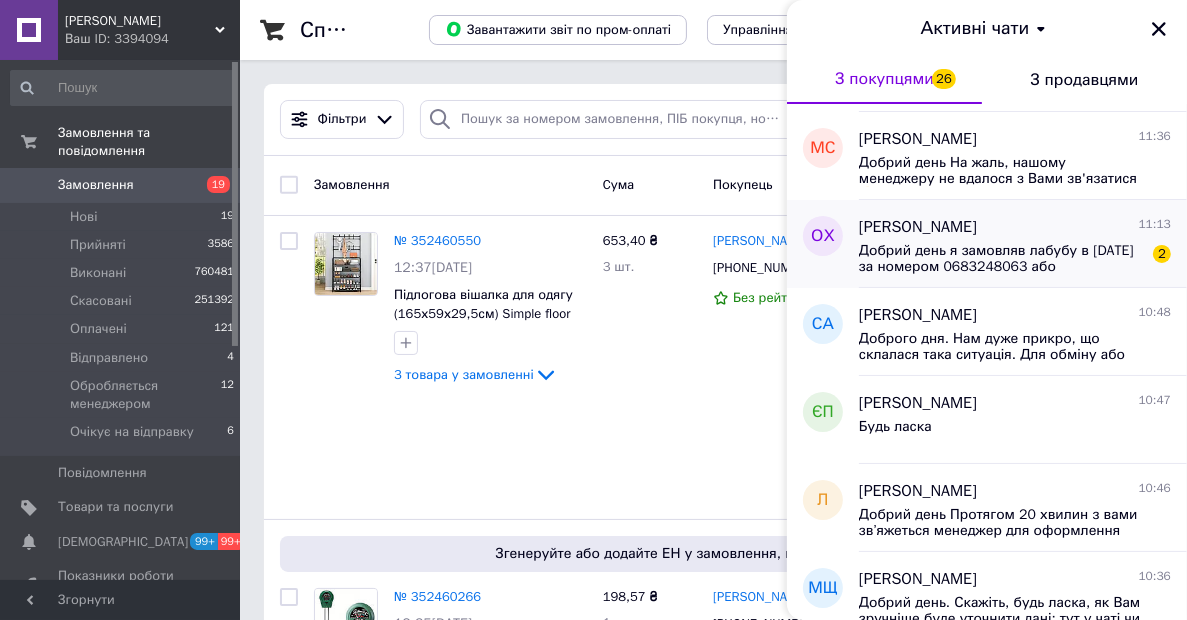 click on "Олександр Харитюк" at bounding box center (918, 227) 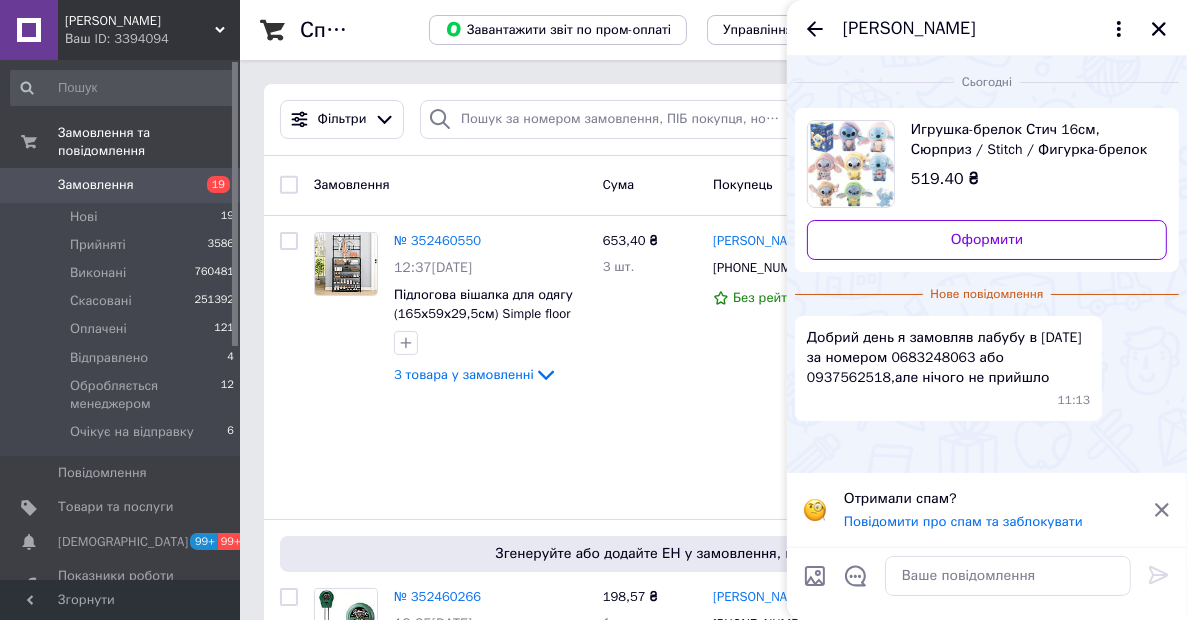 click on "Добрий день я замовляв лабубу в середу 09.07 за номером 0683248063 або 0937562518,але нічого не прийшло" at bounding box center (948, 358) 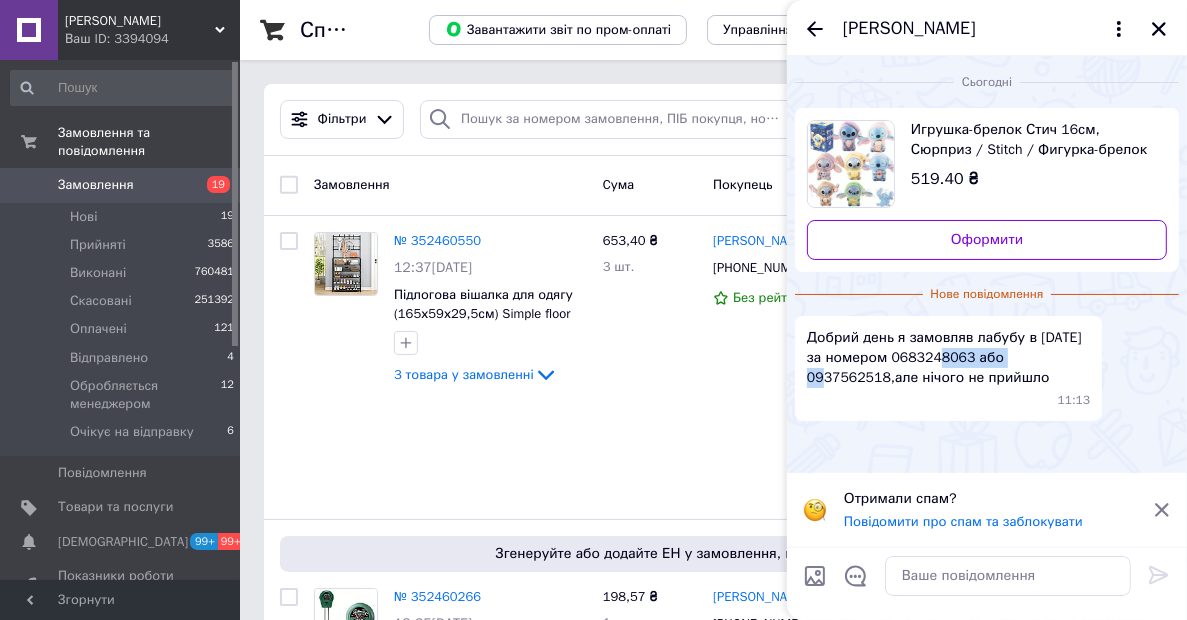click on "Добрий день я замовляв лабубу в середу 09.07 за номером 0683248063 або 0937562518,але нічого не прийшло" at bounding box center [948, 358] 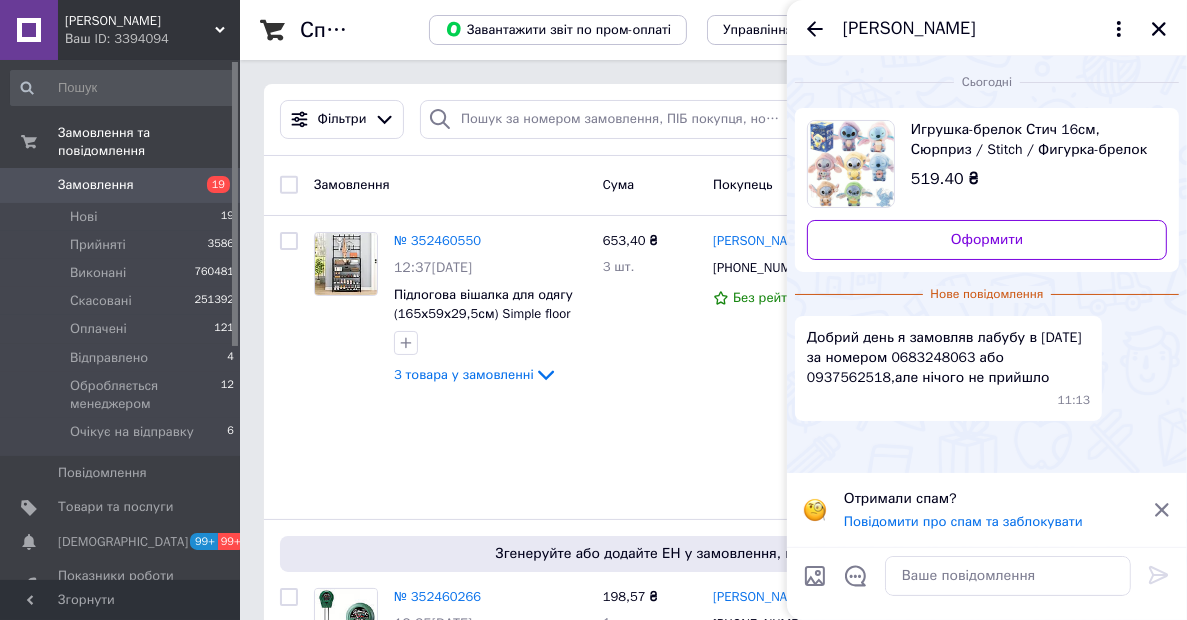 click on "Добрий день я замовляв лабубу в середу 09.07 за номером 0683248063 або 0937562518,але нічого не прийшло" at bounding box center (948, 358) 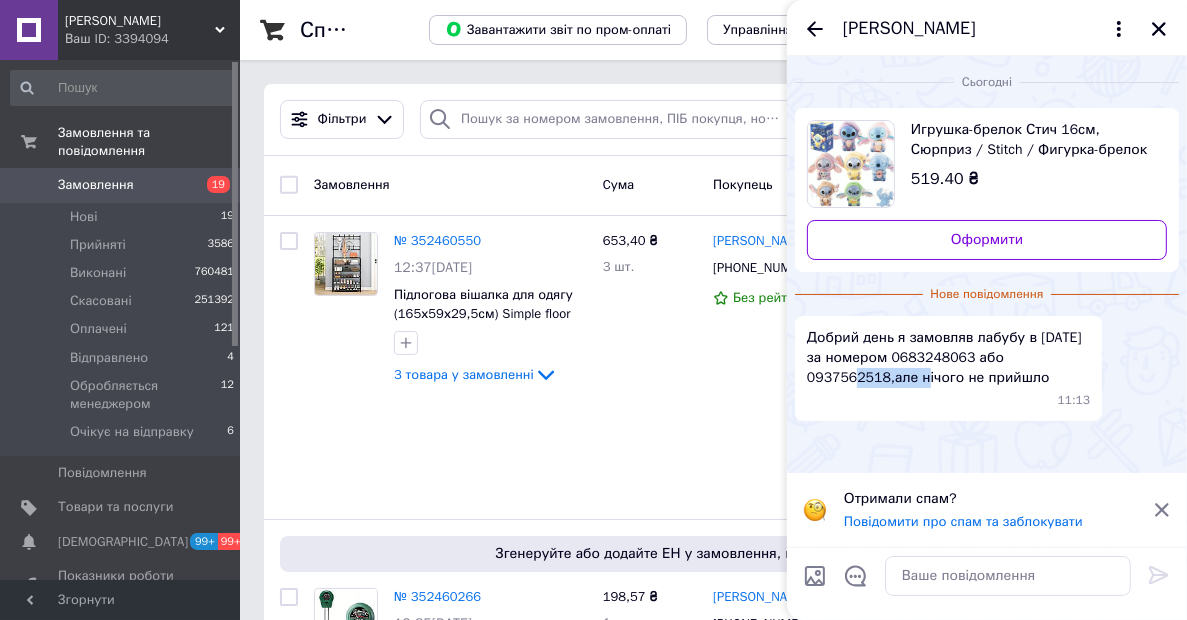 click on "Добрий день я замовляв лабубу в середу 09.07 за номером 0683248063 або 0937562518,але нічого не прийшло" at bounding box center [948, 358] 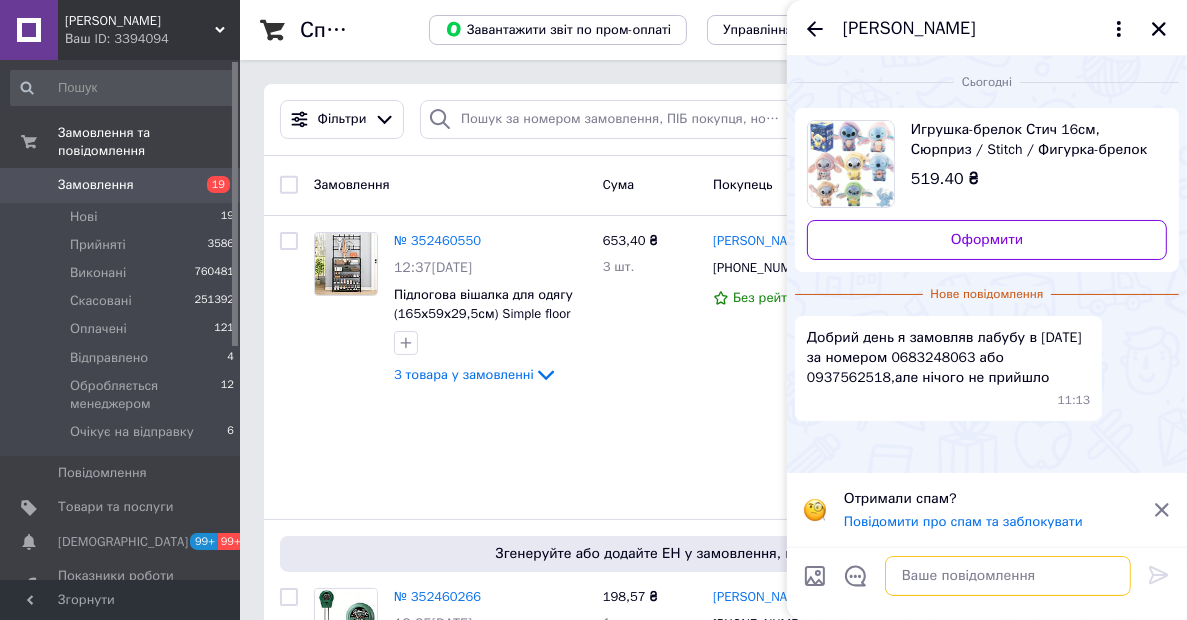 click at bounding box center (1008, 576) 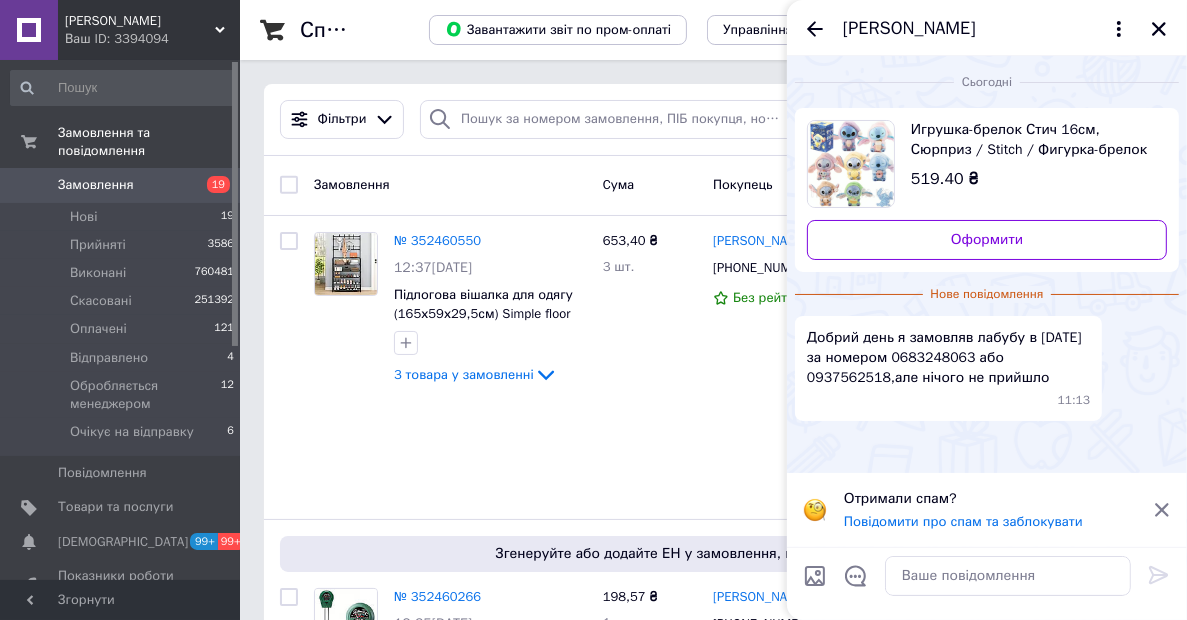 drag, startPoint x: 1043, startPoint y: 25, endPoint x: 897, endPoint y: 353, distance: 359.02646 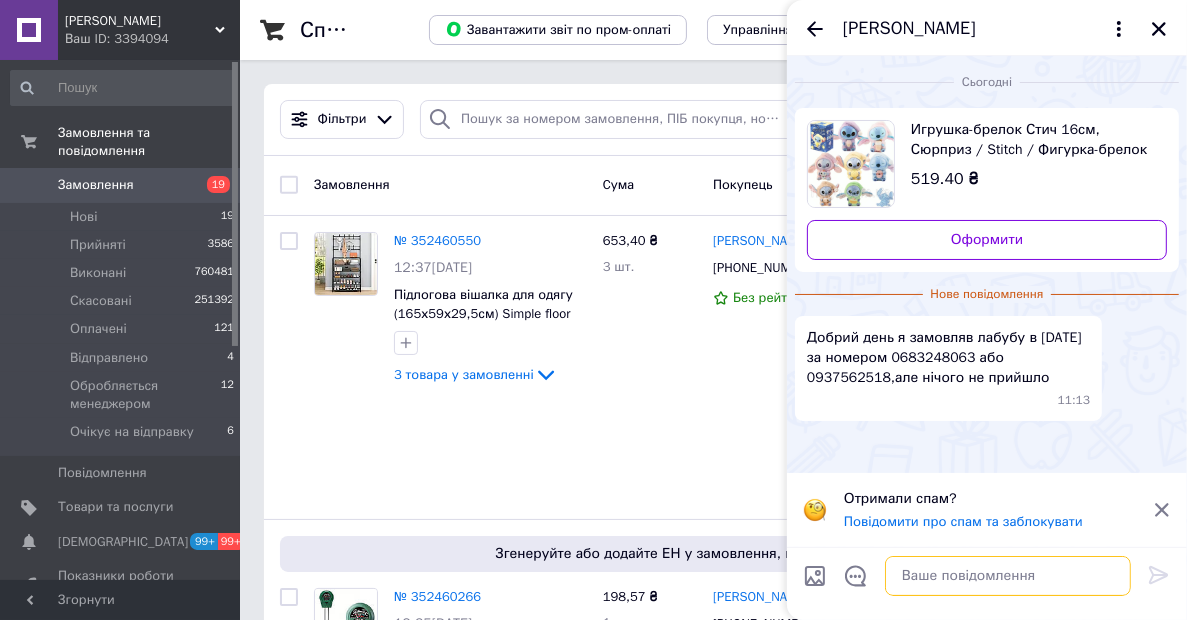 click at bounding box center (1008, 576) 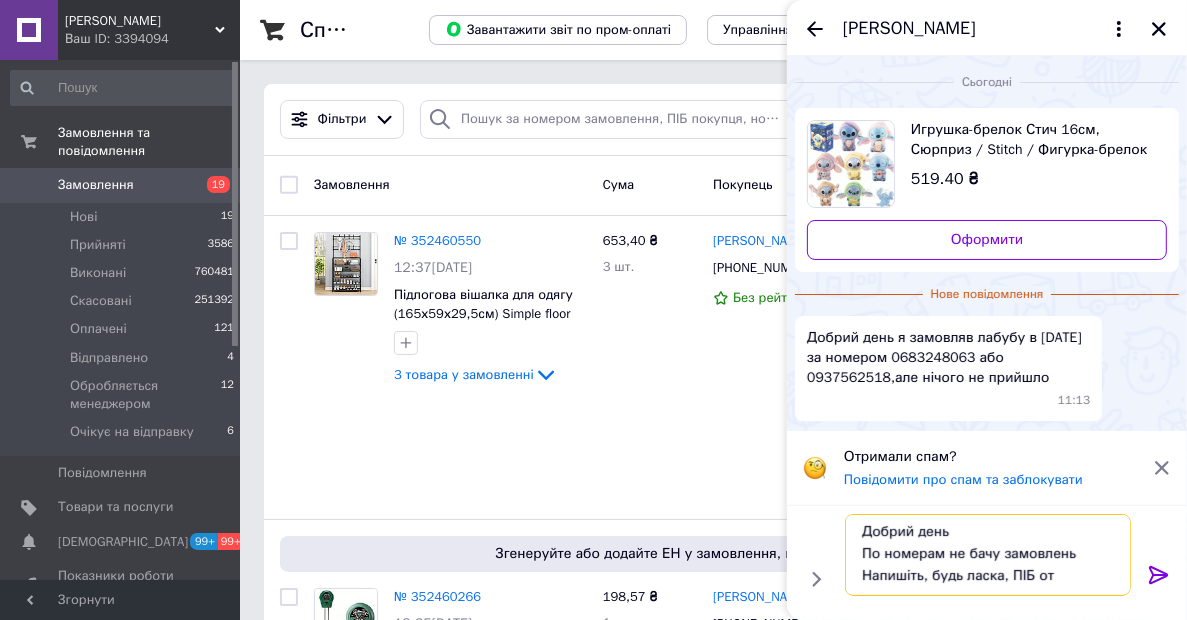 scroll, scrollTop: 1, scrollLeft: 0, axis: vertical 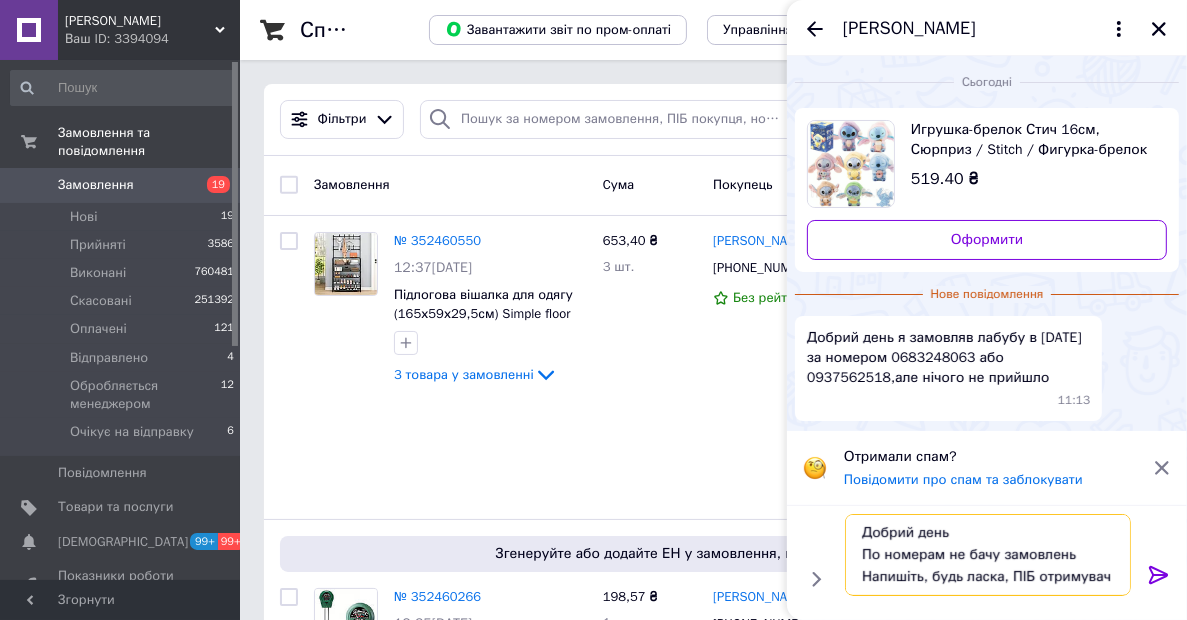 type on "Добрий день
По номерам не бачу замовлень
Напишіть, будь ласка, ПІБ отримувача" 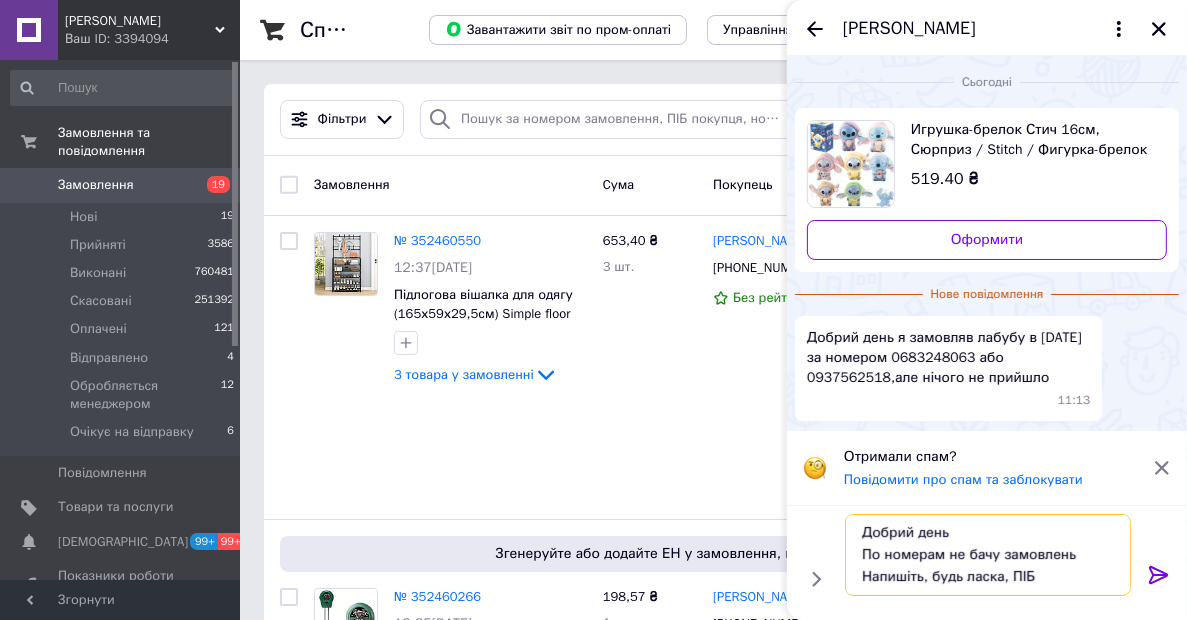 type 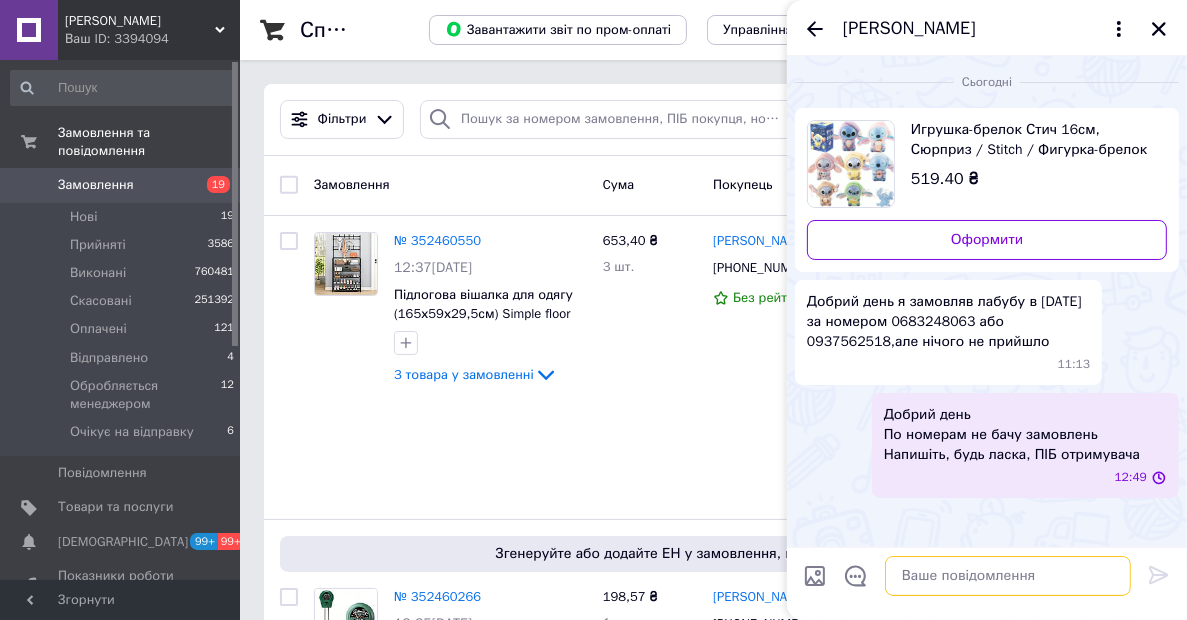 scroll, scrollTop: 0, scrollLeft: 0, axis: both 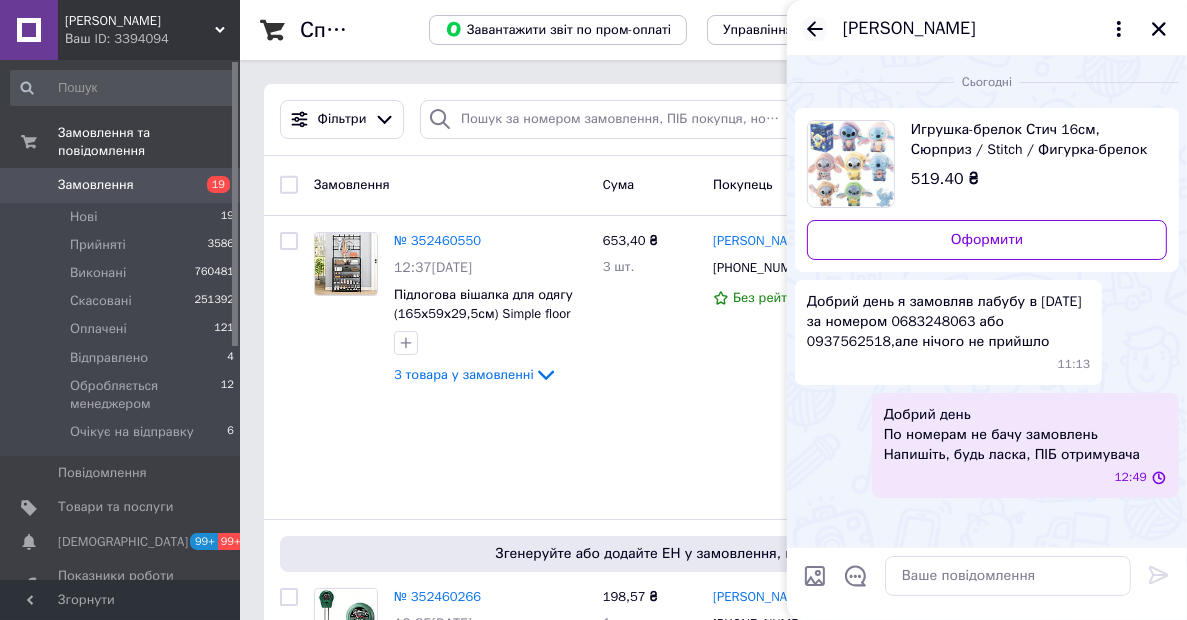 click 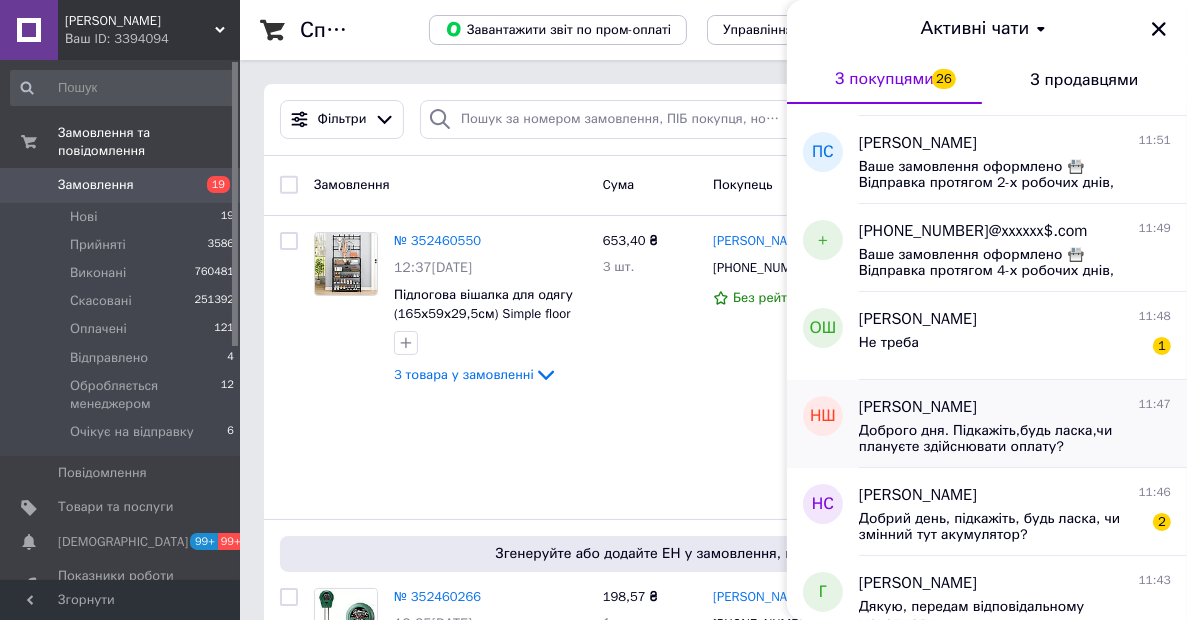 scroll, scrollTop: 2400, scrollLeft: 0, axis: vertical 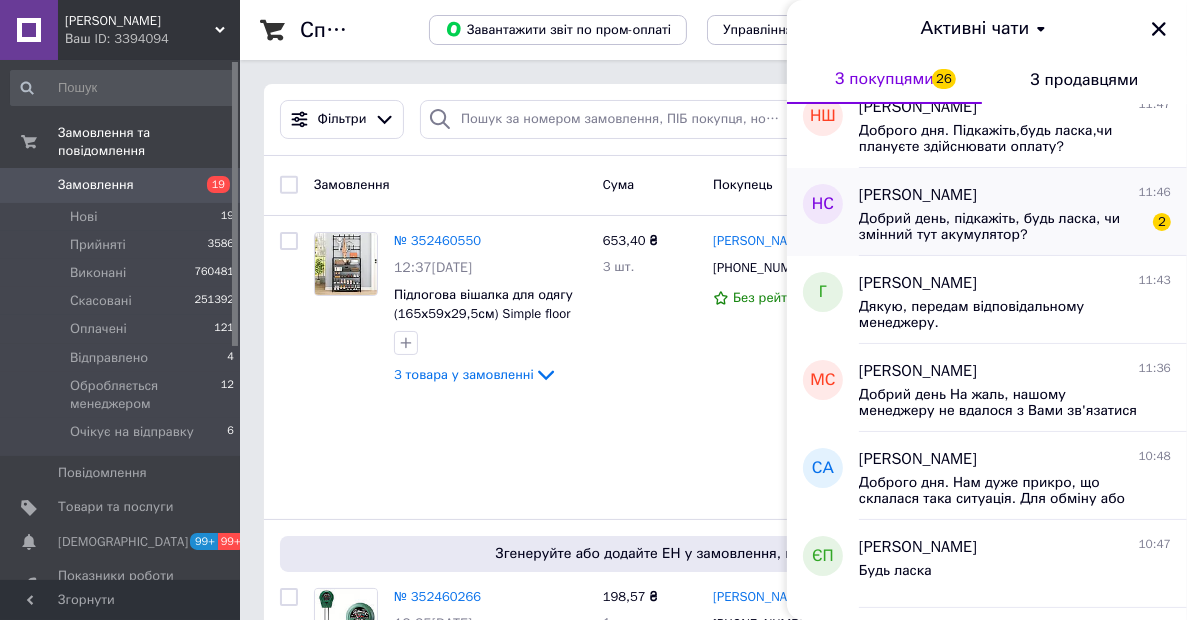 click on "Добрий день, підкажіть, будь ласка, чи змінний тут акумулятор?" at bounding box center (1001, 227) 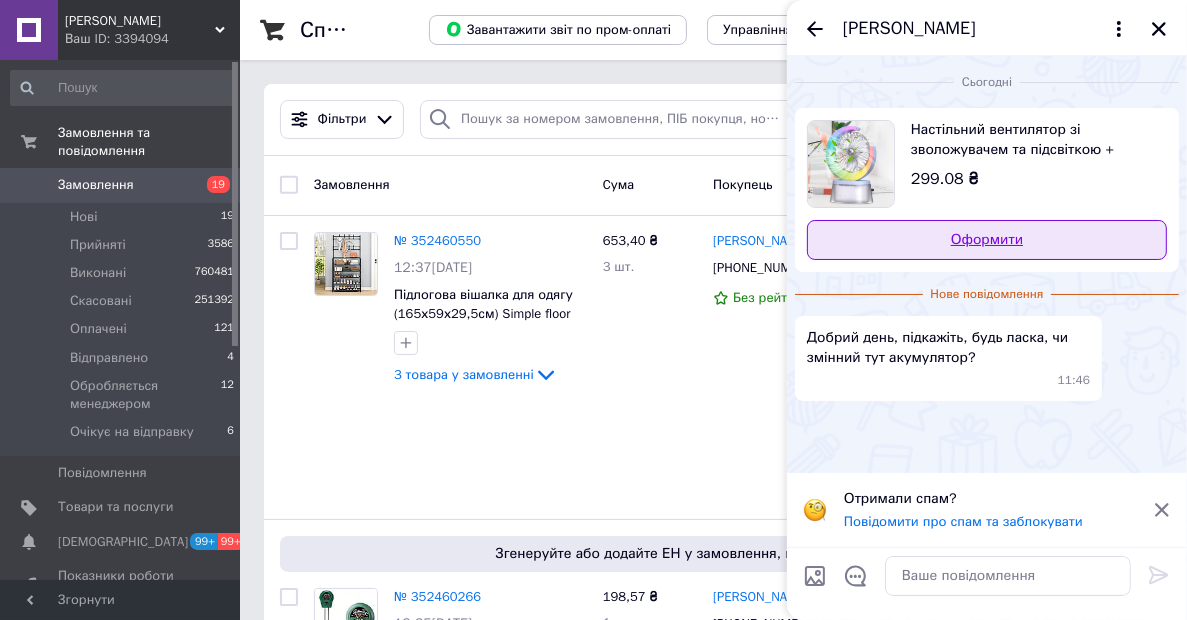click on "Оформити" at bounding box center [987, 240] 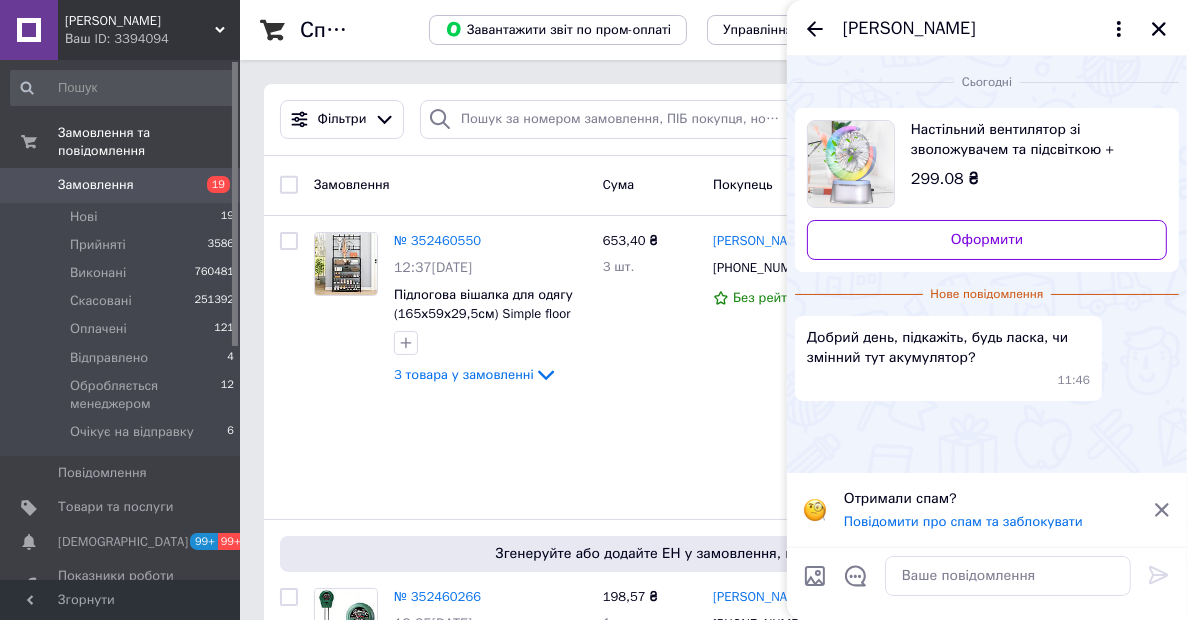 click at bounding box center [987, 583] 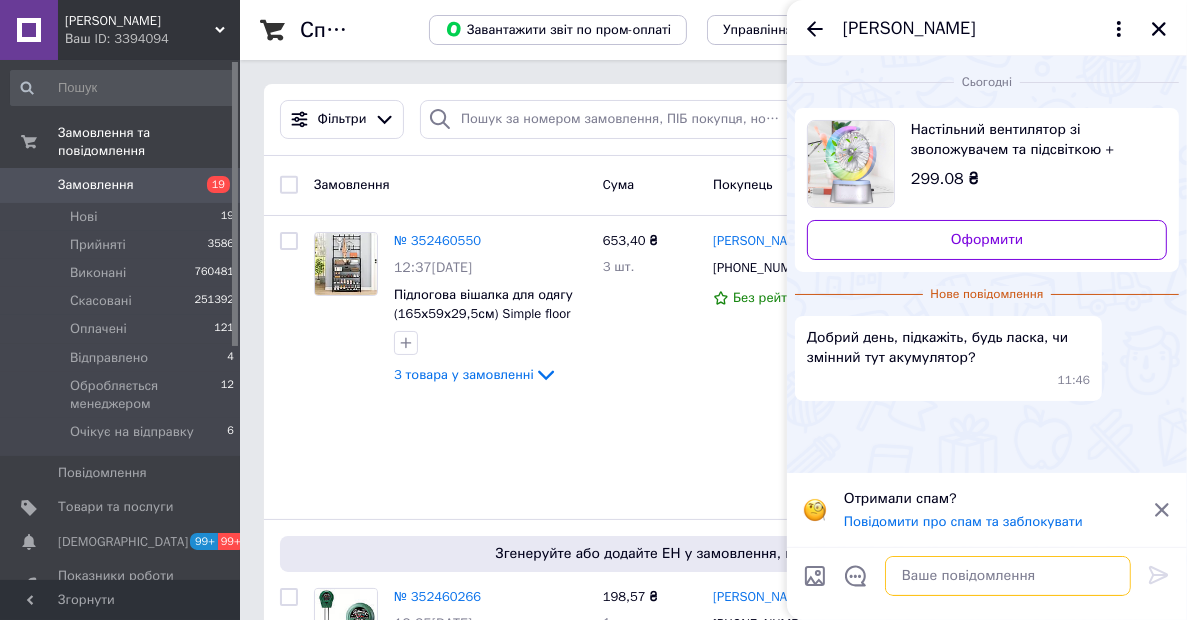 click at bounding box center (1008, 576) 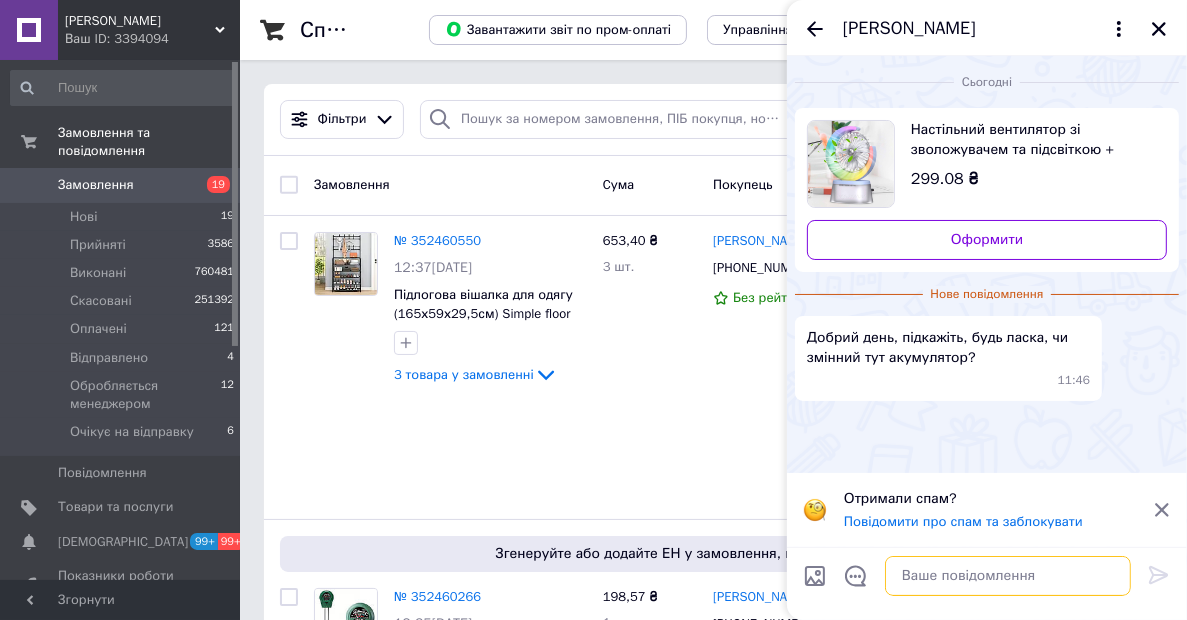 click at bounding box center [1008, 576] 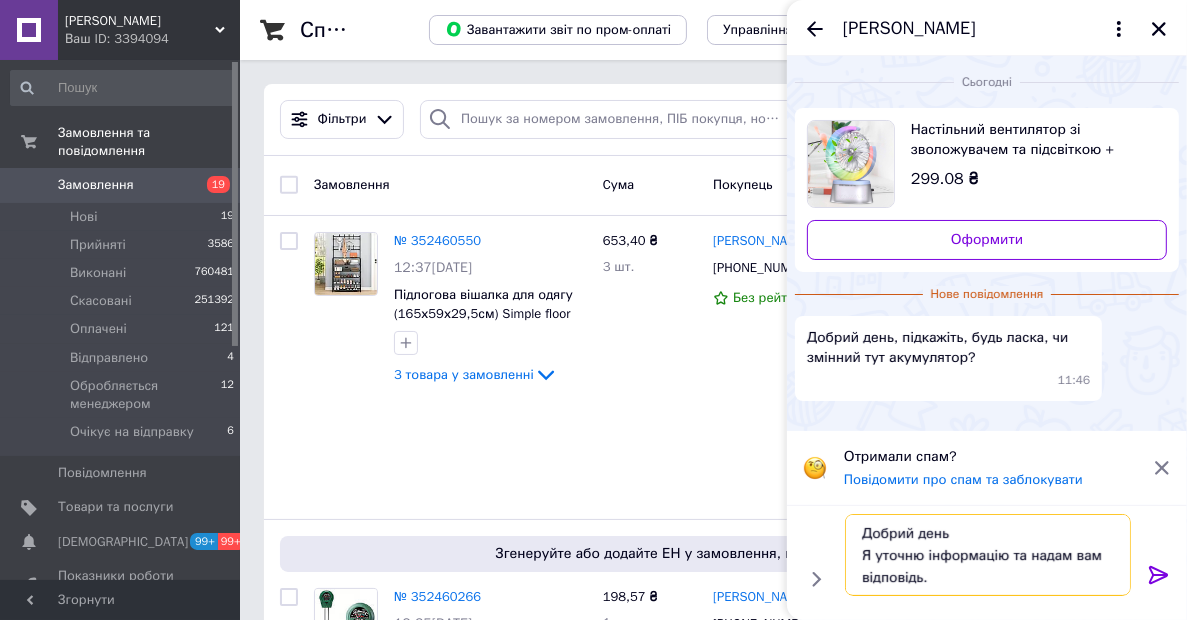 type on "Добрий день
Я уточню інформацію та надам вам відповідь." 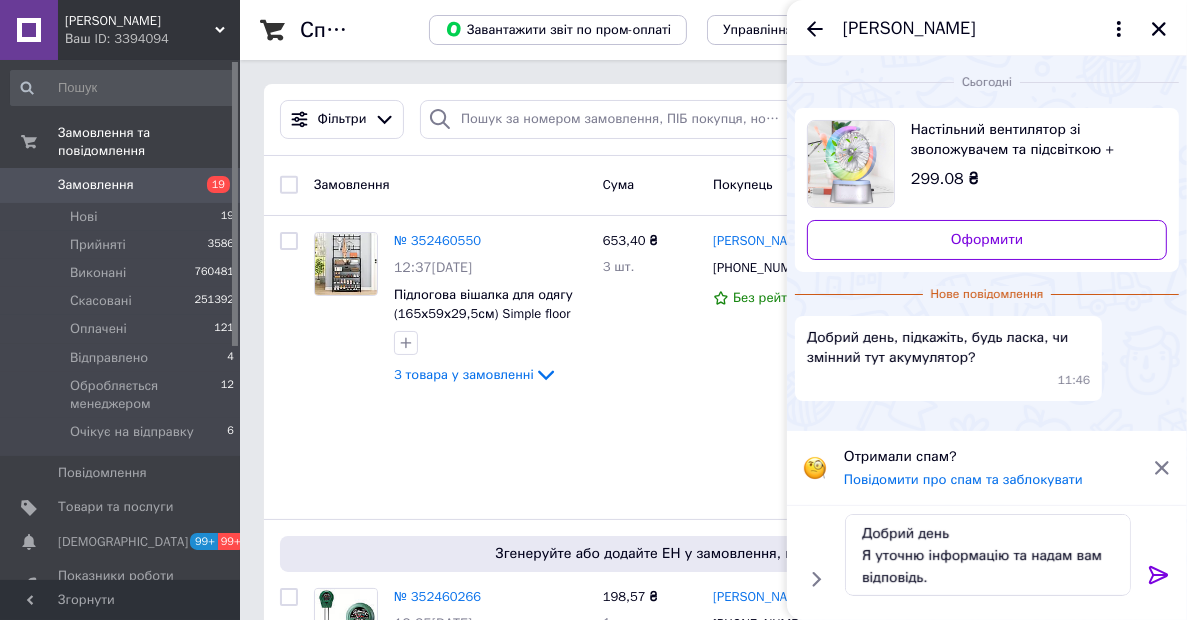 click 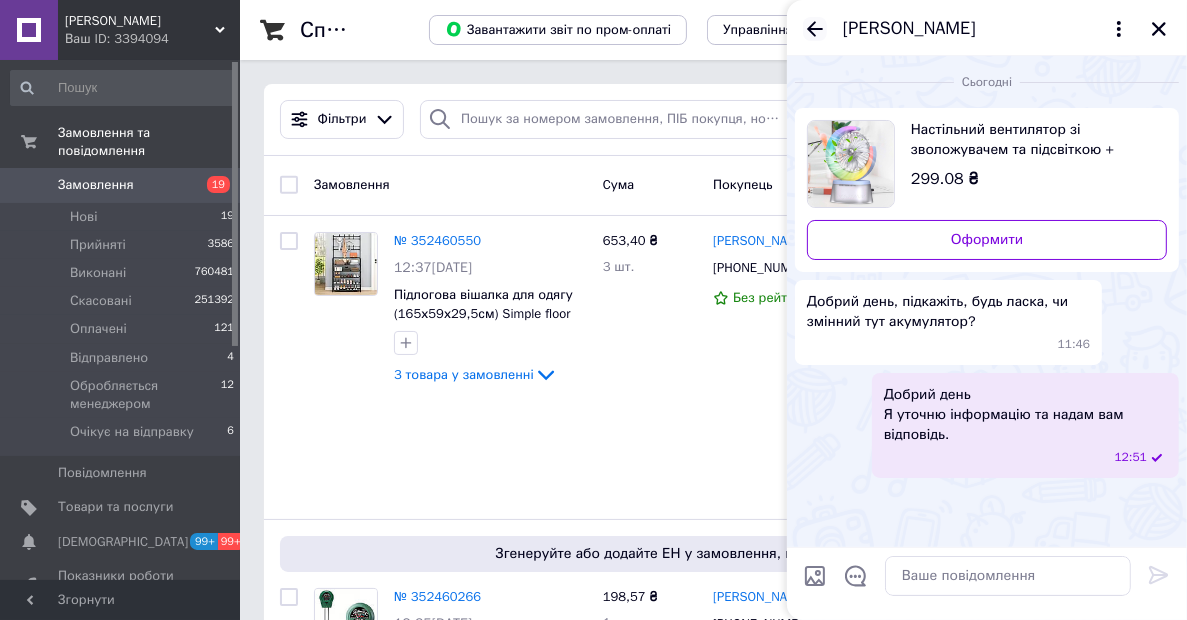 click 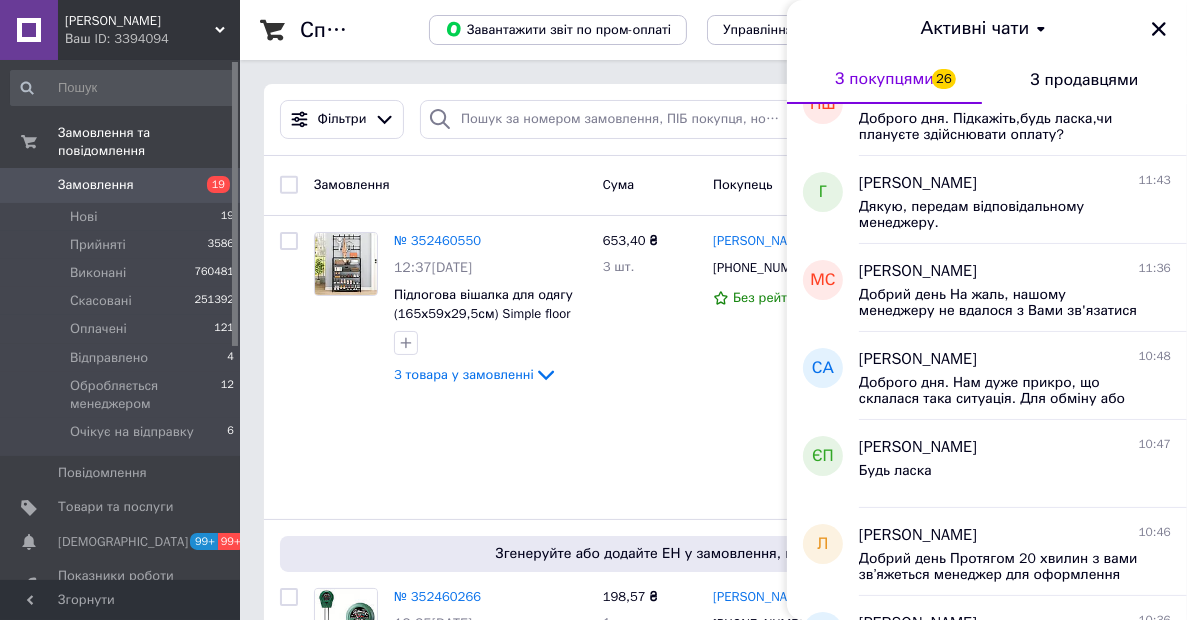 scroll, scrollTop: 2200, scrollLeft: 0, axis: vertical 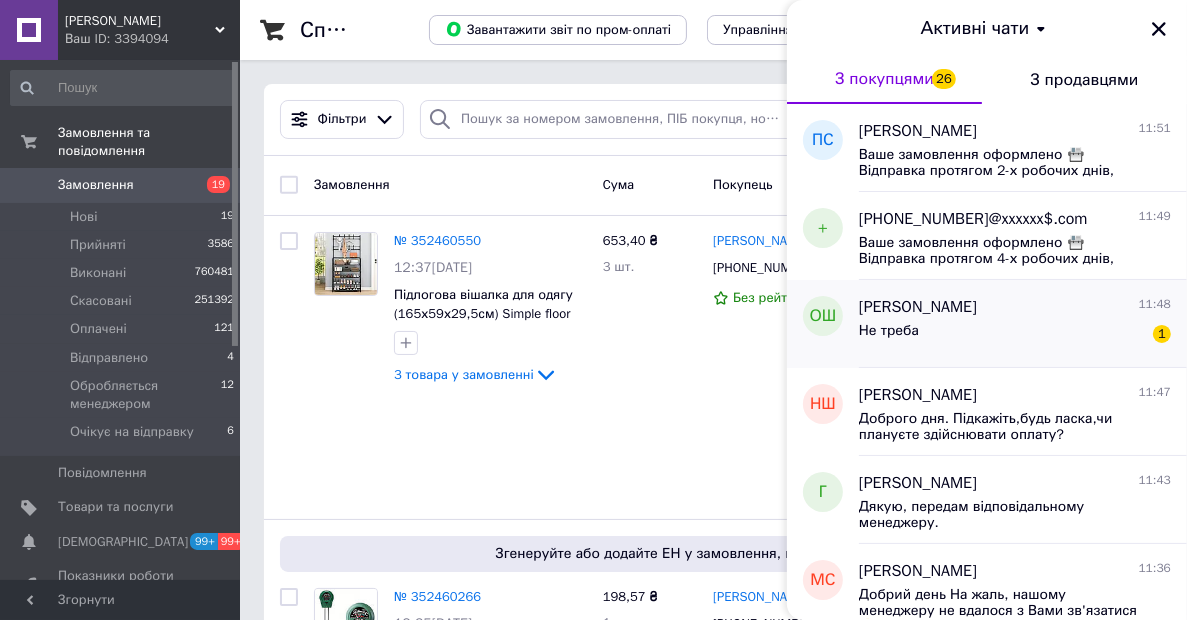 click on "Не треба" at bounding box center [889, 331] 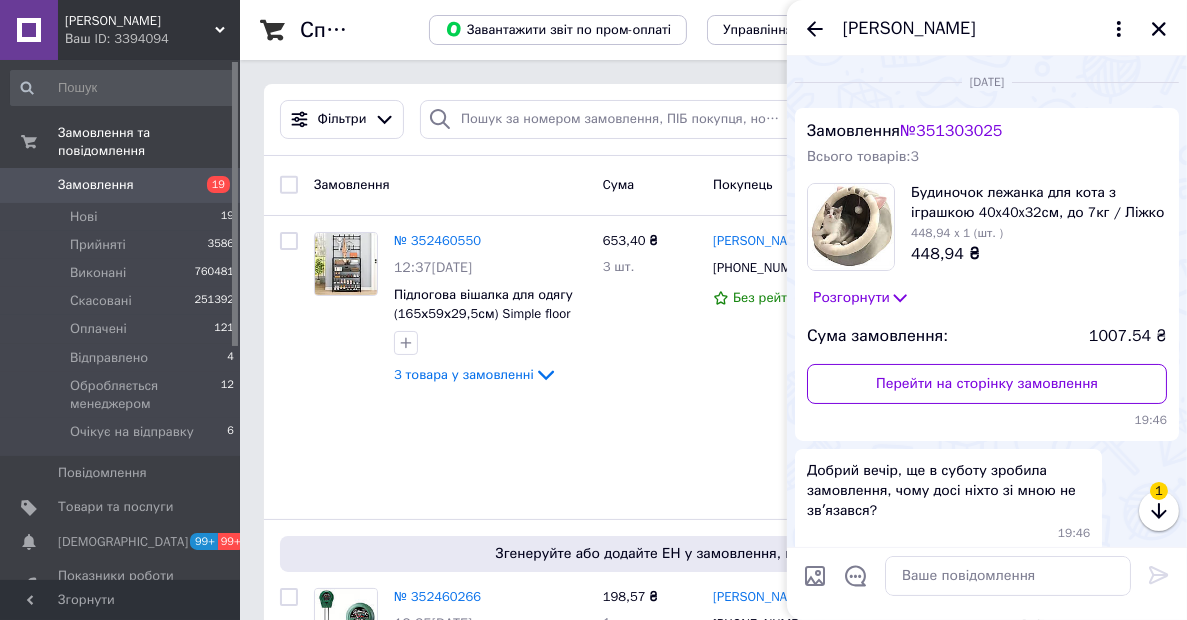 scroll, scrollTop: 789, scrollLeft: 0, axis: vertical 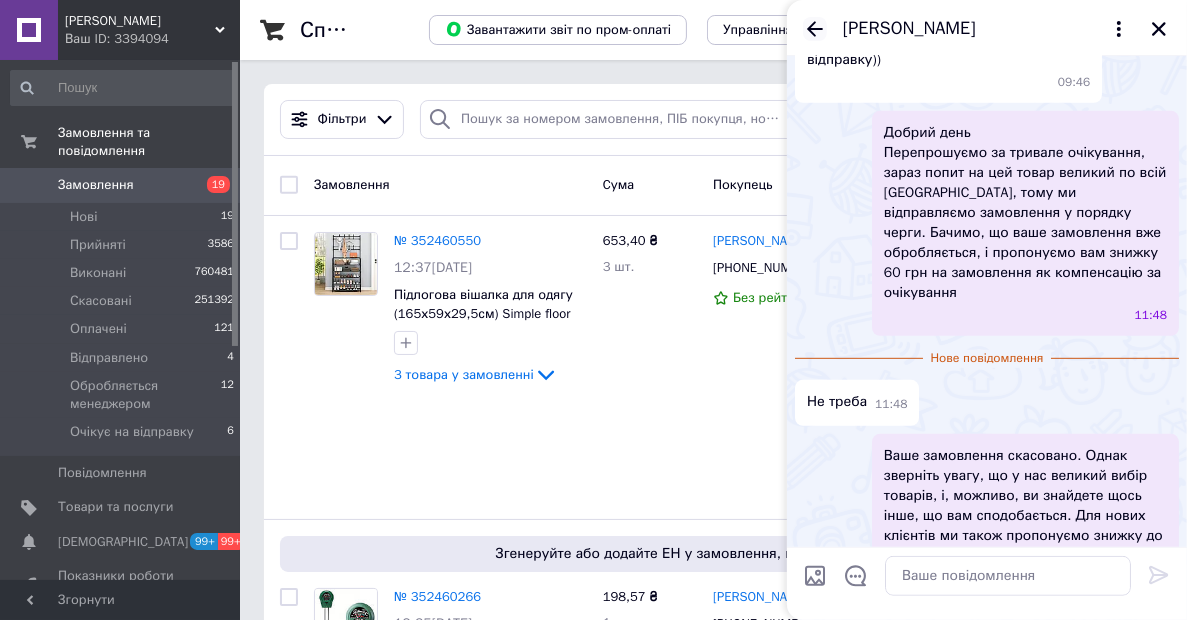 click 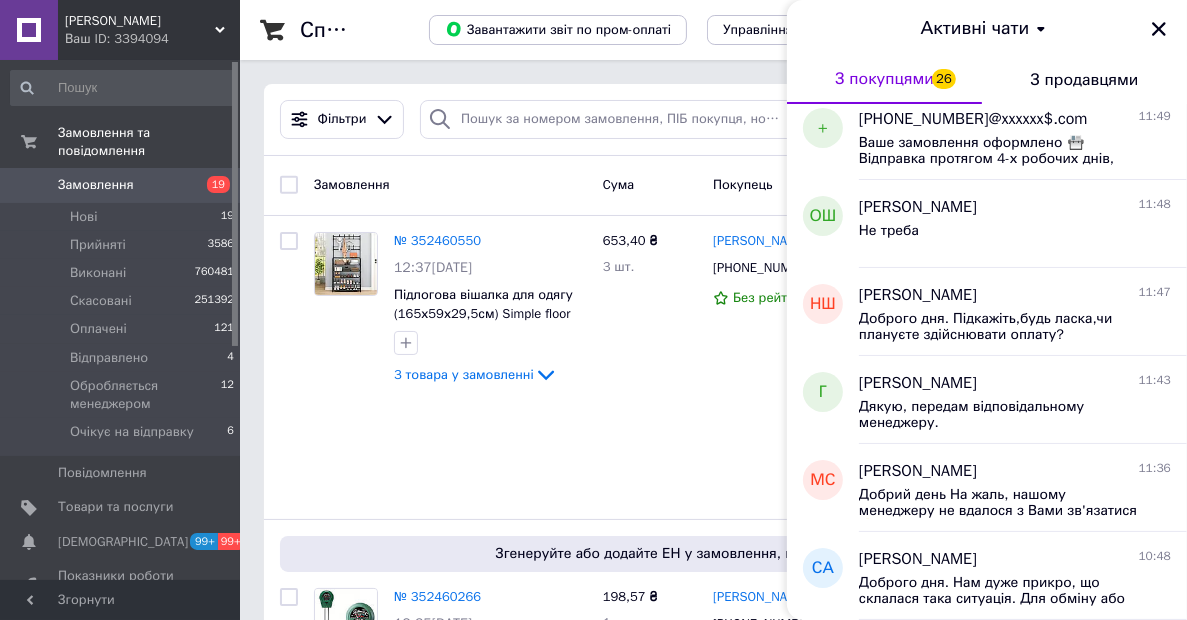 scroll, scrollTop: 1900, scrollLeft: 0, axis: vertical 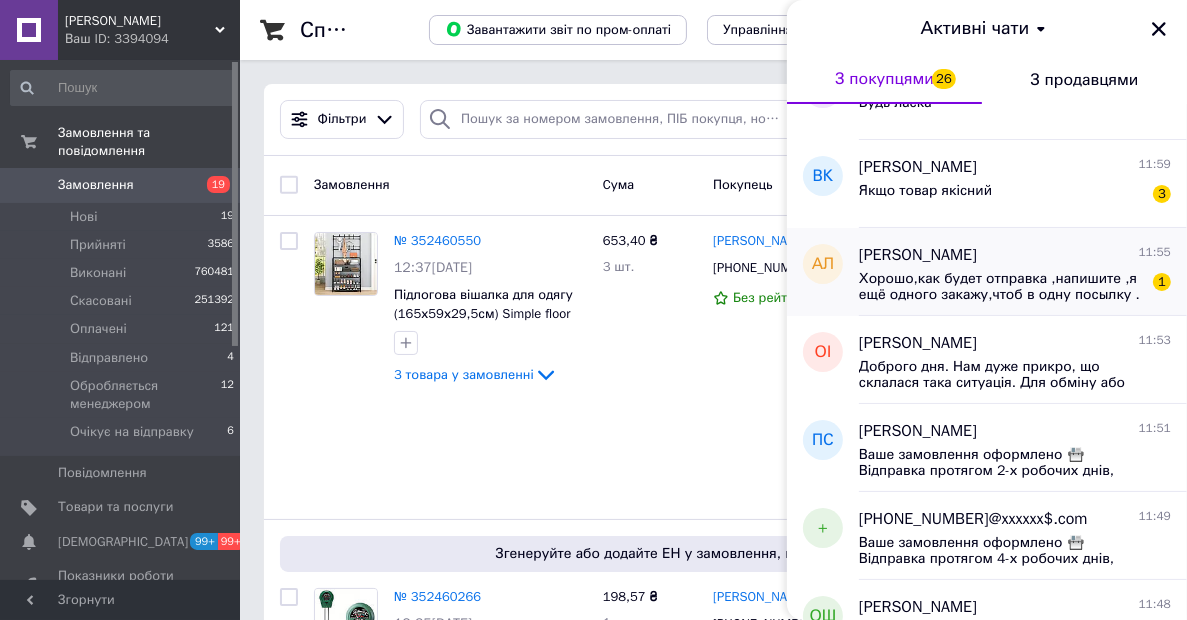 click on "Алеся Линник" at bounding box center (918, 255) 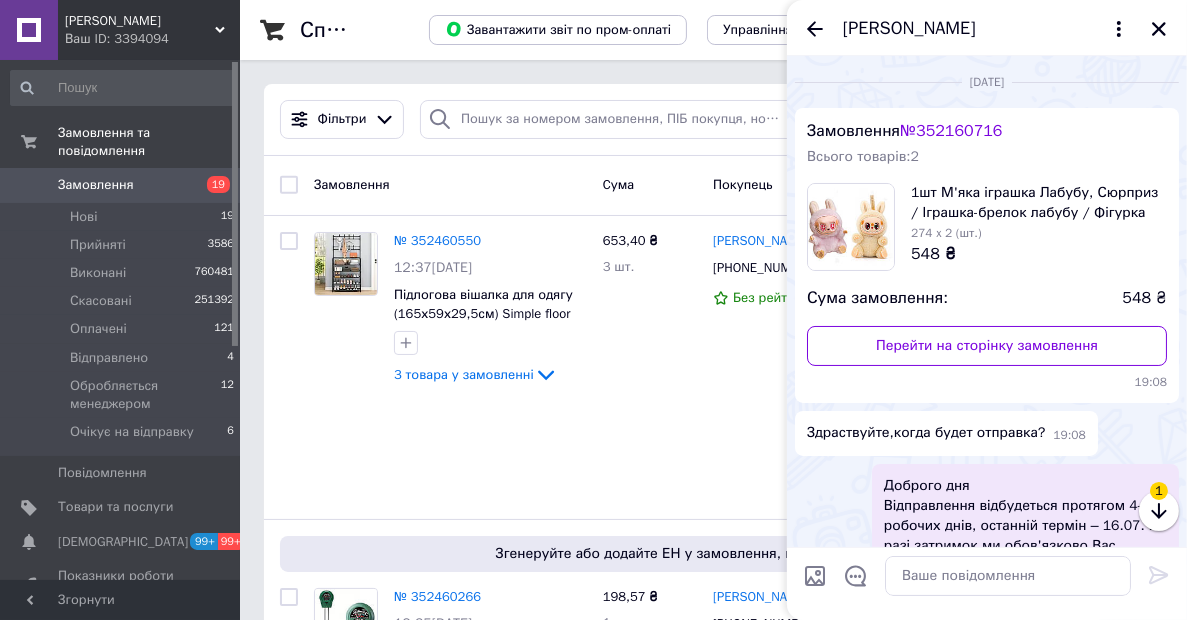 scroll, scrollTop: 889, scrollLeft: 0, axis: vertical 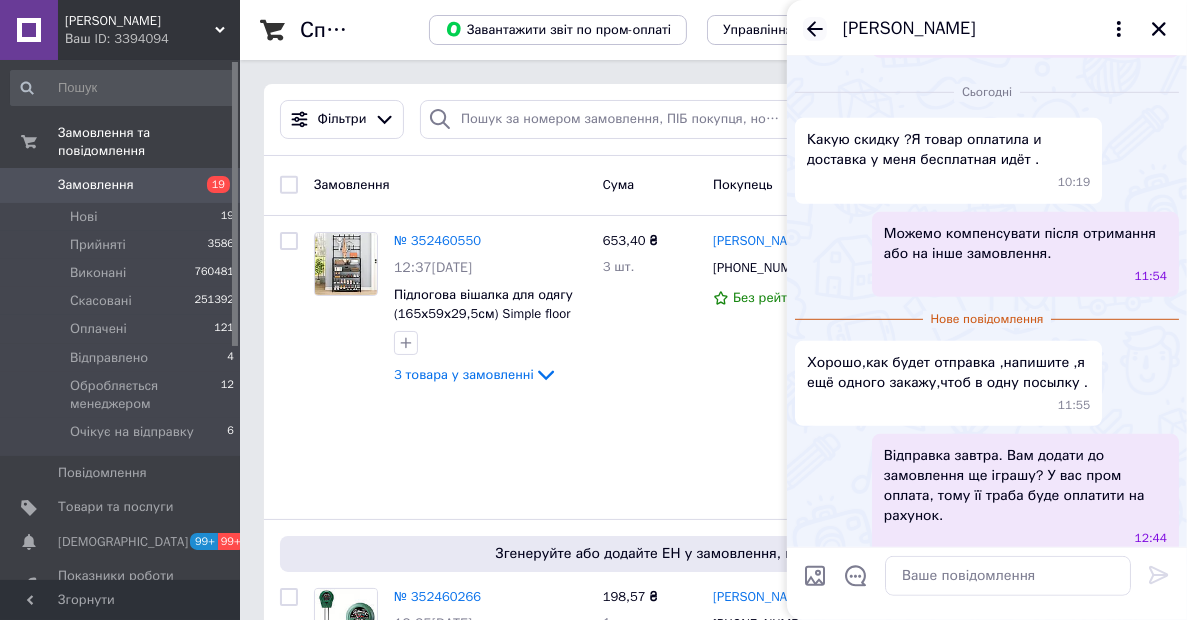 click 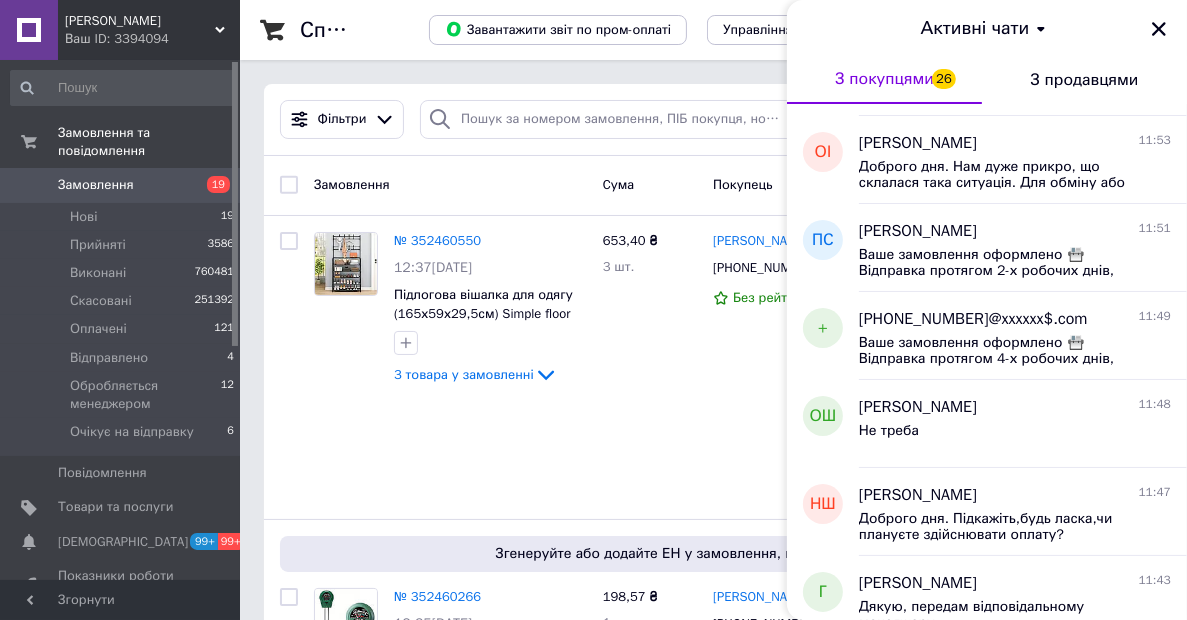scroll, scrollTop: 1900, scrollLeft: 0, axis: vertical 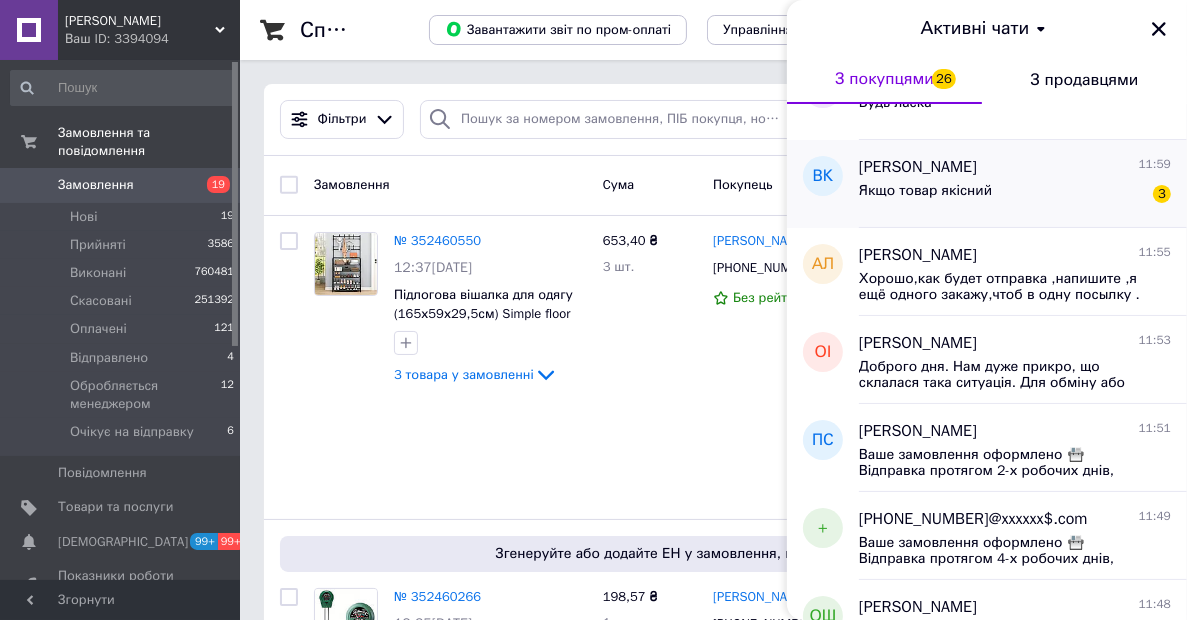 click on "Якщо товар якісний" at bounding box center (925, 197) 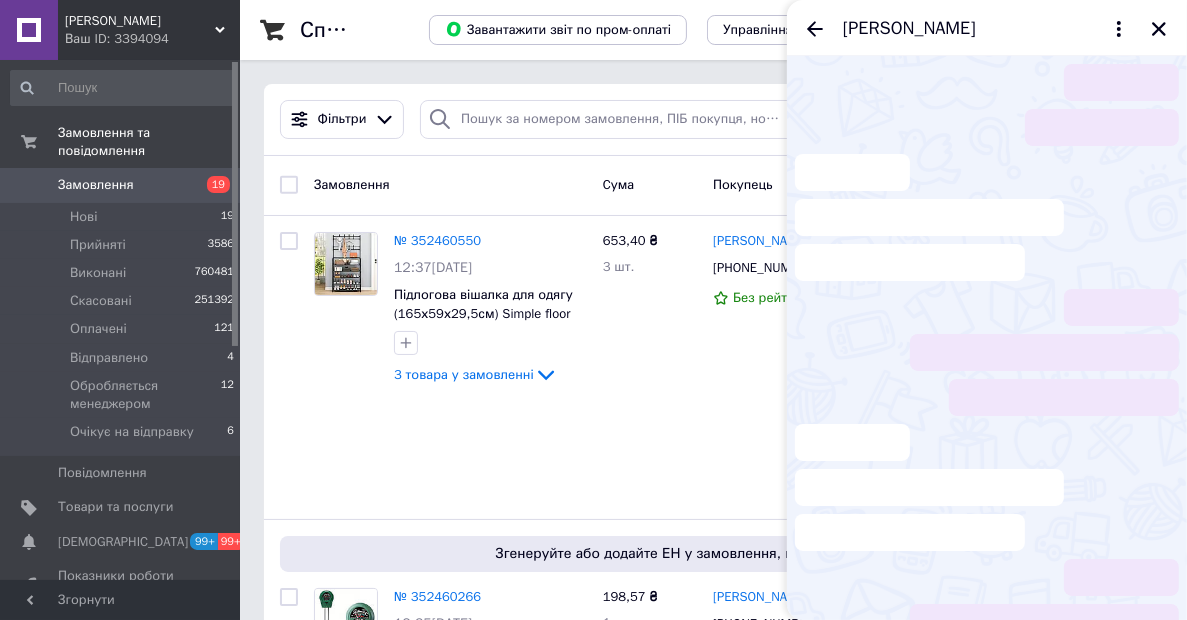 scroll, scrollTop: 200, scrollLeft: 0, axis: vertical 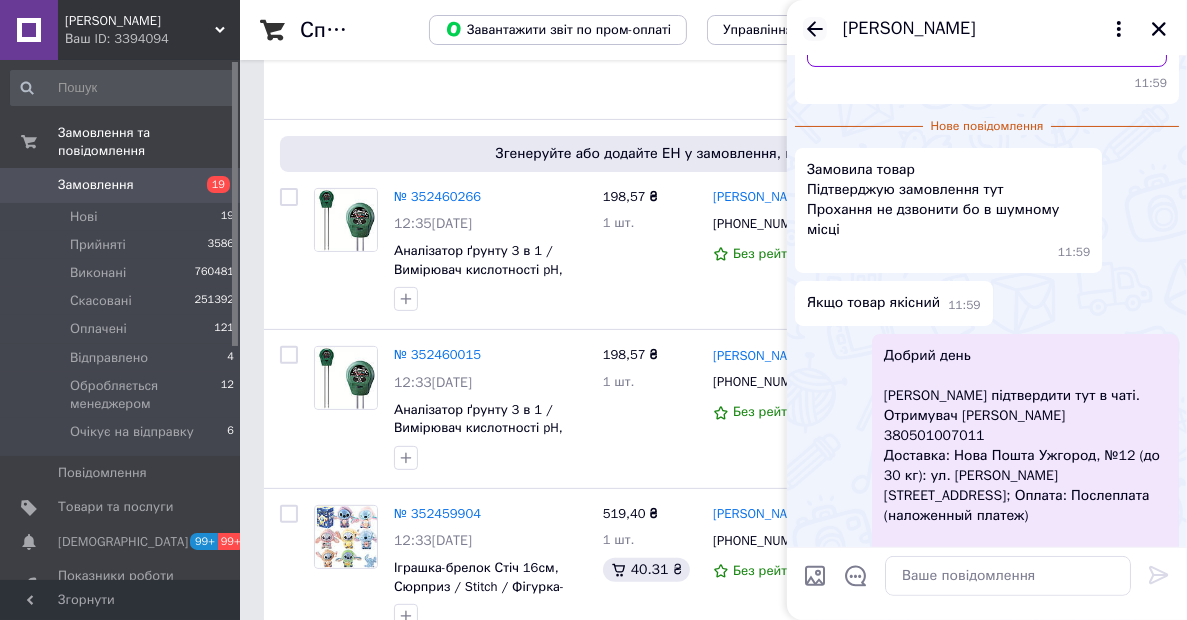click 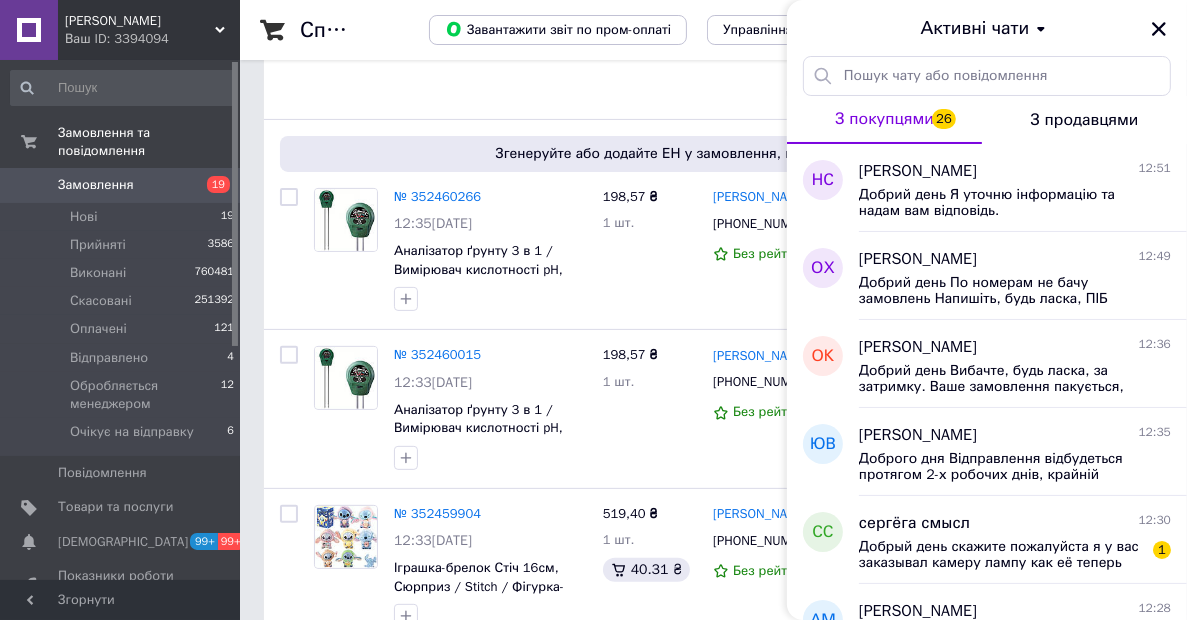 click on "Ваш ID: 3394094" at bounding box center (152, 39) 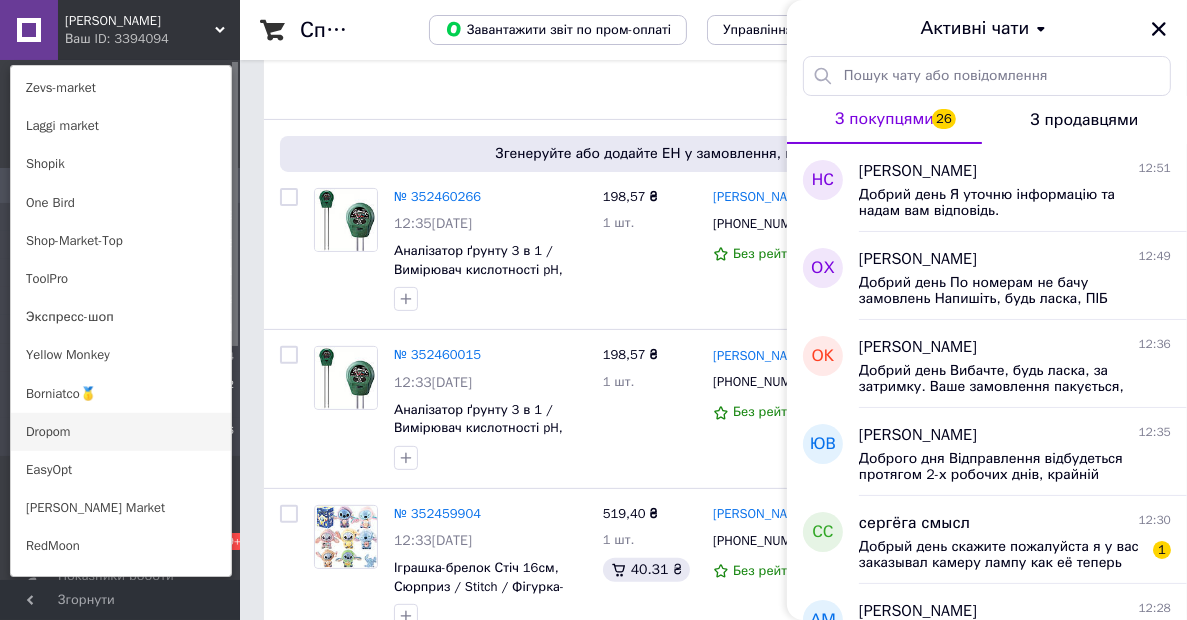 scroll, scrollTop: 1496, scrollLeft: 0, axis: vertical 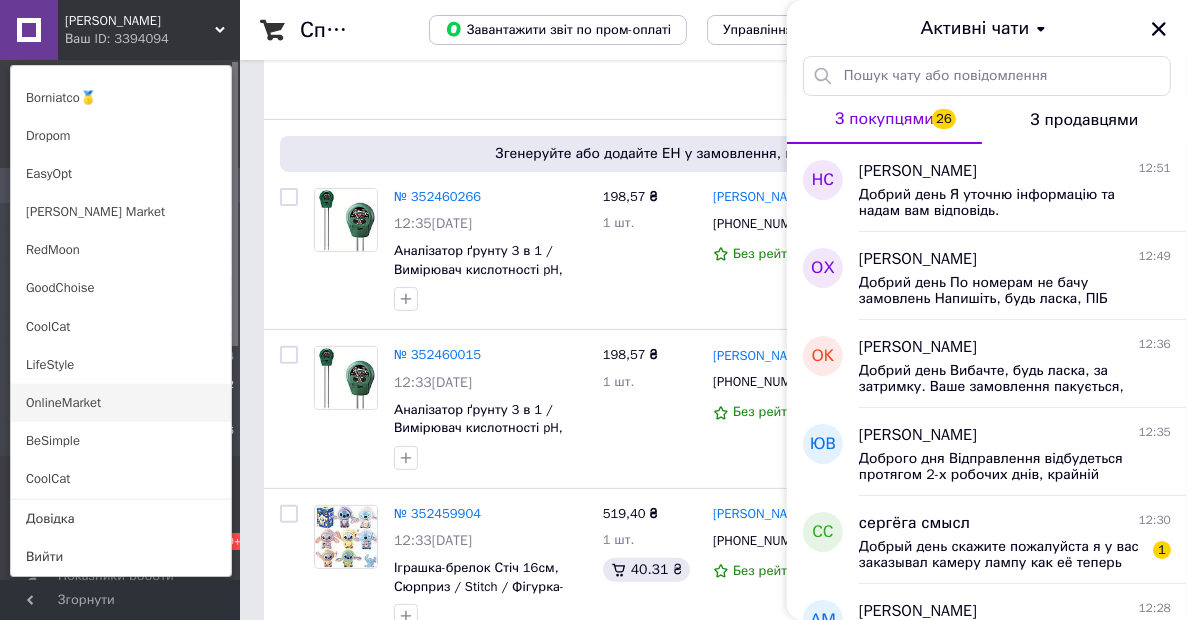 click on "OnlineMarket" at bounding box center (121, 403) 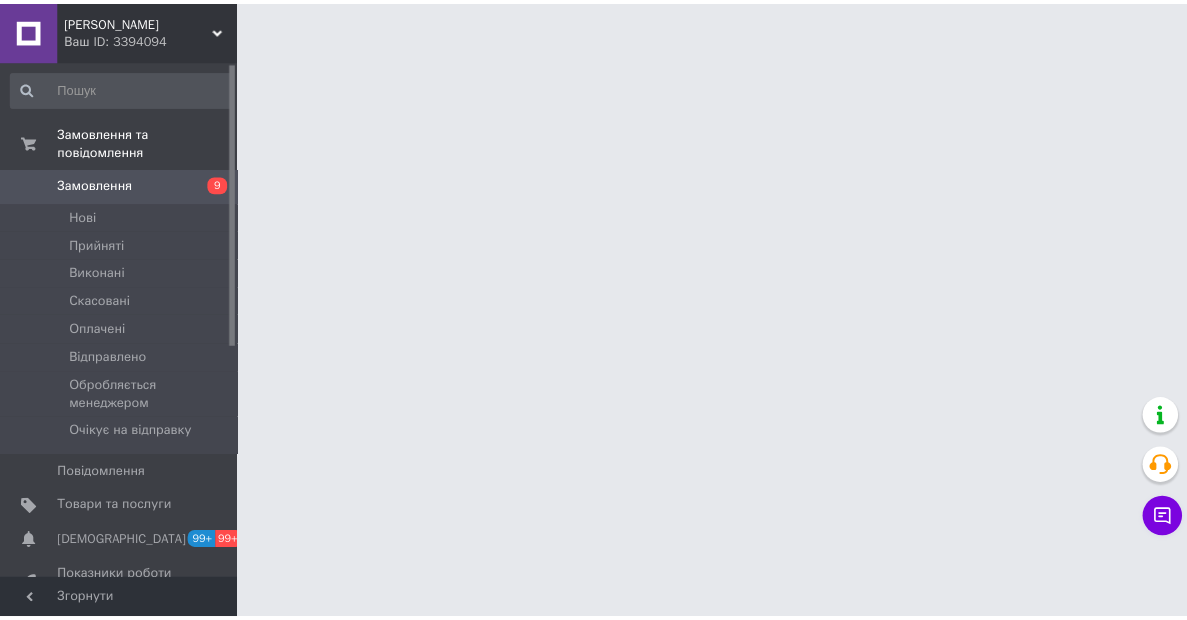 scroll, scrollTop: 0, scrollLeft: 0, axis: both 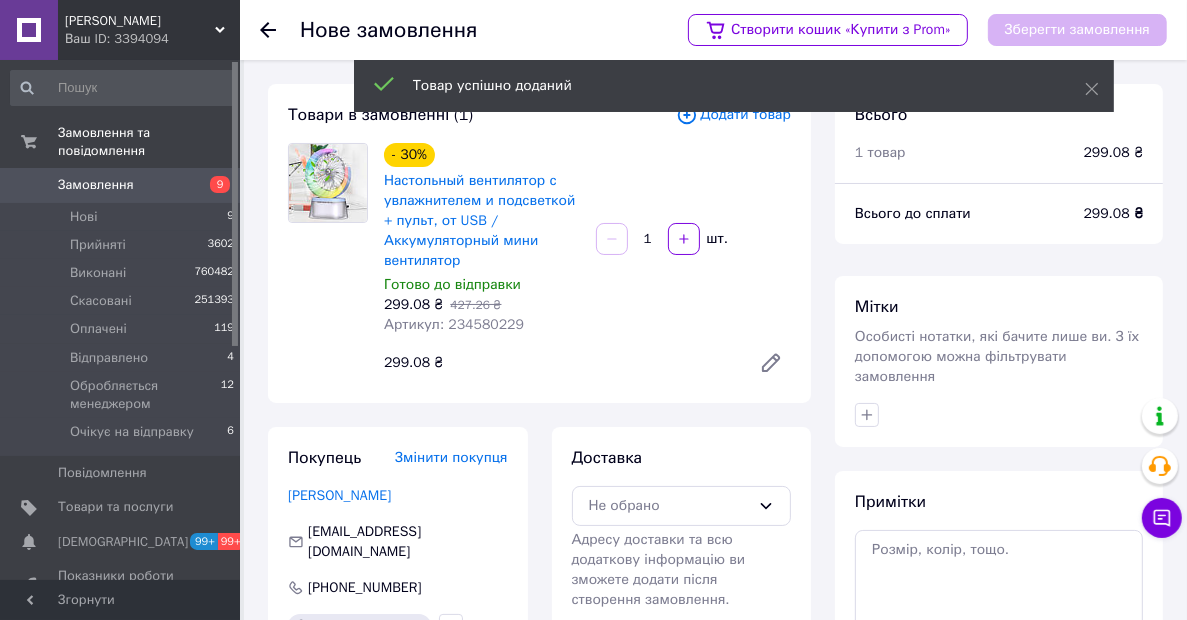 click on "Артикул: 234580229" at bounding box center (454, 324) 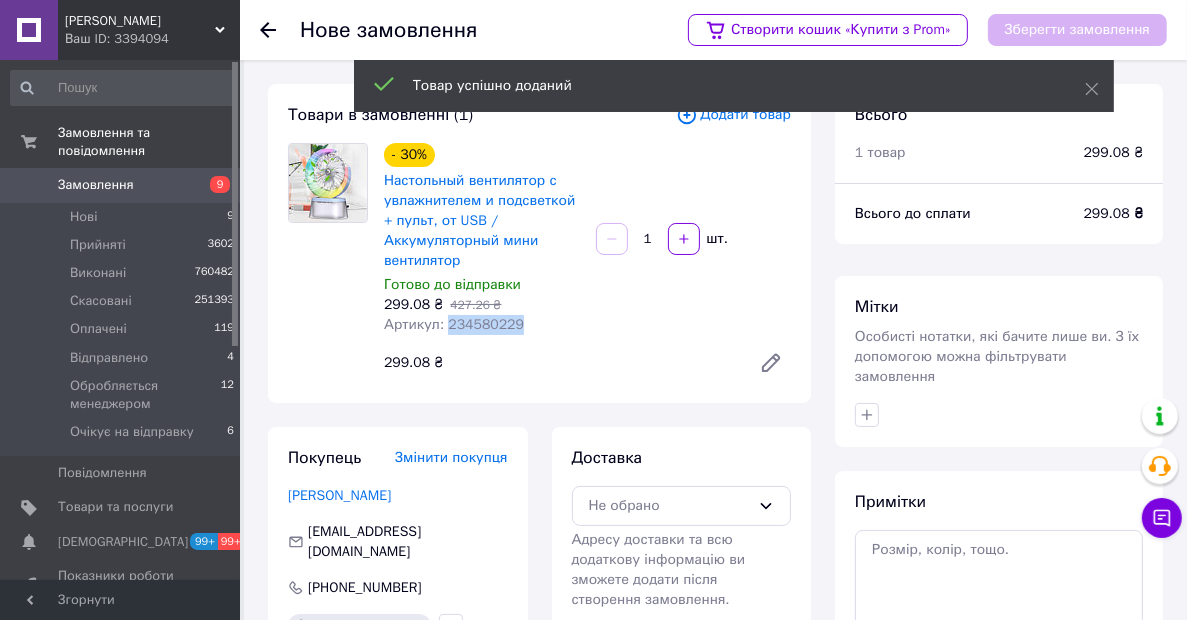 click on "Артикул: 234580229" at bounding box center (454, 324) 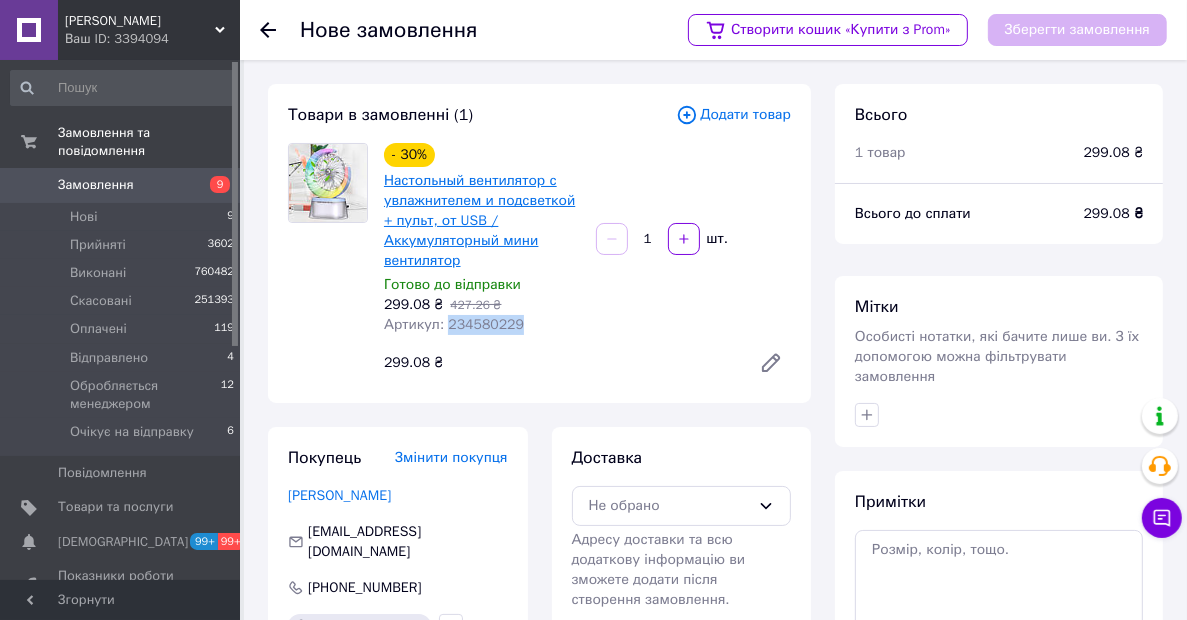 click on "Настольный вентилятор с увлажнителем и подсветкой + пульт, от USB / Аккумуляторный мини вентилятор" at bounding box center [479, 220] 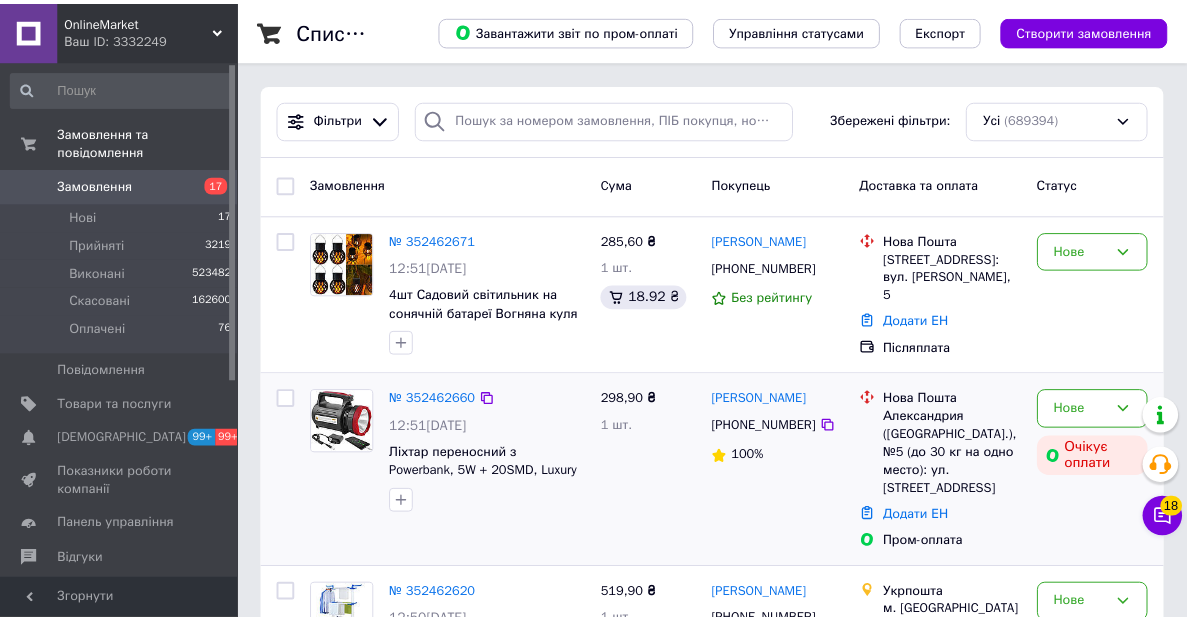 scroll, scrollTop: 0, scrollLeft: 0, axis: both 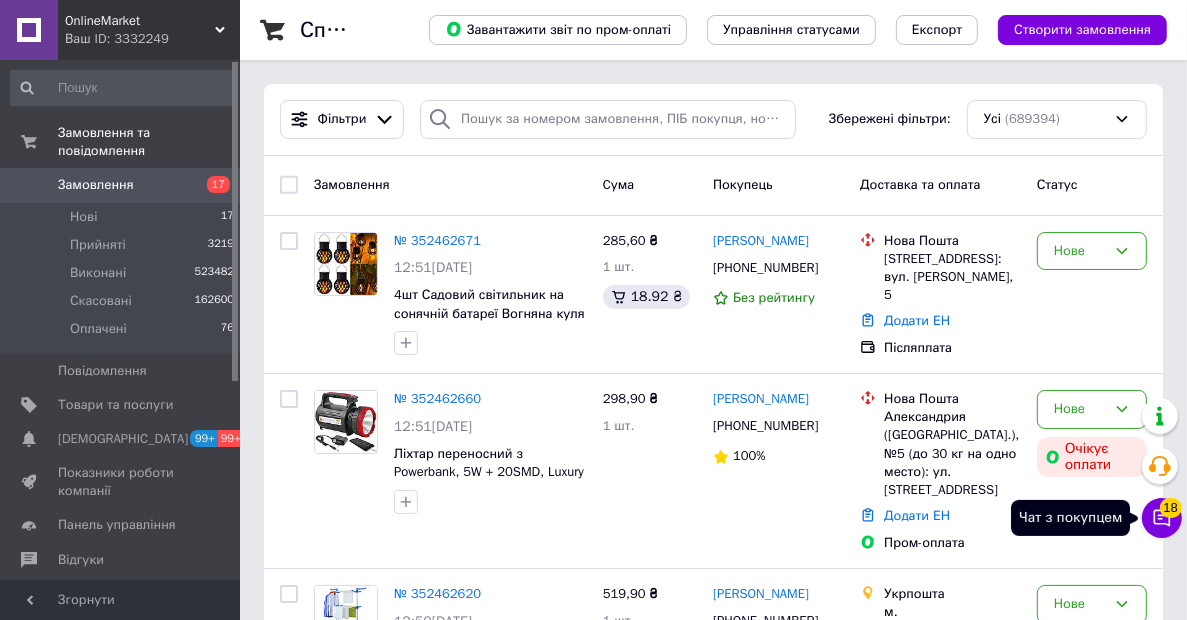 click on "Чат з покупцем 18" at bounding box center (1162, 518) 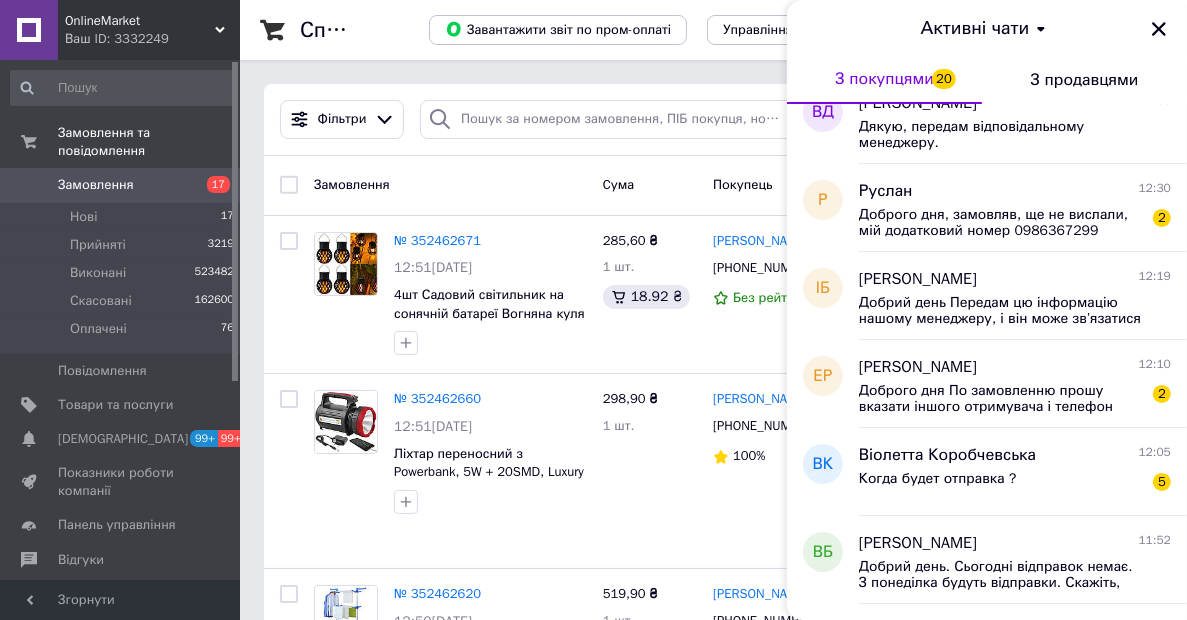 scroll, scrollTop: 744, scrollLeft: 0, axis: vertical 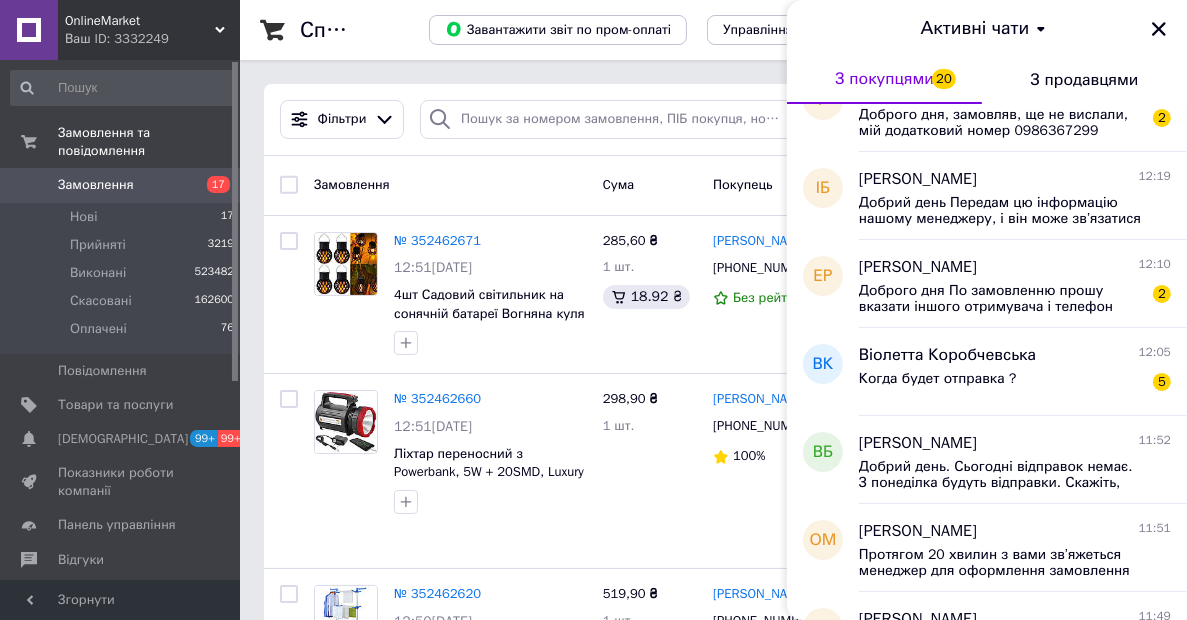 click on "OnlineMarket" at bounding box center (140, 21) 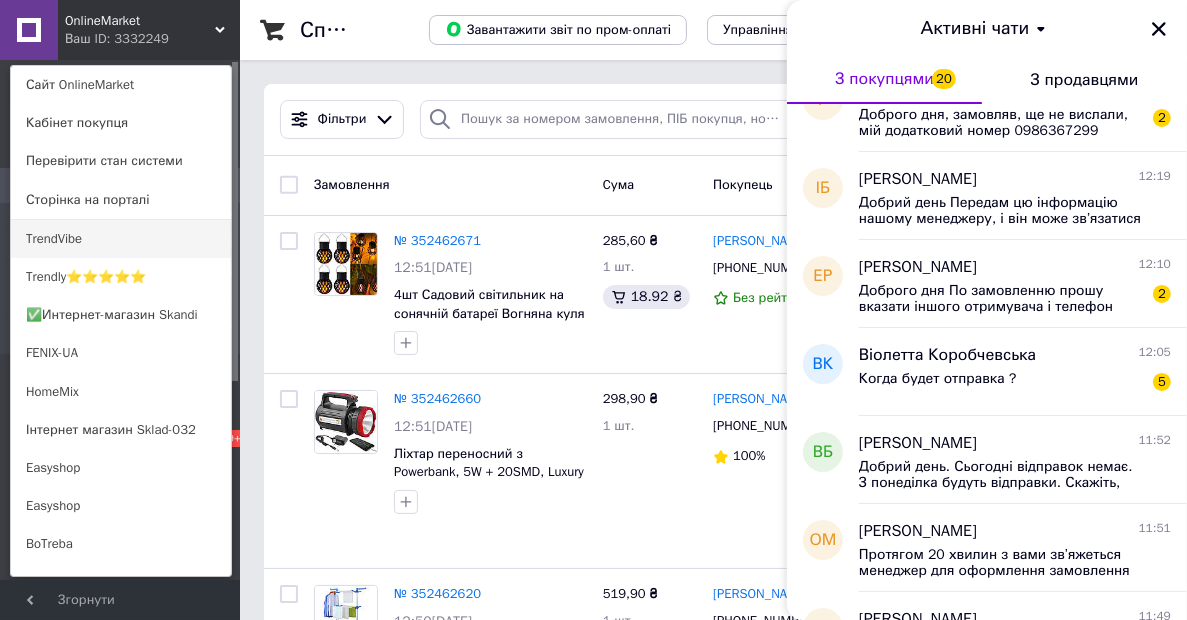 click on "TrendVibe" at bounding box center (121, 239) 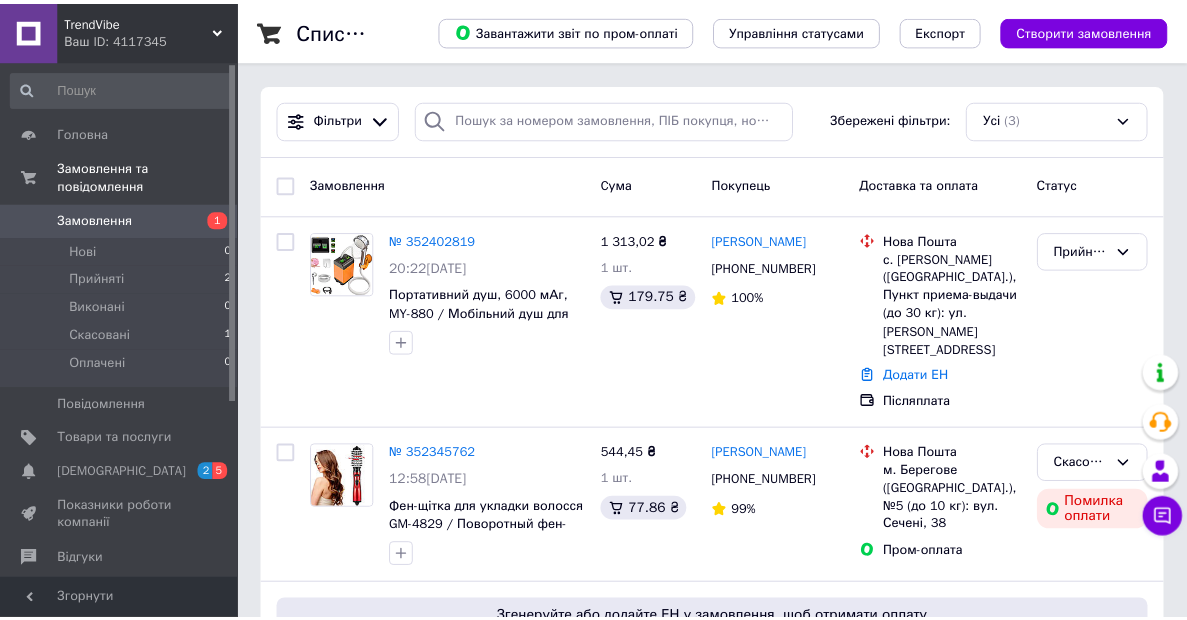scroll, scrollTop: 0, scrollLeft: 0, axis: both 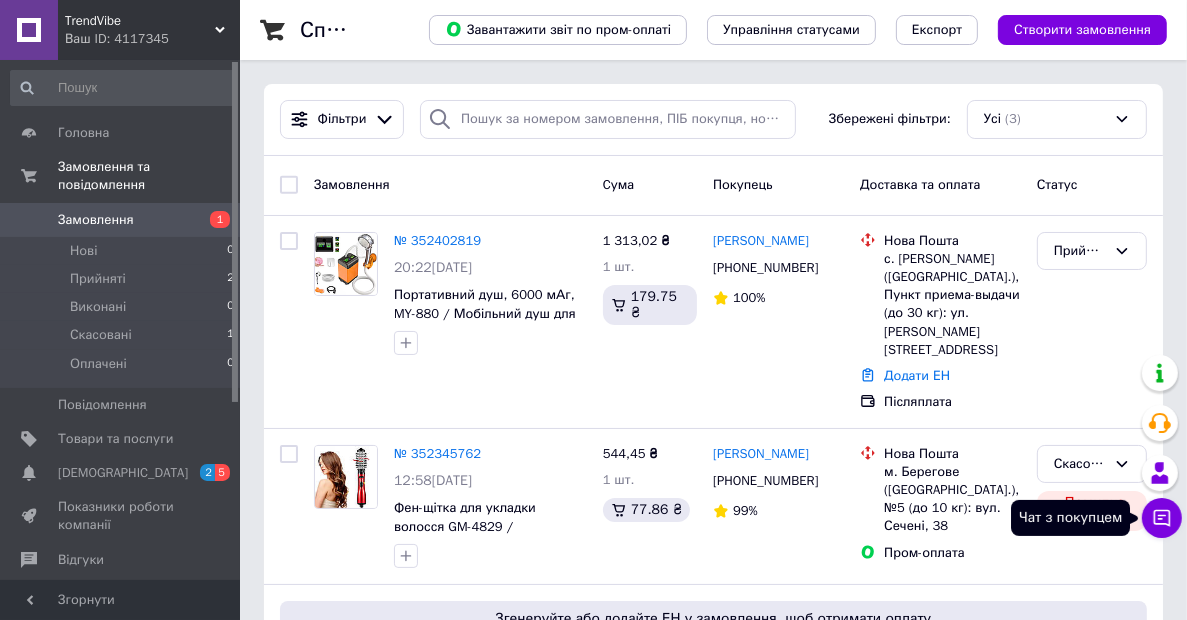 click 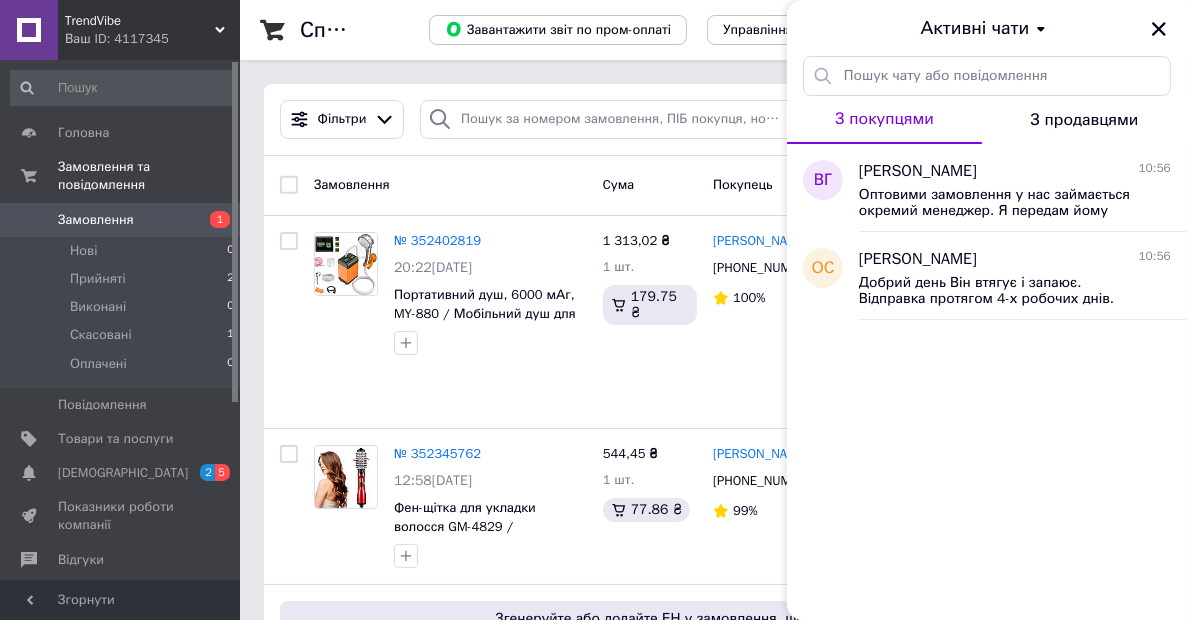 click on "Ваш ID: 4117345" at bounding box center [152, 39] 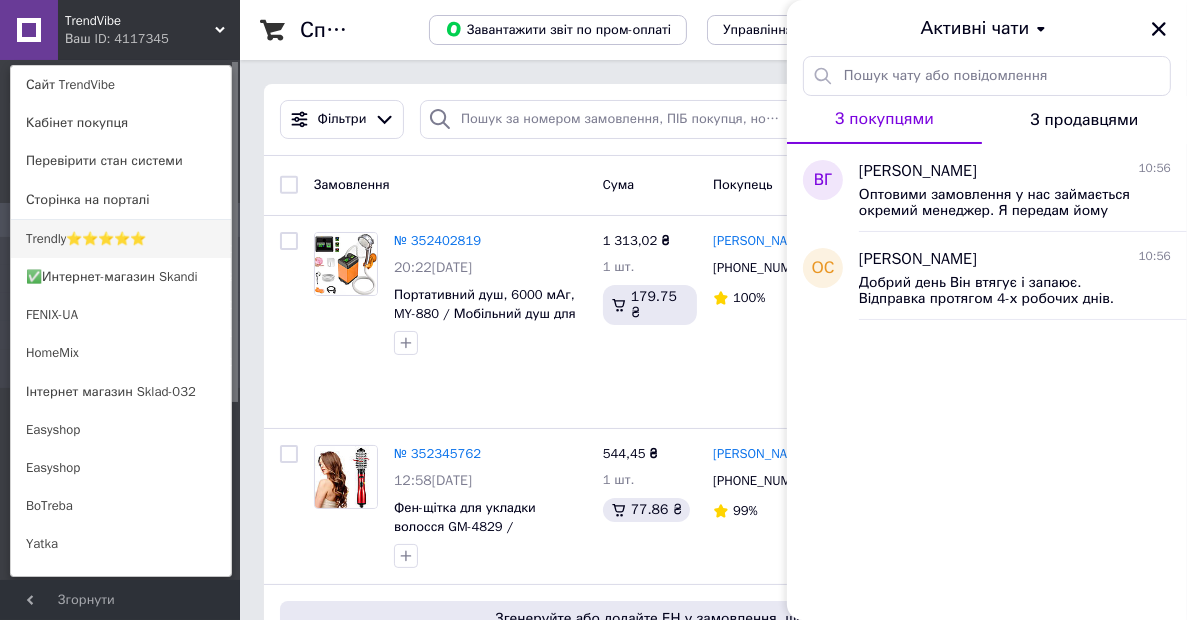 click on "Trendly⭐⭐⭐⭐⭐" at bounding box center [121, 239] 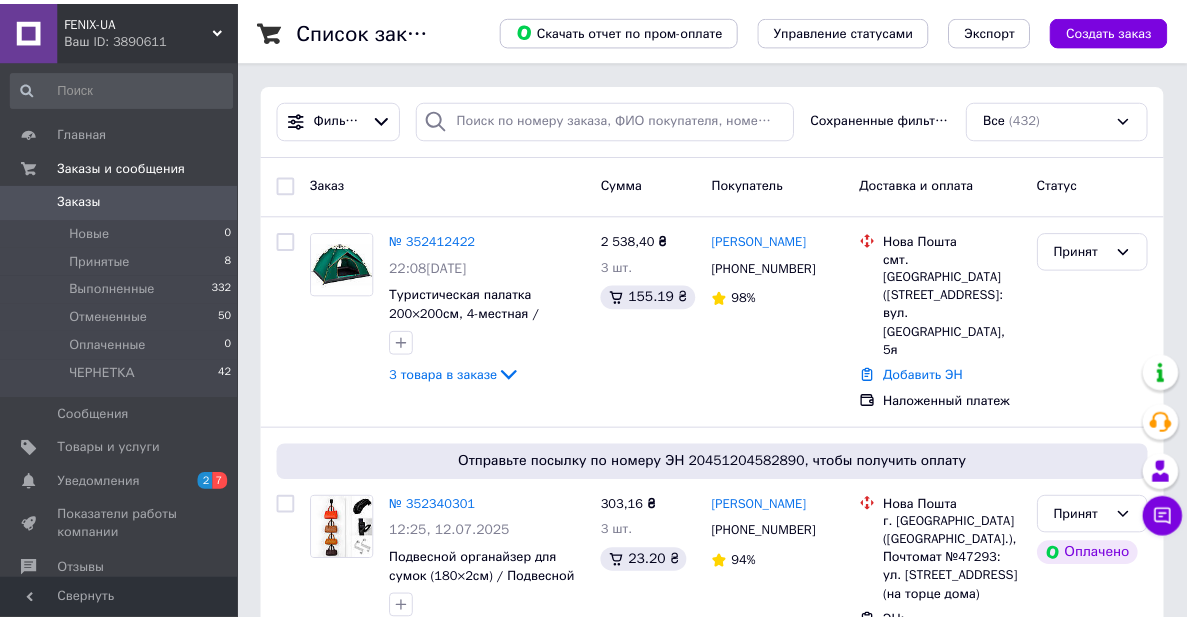scroll, scrollTop: 0, scrollLeft: 0, axis: both 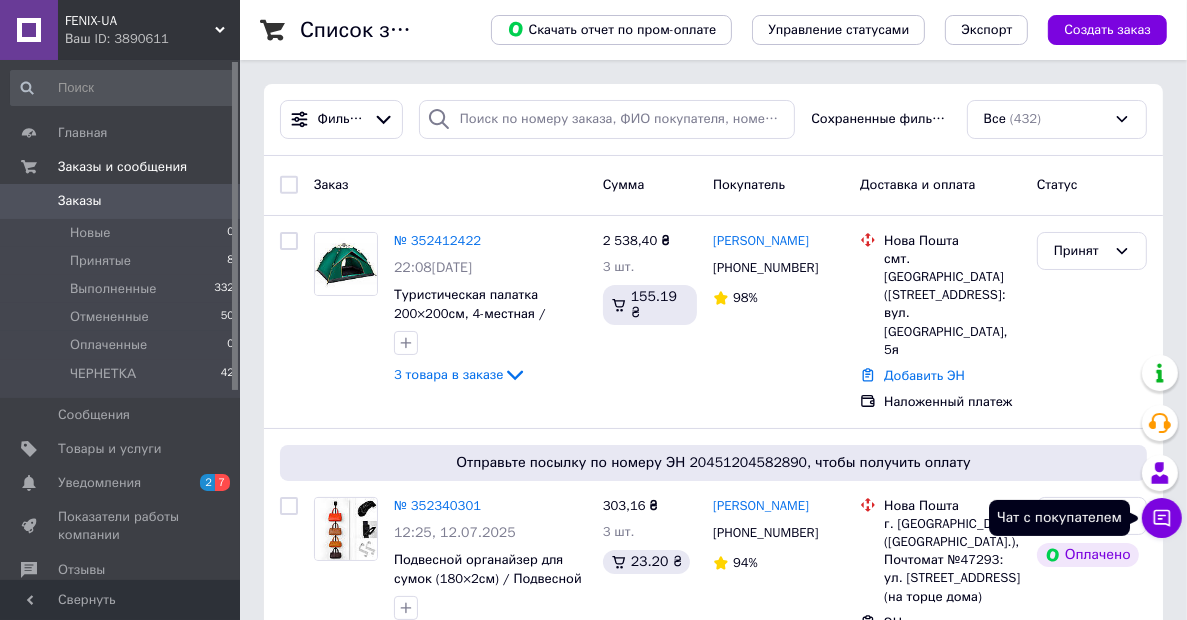 click on "Чат с покупателем" at bounding box center (1162, 518) 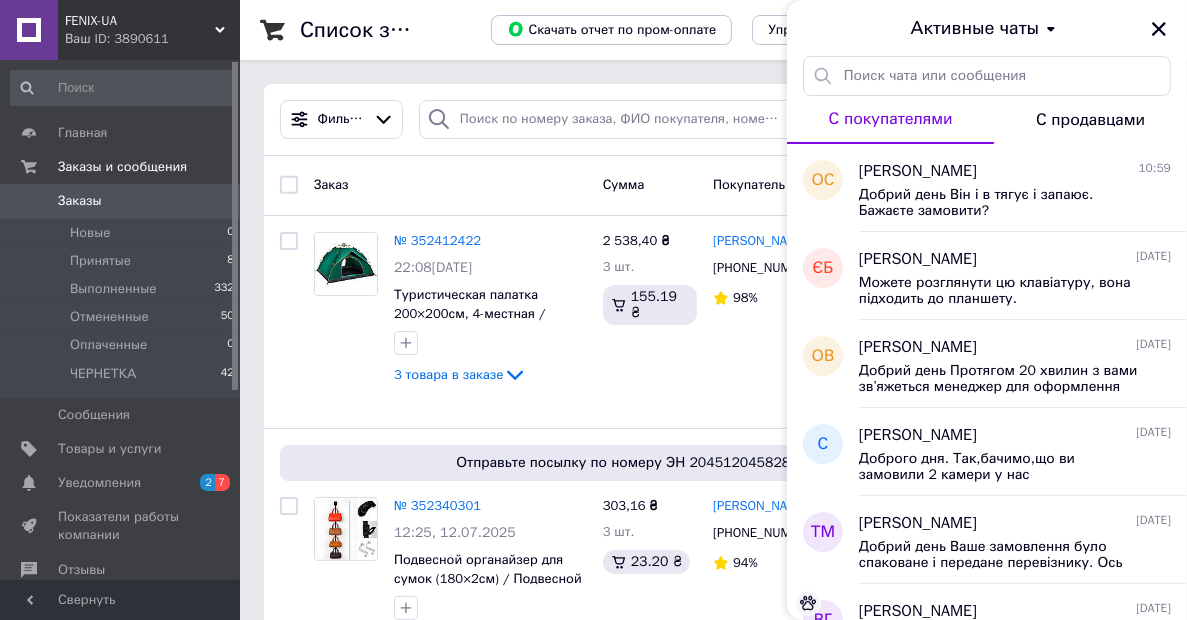 click on "Ваш ID: 3890611" at bounding box center [152, 39] 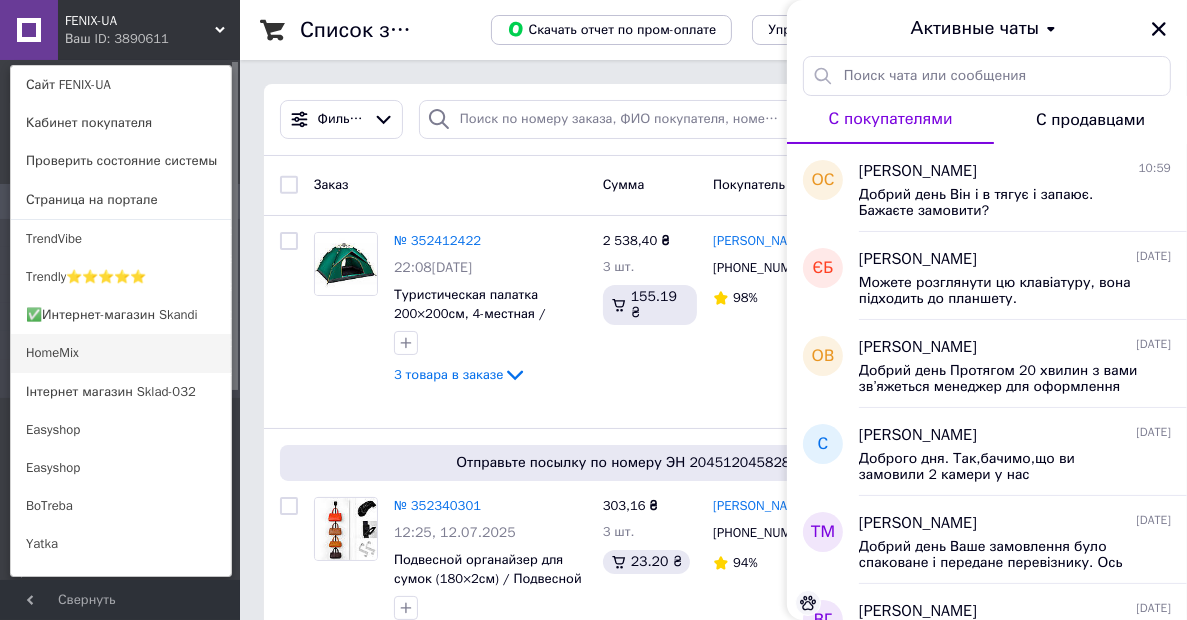 click on "HomeMix" at bounding box center [121, 353] 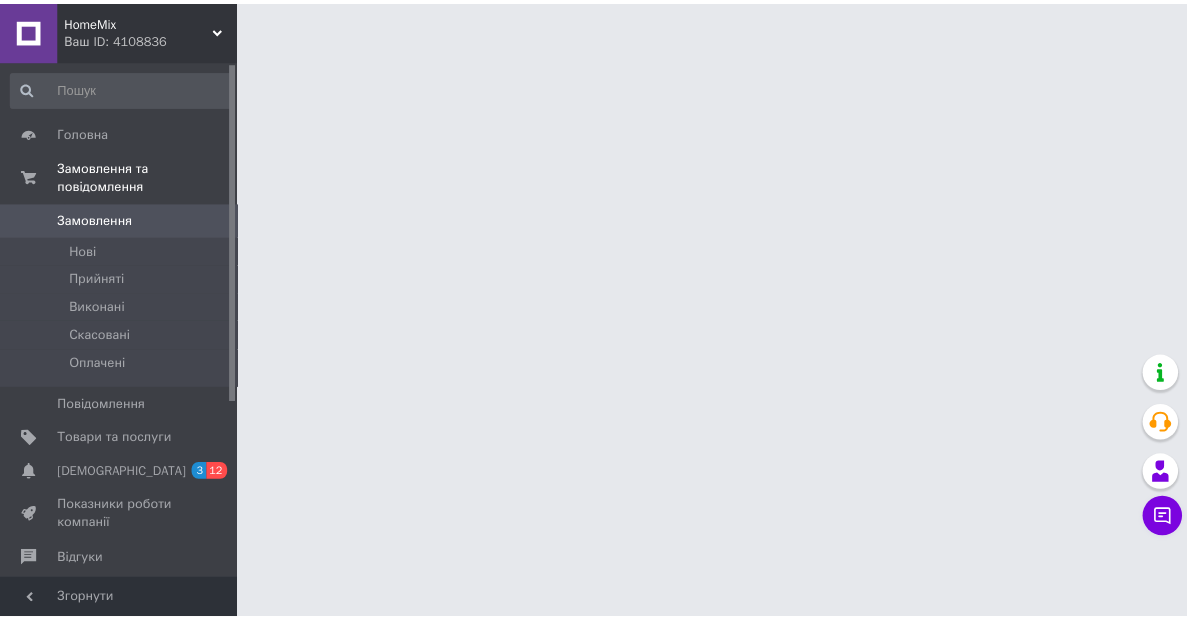 scroll, scrollTop: 0, scrollLeft: 0, axis: both 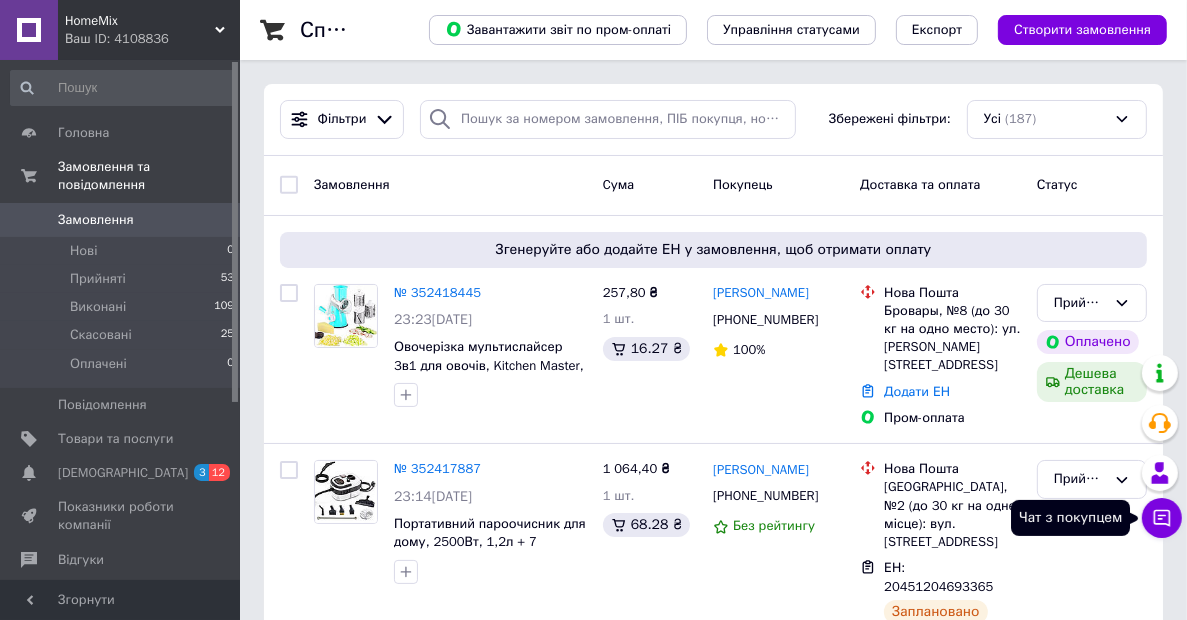 click on "Чат з покупцем" at bounding box center (1162, 518) 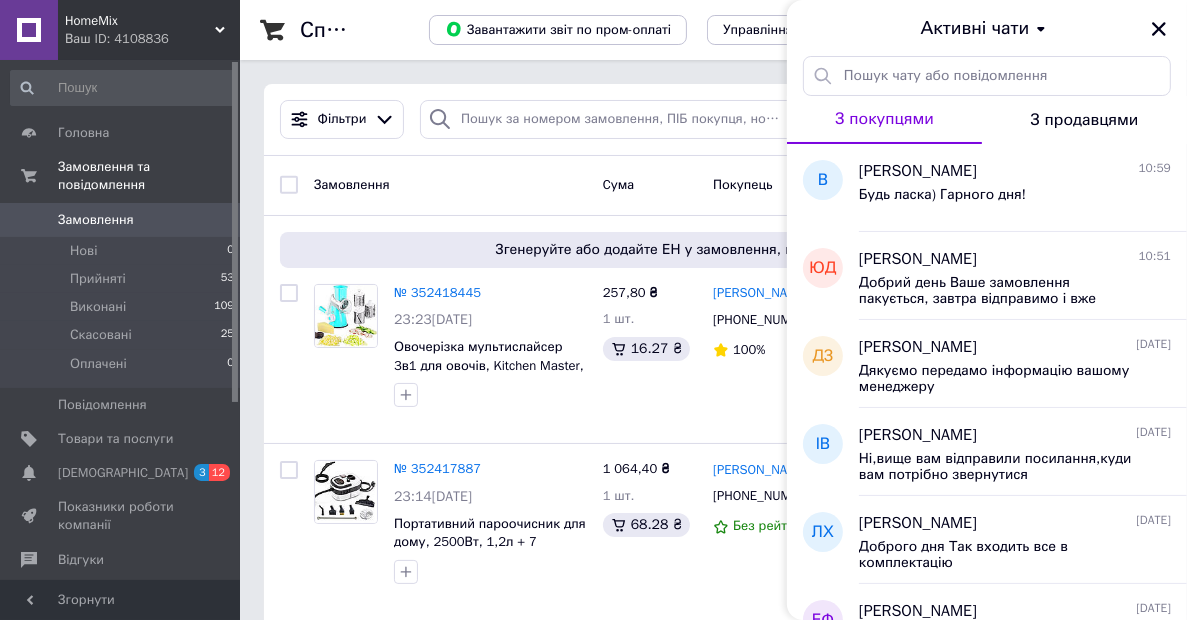 click on "HomeMix" at bounding box center (140, 21) 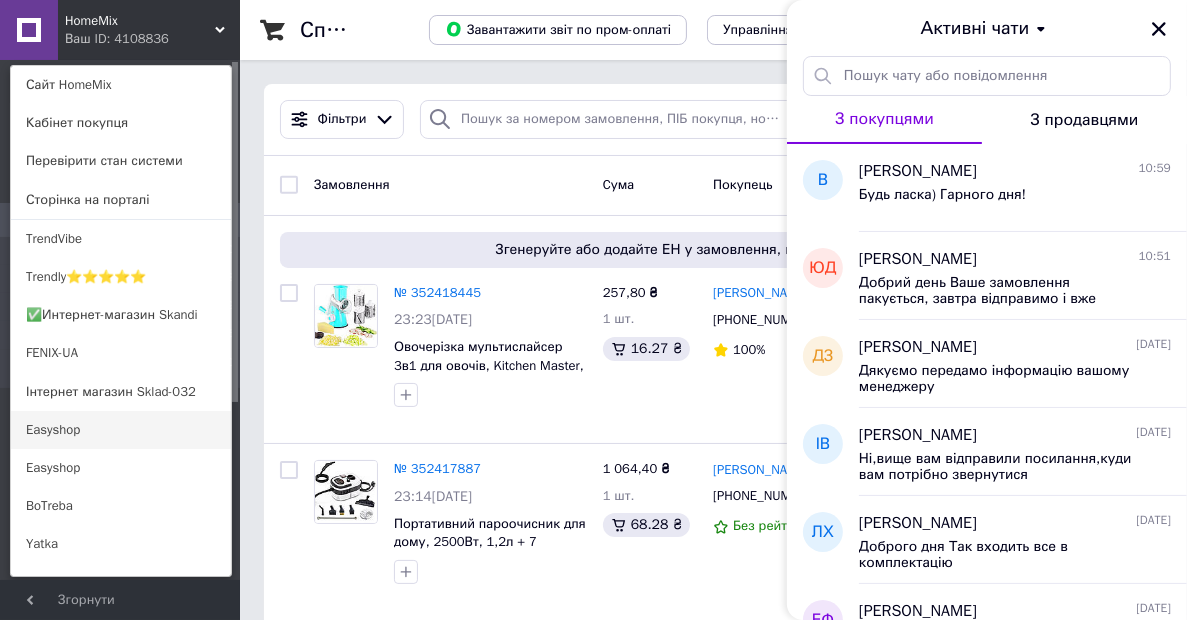 scroll, scrollTop: 300, scrollLeft: 0, axis: vertical 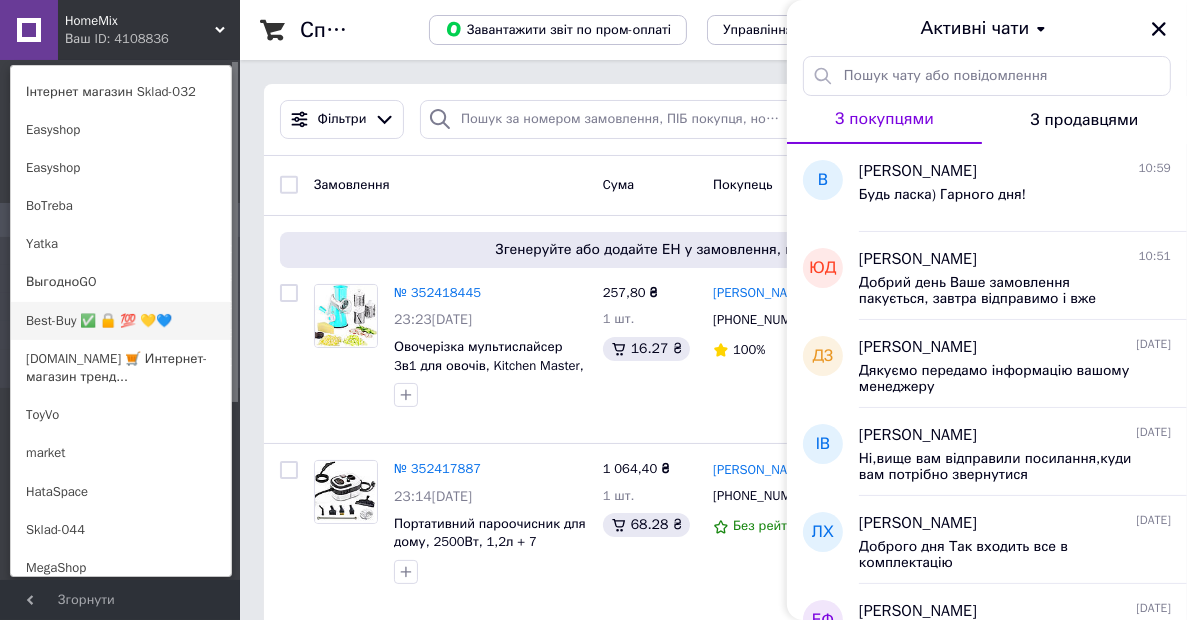 click on "Best-Buy ✅ 🔒 💯 💛💙" at bounding box center (121, 321) 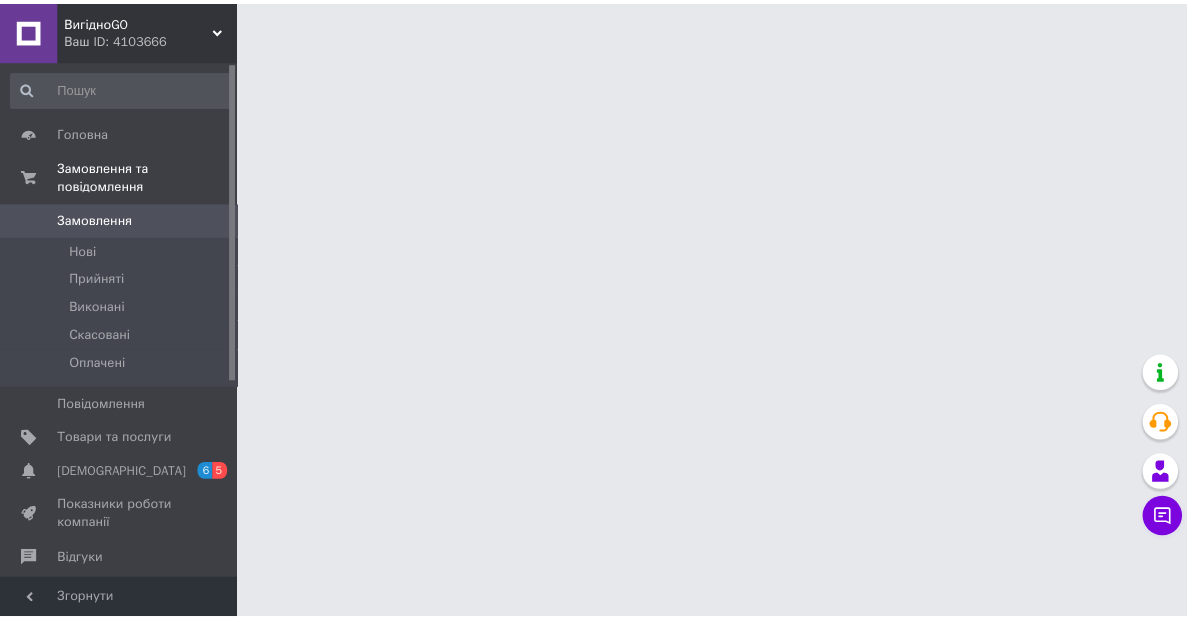 scroll, scrollTop: 0, scrollLeft: 0, axis: both 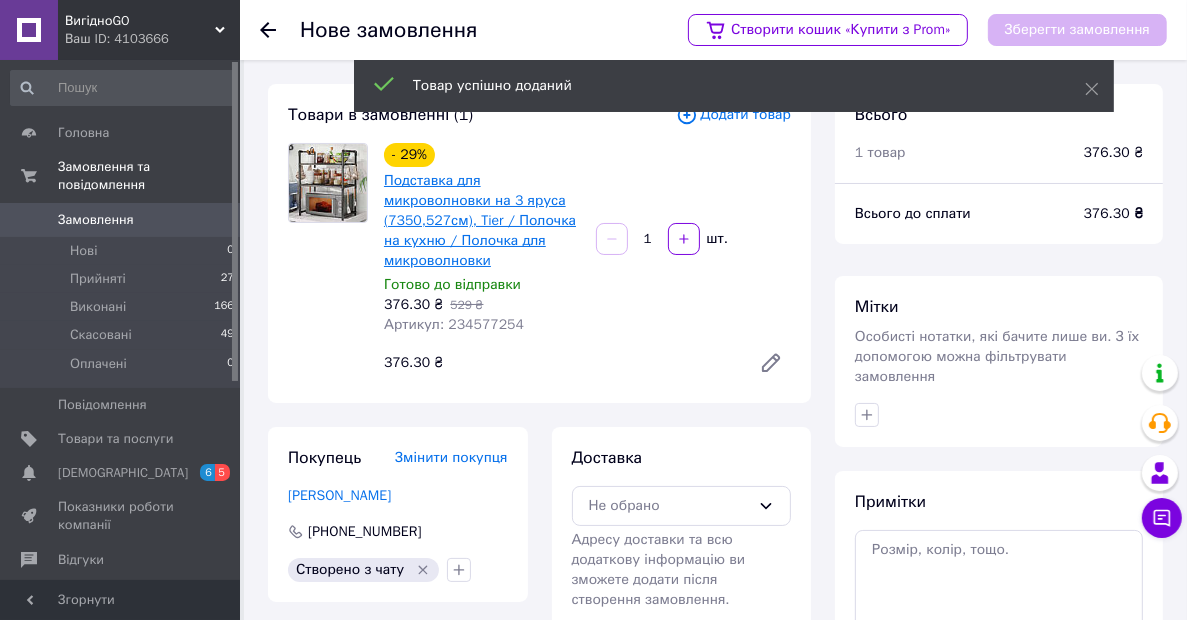 click on "Подставка для микроволновки на 3 яруса (7350,527см), Tier / Полочка на кухню / Полочка для микроволновки" at bounding box center (480, 220) 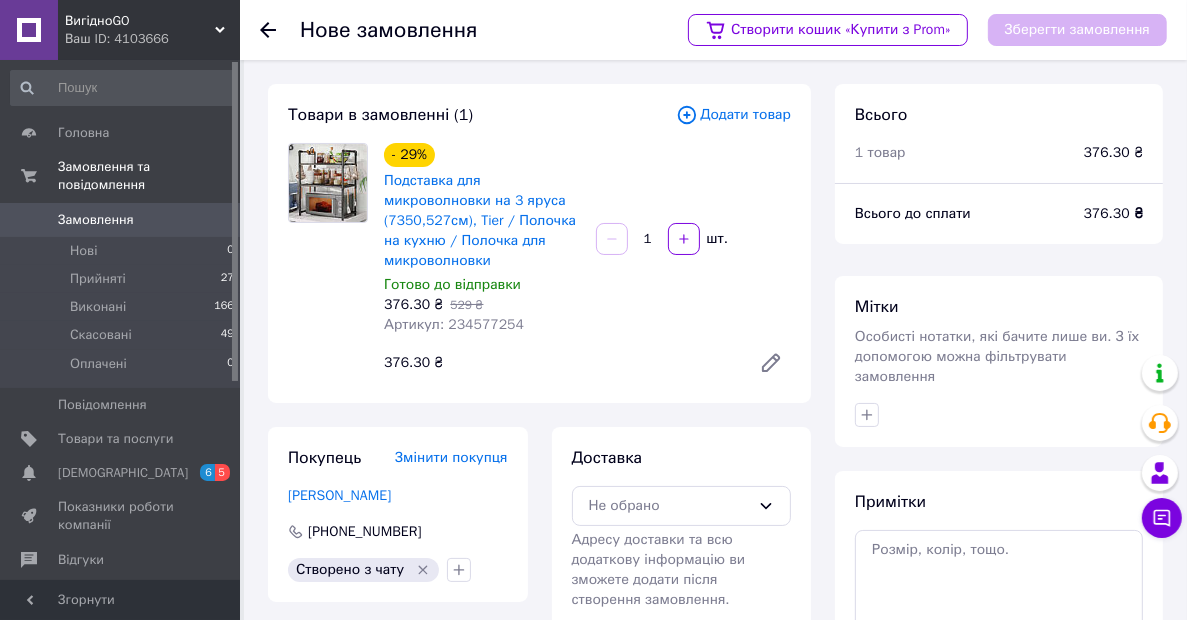 click on "- 29% Подставка для микроволновки на 3 яруса (7350,527см), Tier / Полочка на кухню / Полочка для микроволновки Готово до відправки 376.30 ₴   529 ₴ Артикул: 234577254 1   шт. 376.30 ₴" at bounding box center (587, 263) 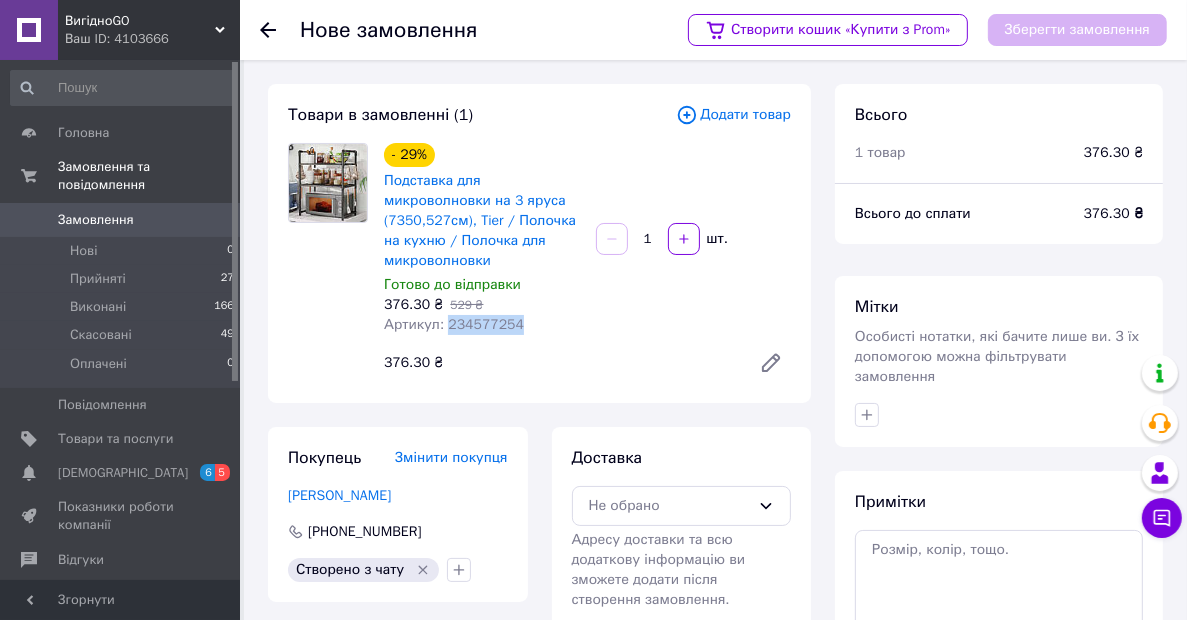 click on "Артикул: 234577254" at bounding box center (454, 324) 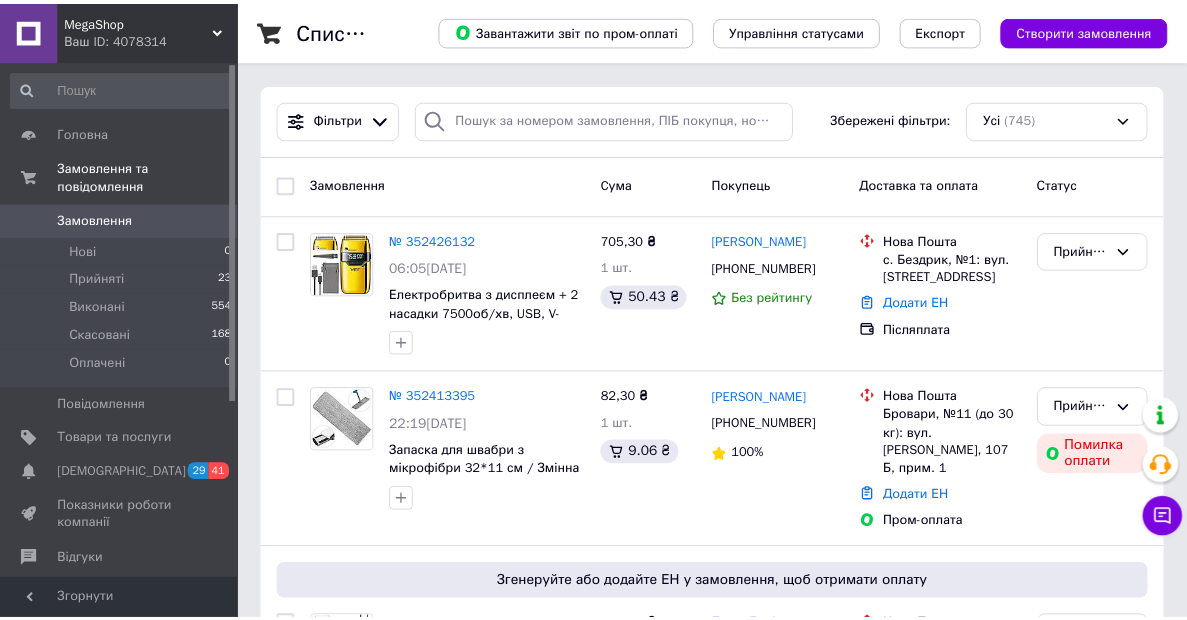 scroll, scrollTop: 0, scrollLeft: 0, axis: both 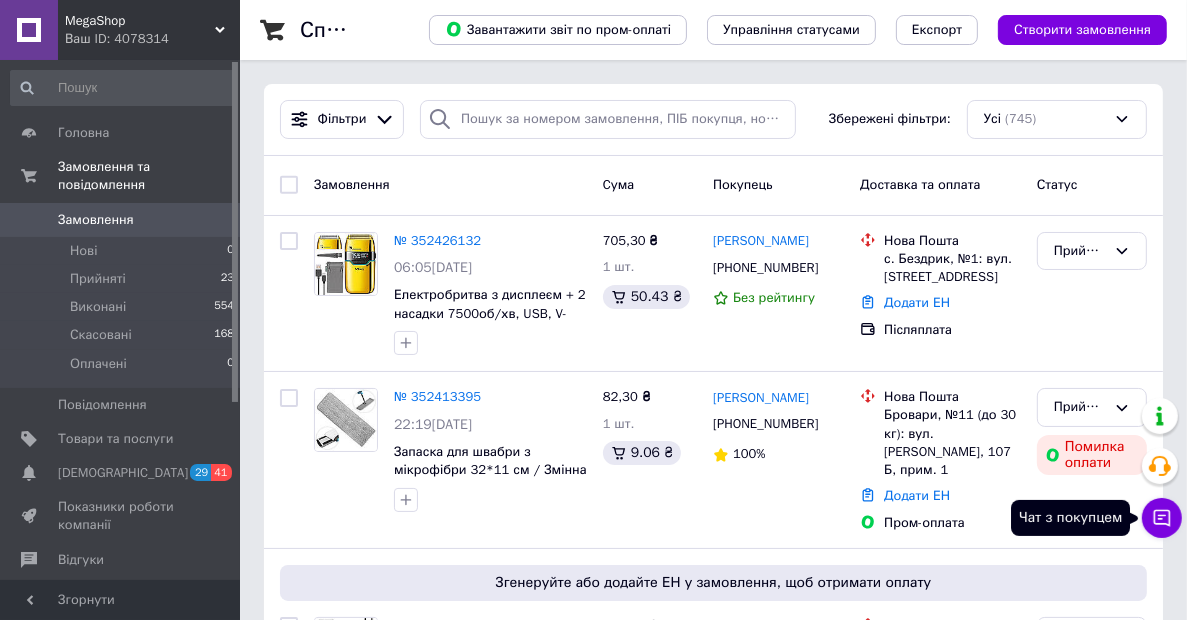 click on "Чат з покупцем" at bounding box center (1162, 518) 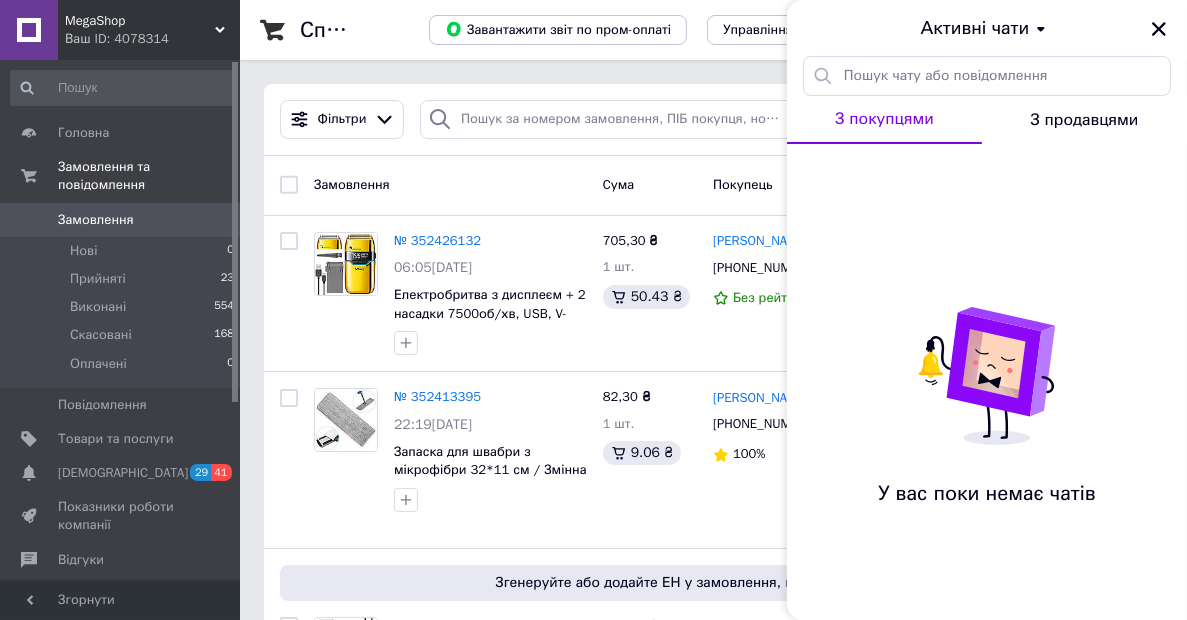 click on "MegaShop" at bounding box center [140, 21] 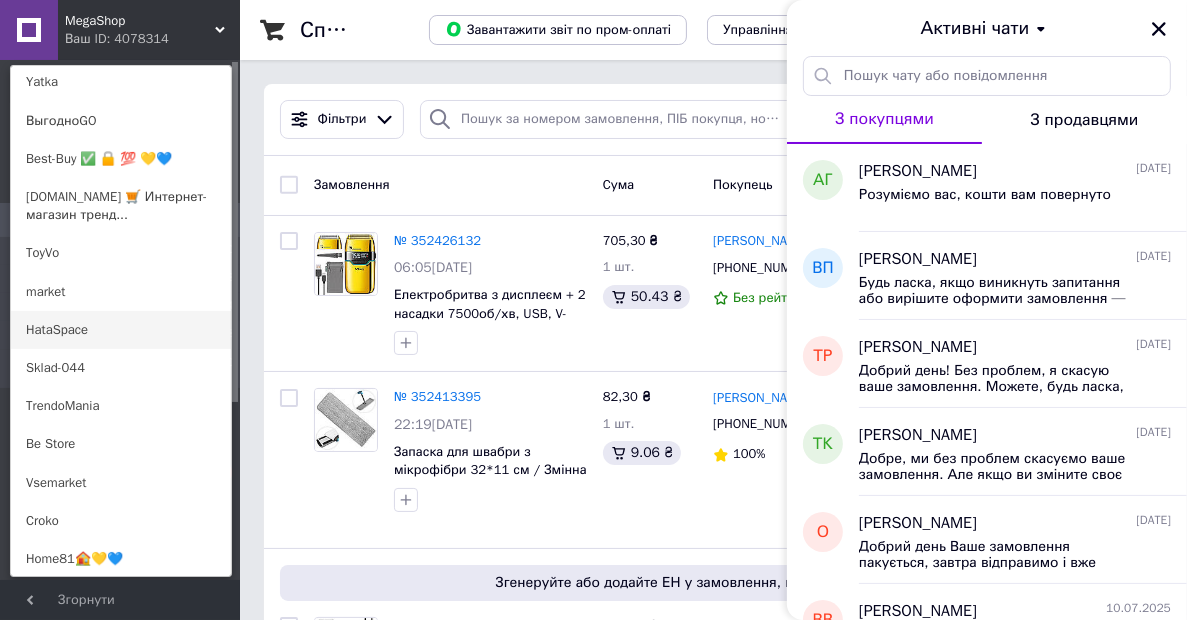scroll, scrollTop: 600, scrollLeft: 0, axis: vertical 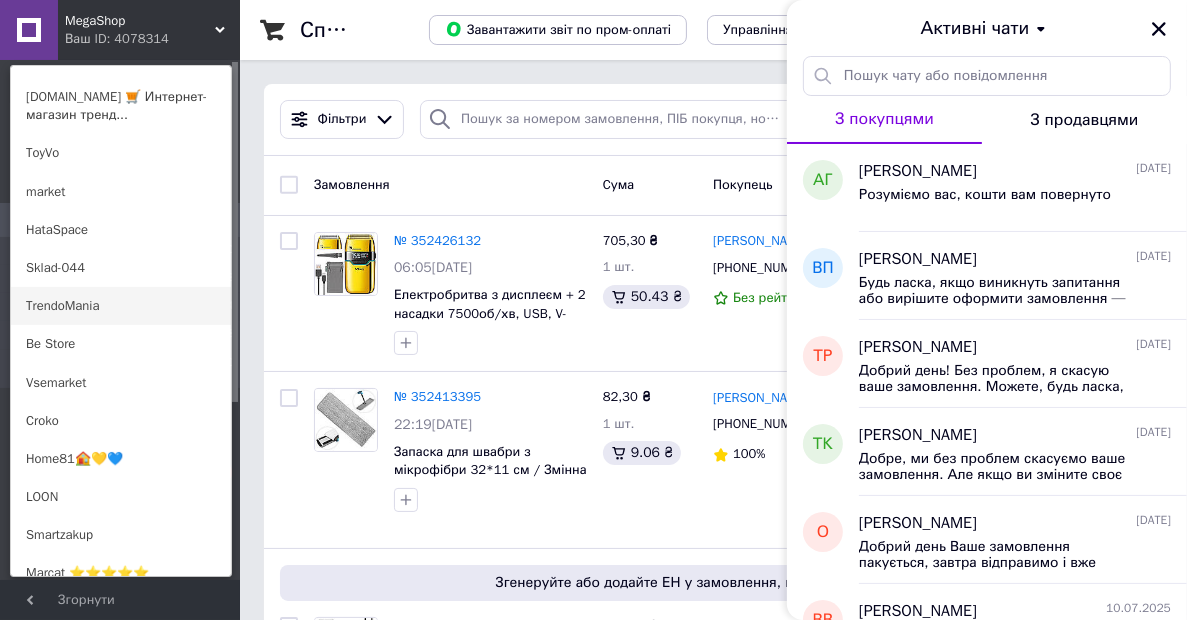 click on "TrendoMania" at bounding box center (121, 306) 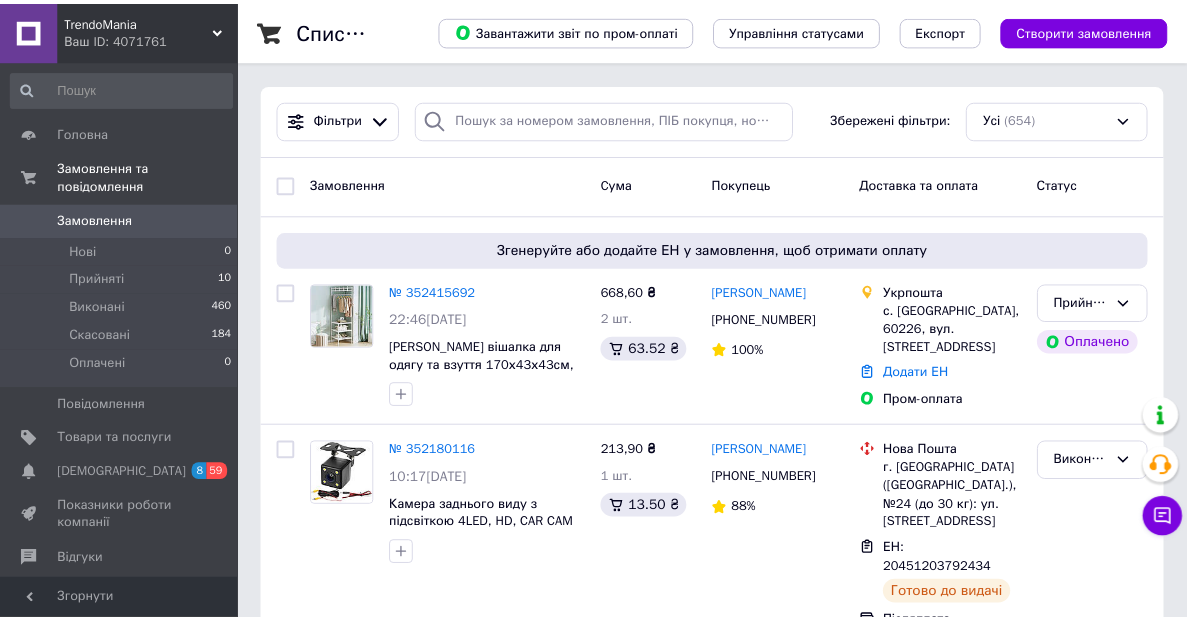 scroll, scrollTop: 0, scrollLeft: 0, axis: both 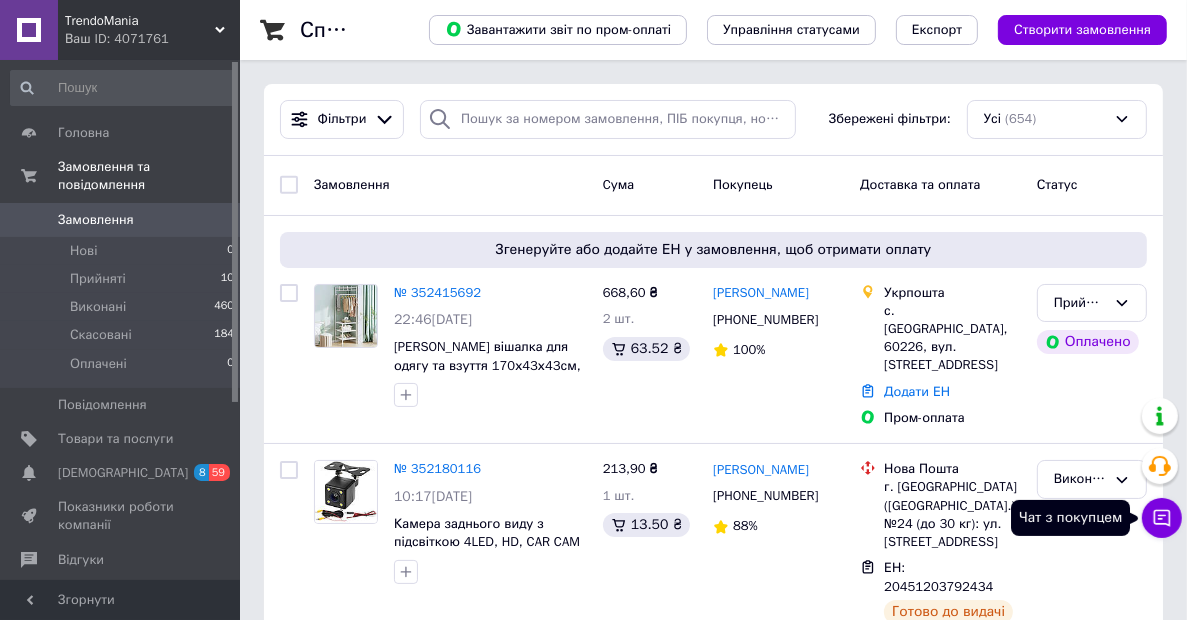 click 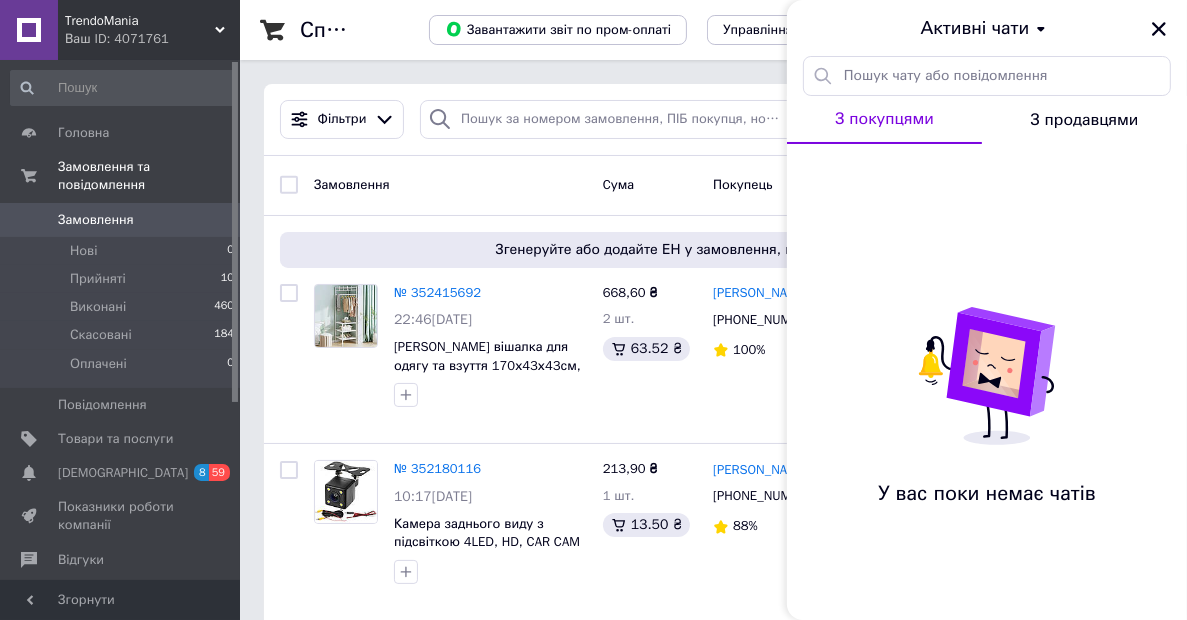 click on "Ваш ID: 4071761" at bounding box center (152, 39) 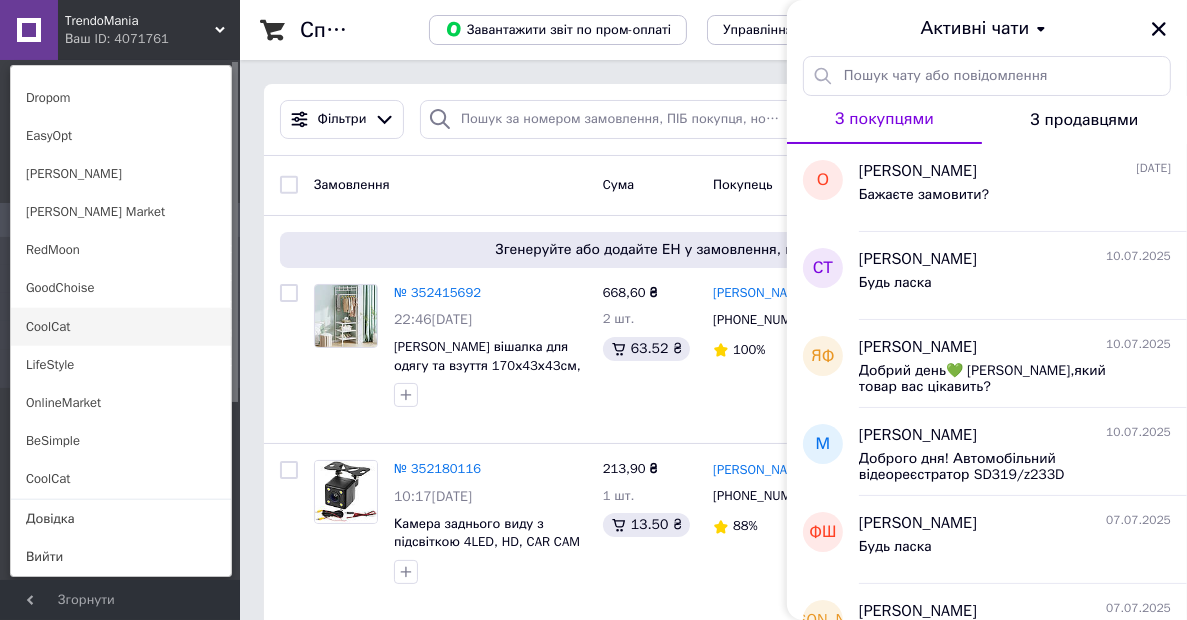 scroll, scrollTop: 1196, scrollLeft: 0, axis: vertical 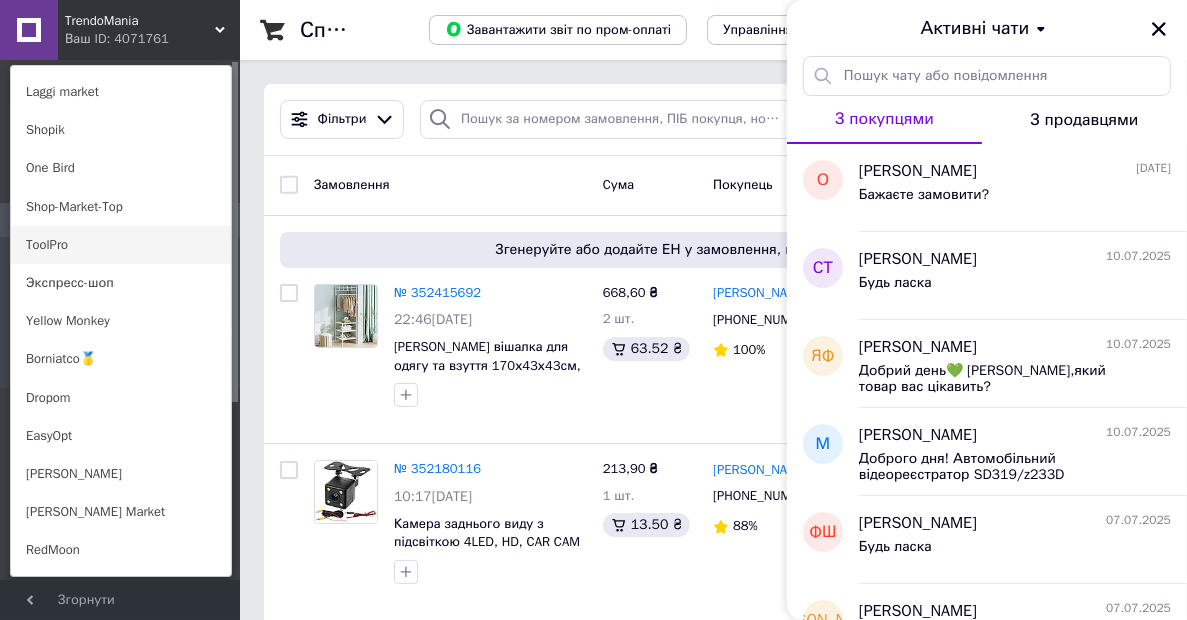 click on "ToolPro" at bounding box center [121, 245] 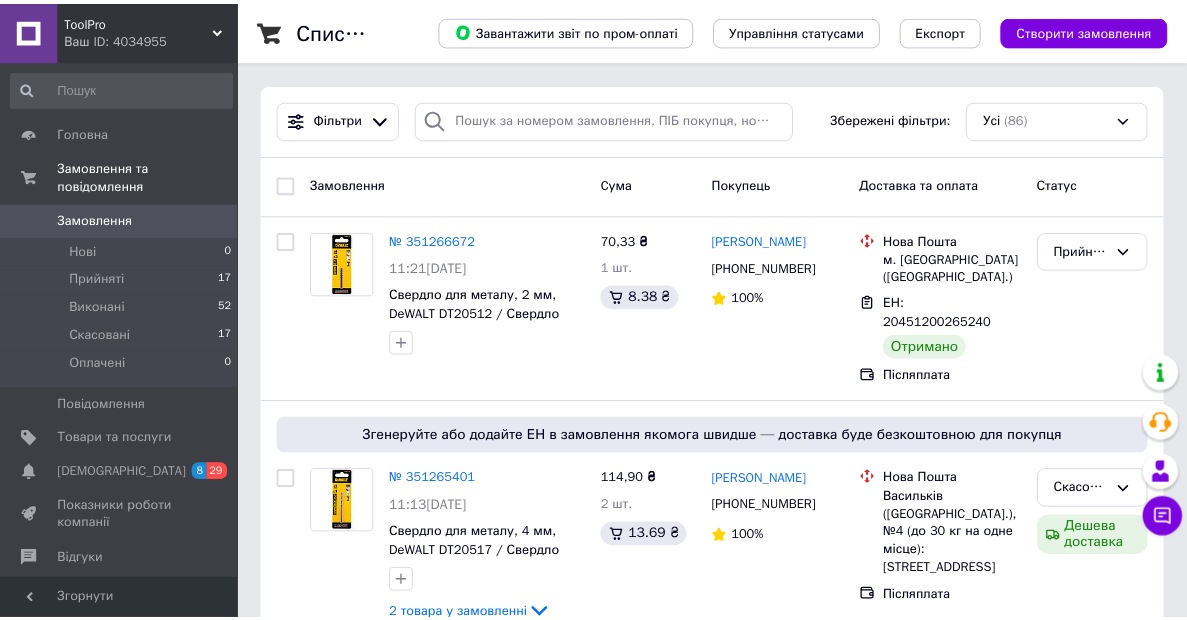 scroll, scrollTop: 0, scrollLeft: 0, axis: both 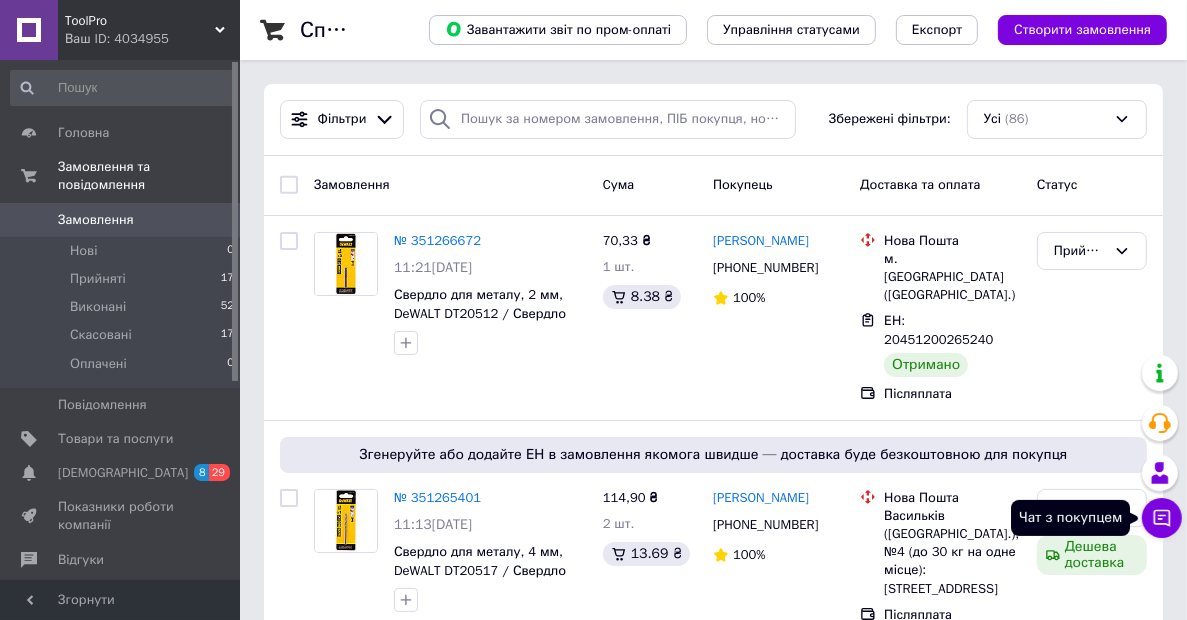 click 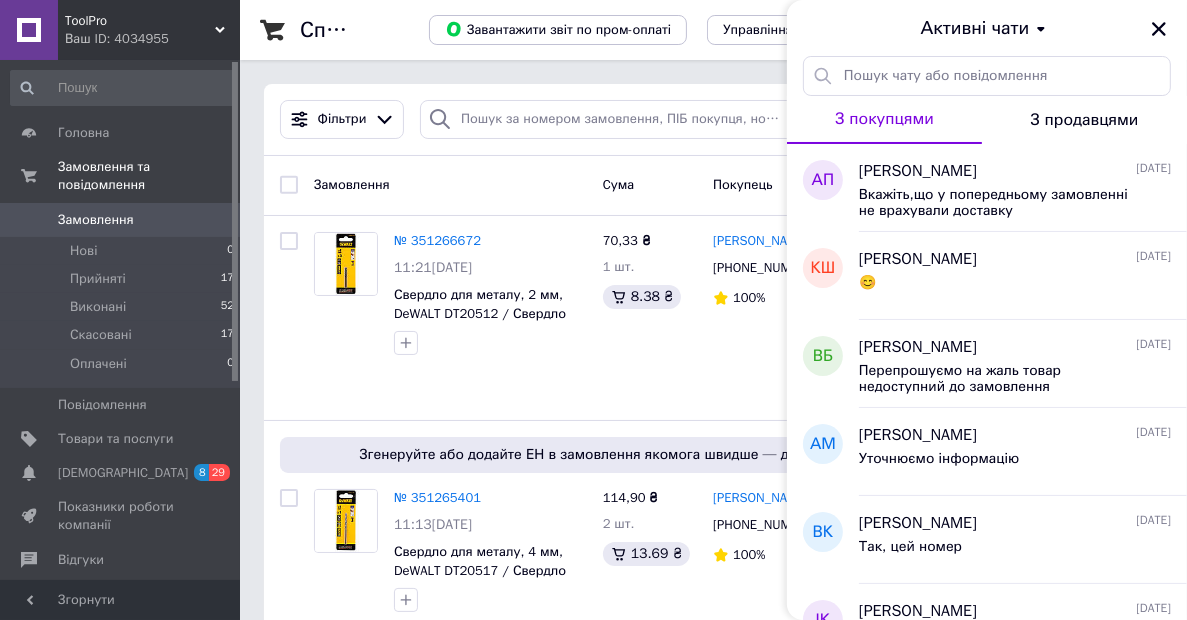 click on "Ваш ID: 4034955" at bounding box center (152, 39) 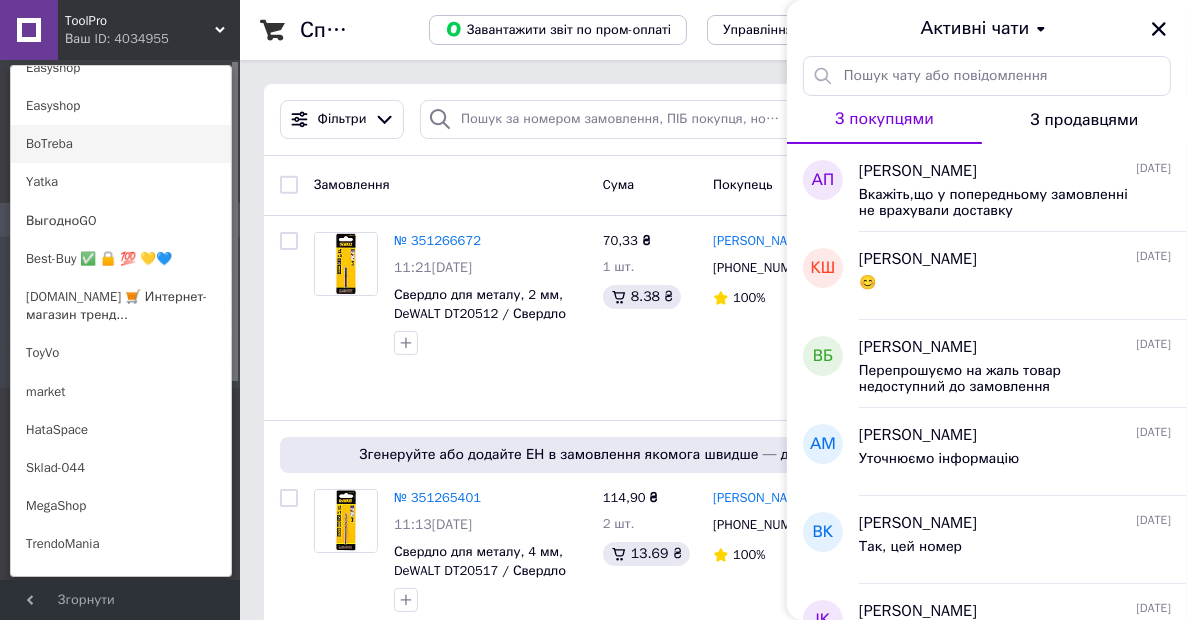 scroll, scrollTop: 600, scrollLeft: 0, axis: vertical 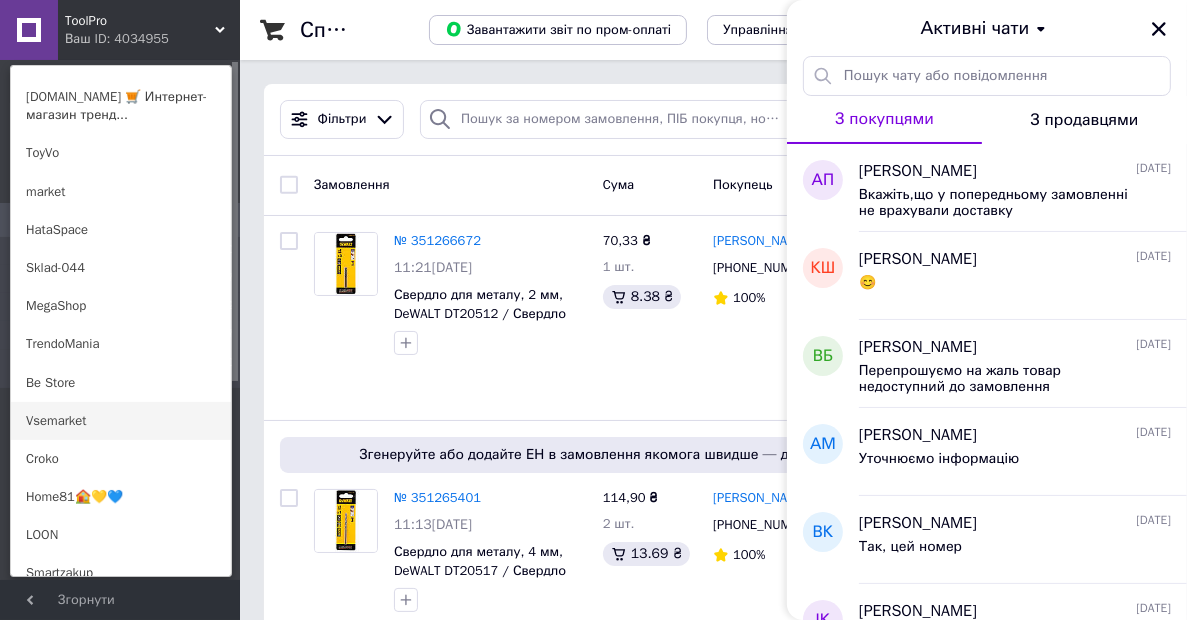 click on "Vsemarket" at bounding box center (121, 421) 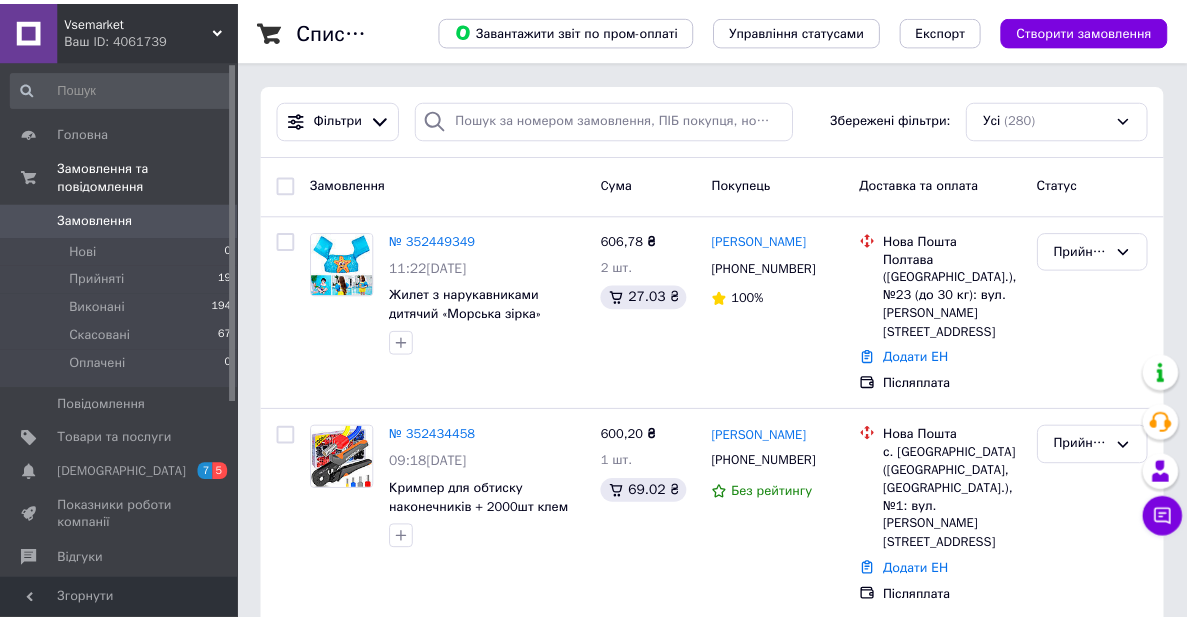 scroll, scrollTop: 0, scrollLeft: 0, axis: both 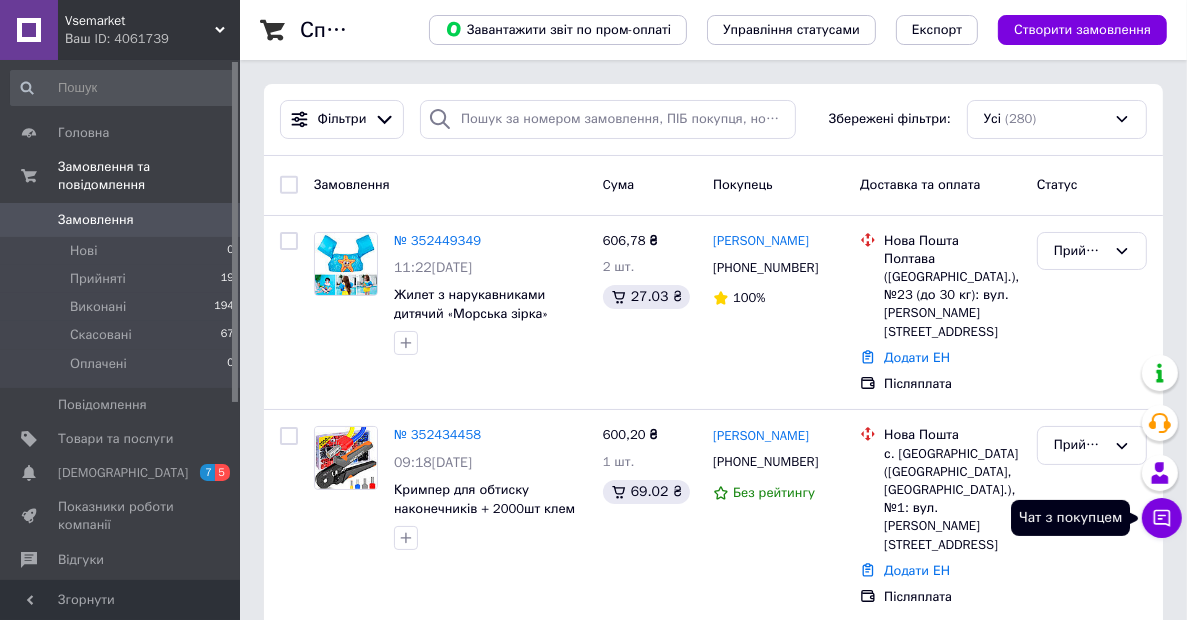 click 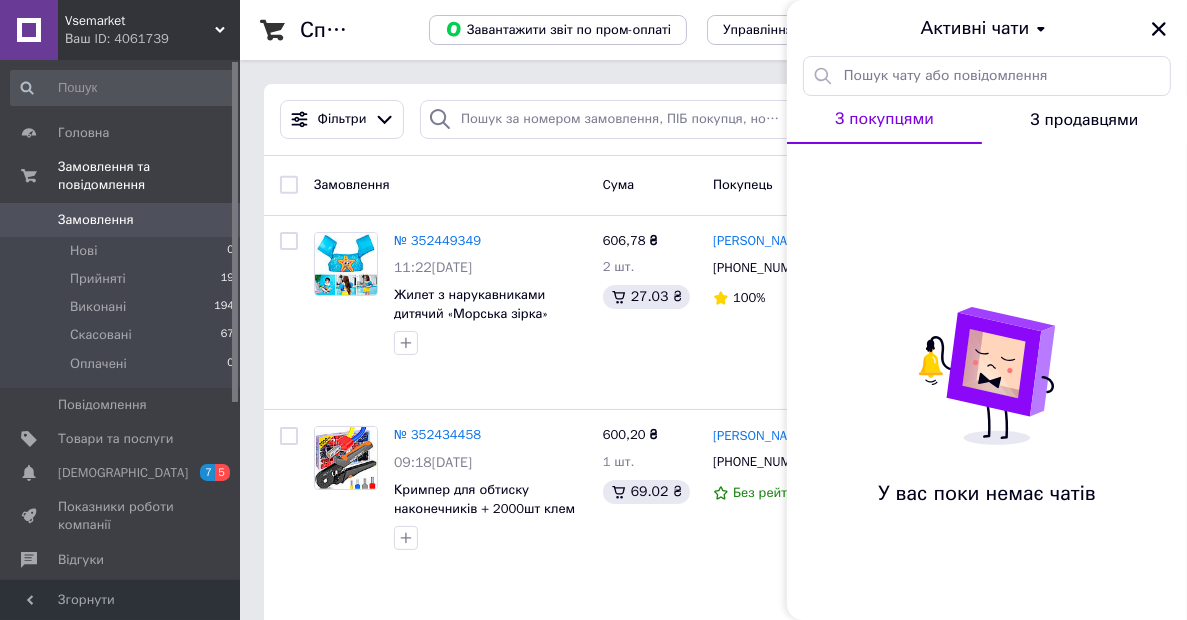 click on "Vsemarket" at bounding box center (140, 21) 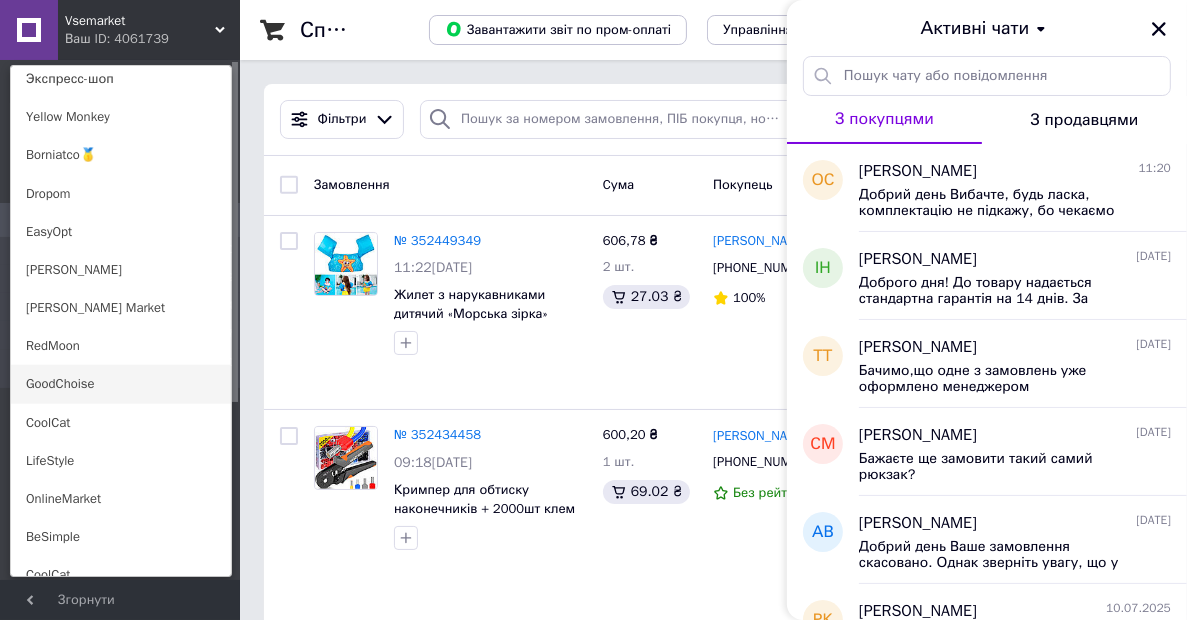 scroll, scrollTop: 1200, scrollLeft: 0, axis: vertical 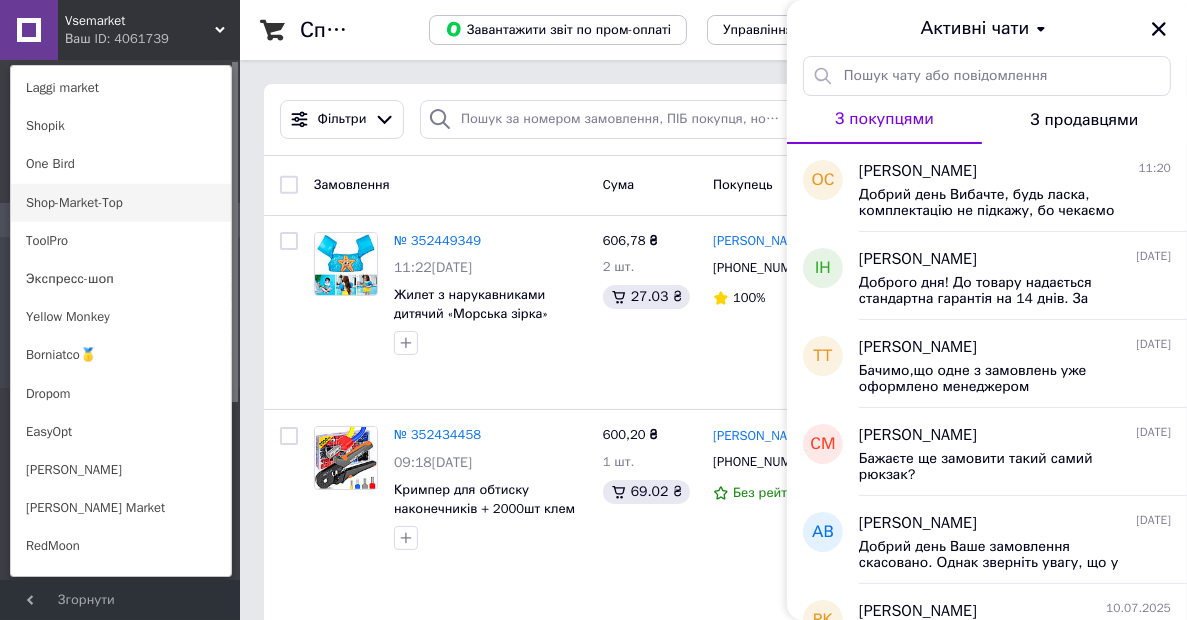 click on "Shop-Market-Top" at bounding box center (121, 203) 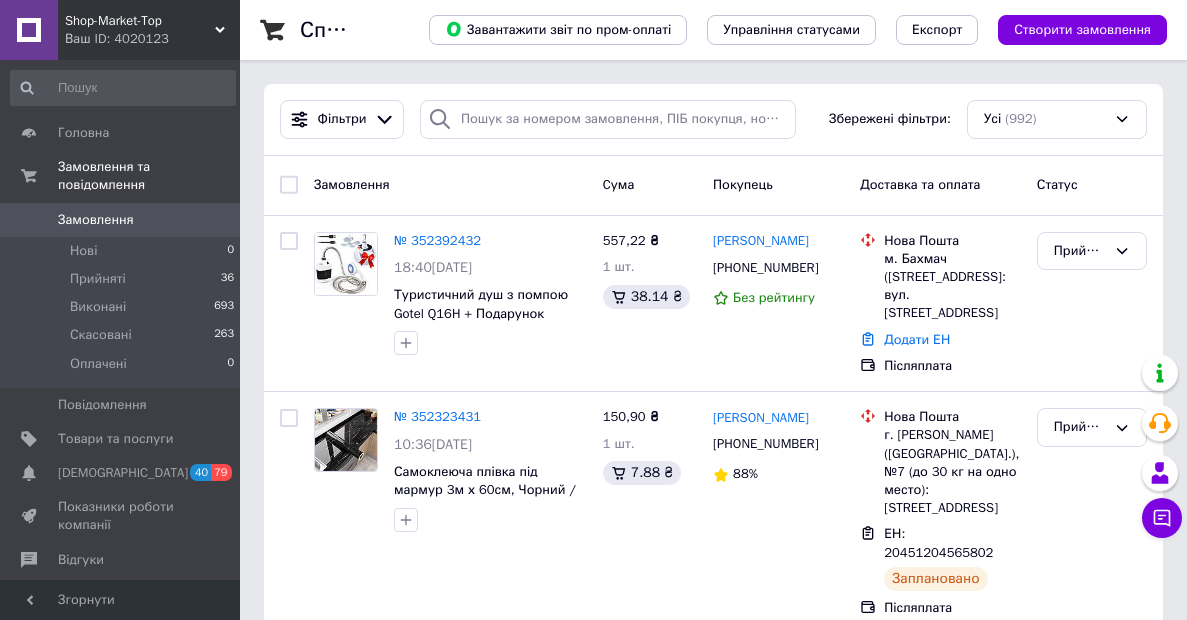 scroll, scrollTop: 0, scrollLeft: 0, axis: both 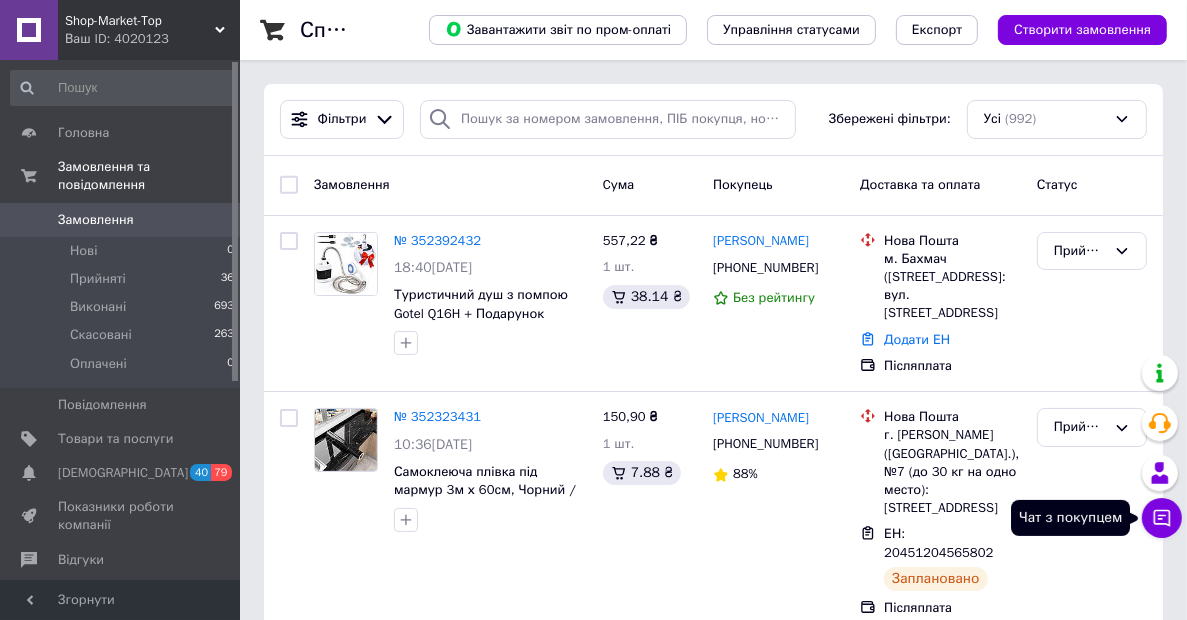 click on "Чат з покупцем" at bounding box center (1162, 518) 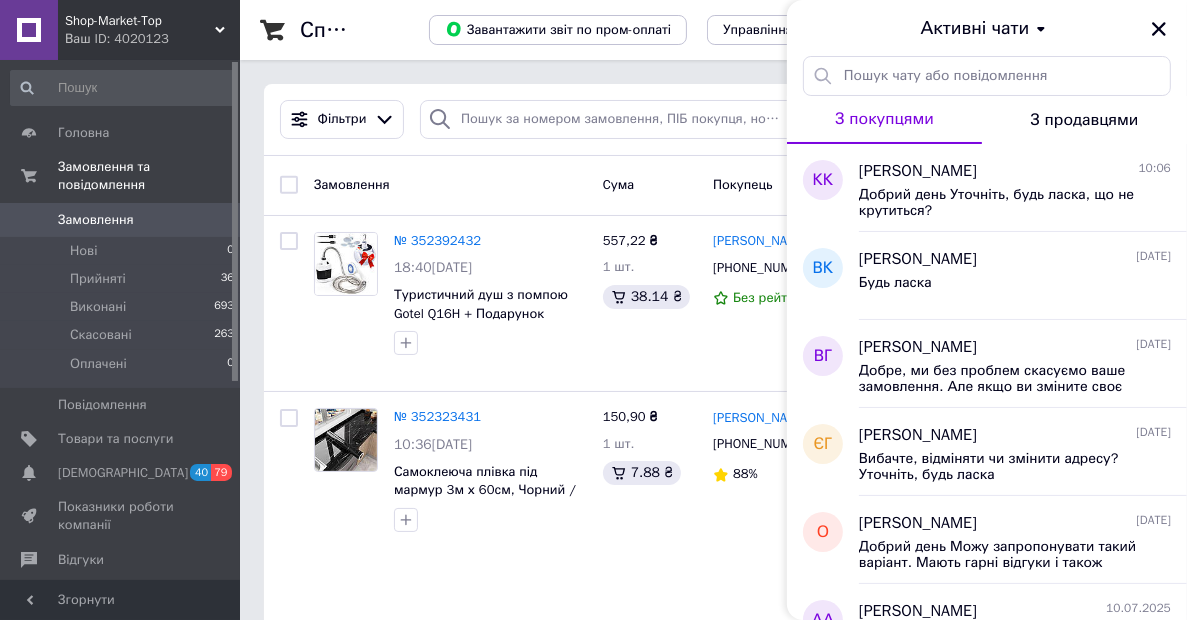 click on "Ваш ID: 4020123" at bounding box center (152, 39) 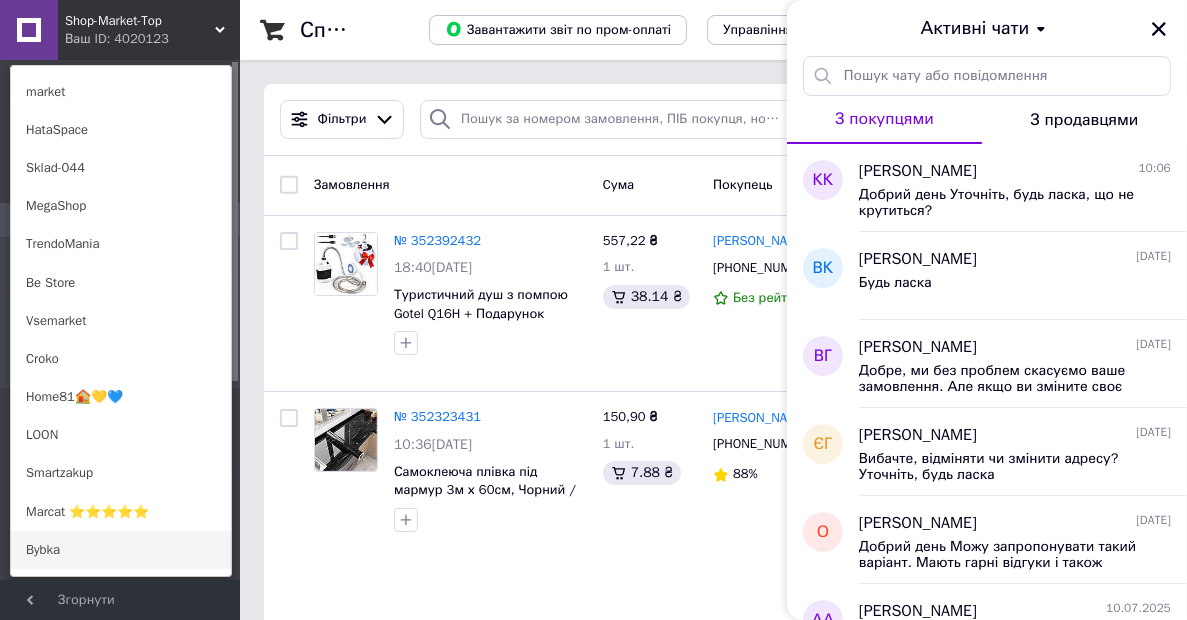 scroll, scrollTop: 900, scrollLeft: 0, axis: vertical 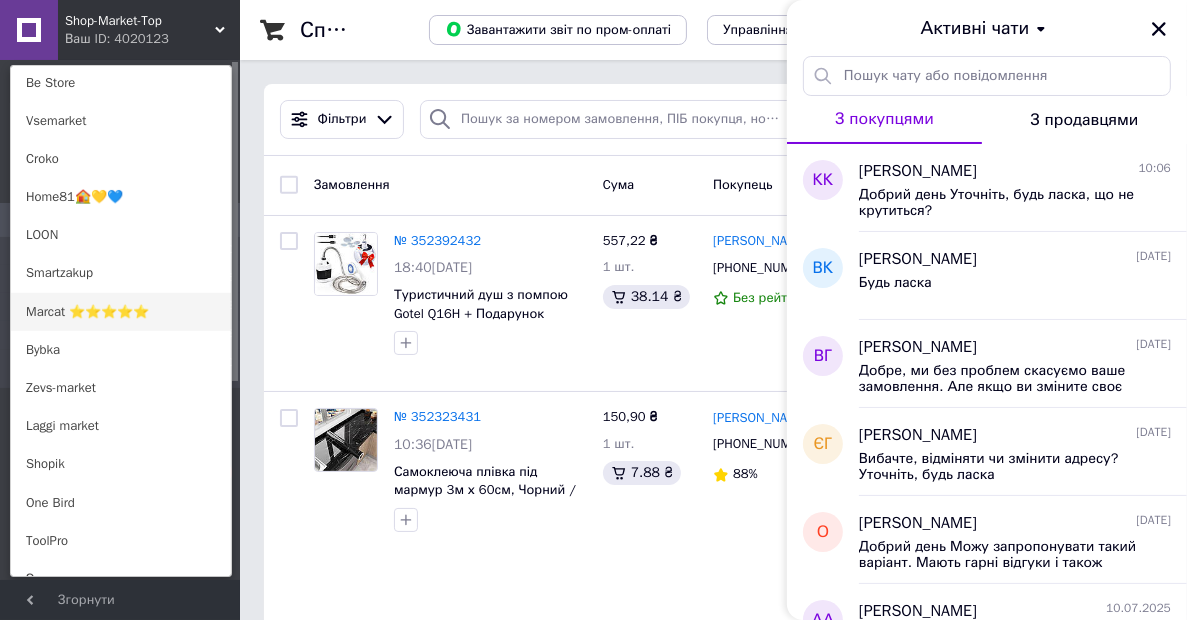 click on "Marcat ⭐⭐⭐⭐⭐" at bounding box center (121, 312) 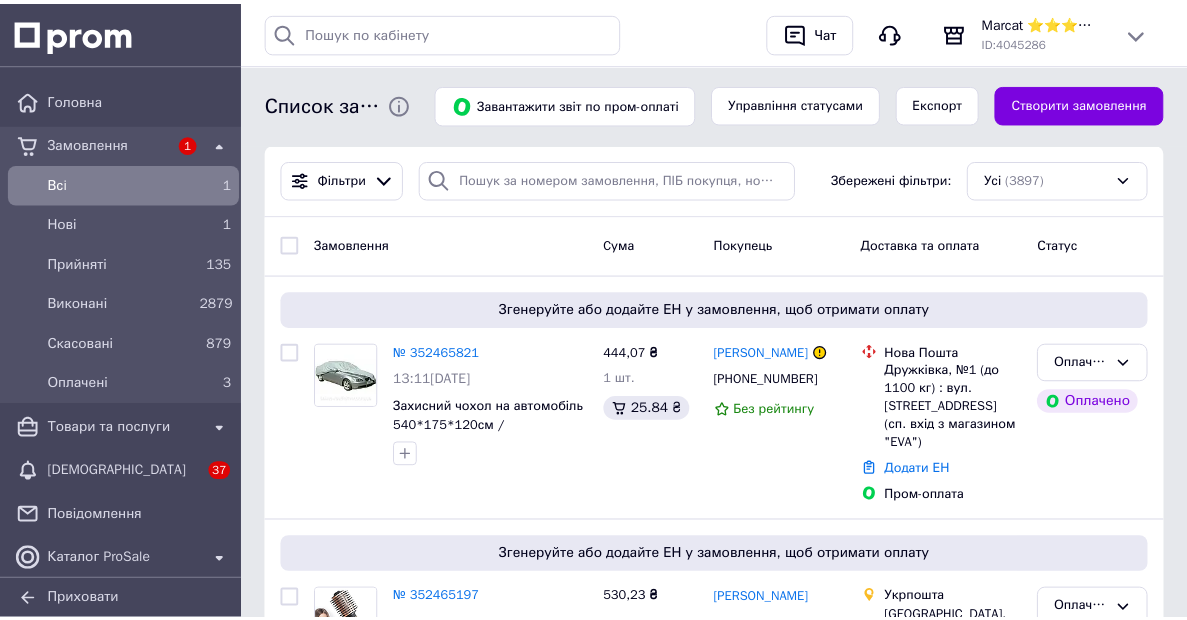 scroll, scrollTop: 0, scrollLeft: 0, axis: both 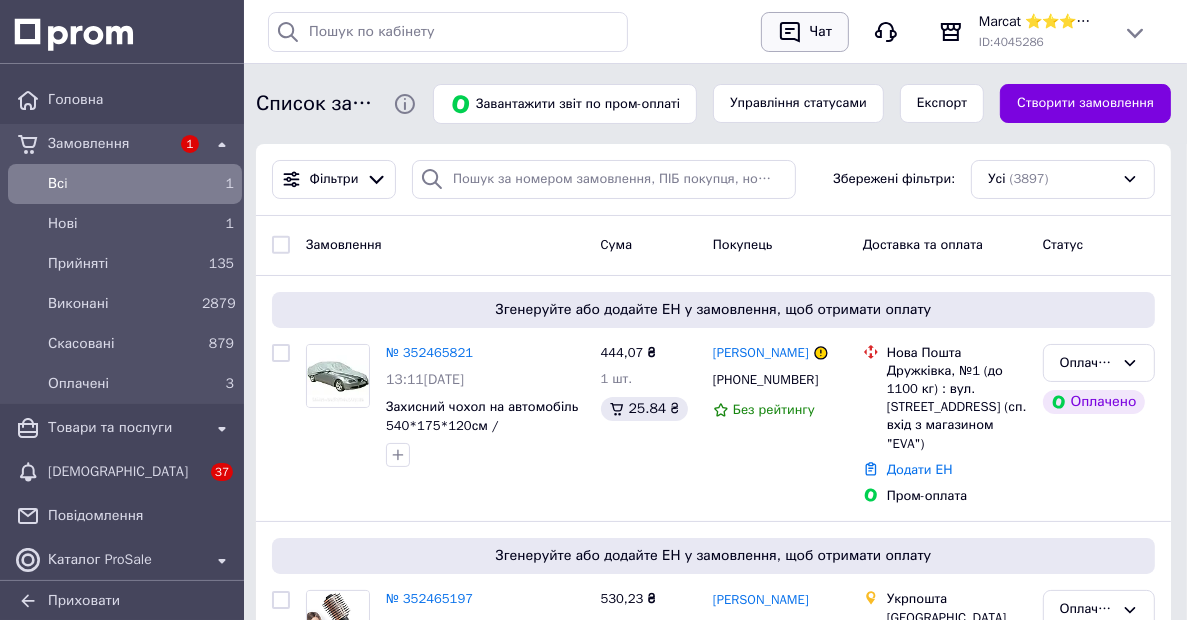 click on "Чат" at bounding box center [821, 32] 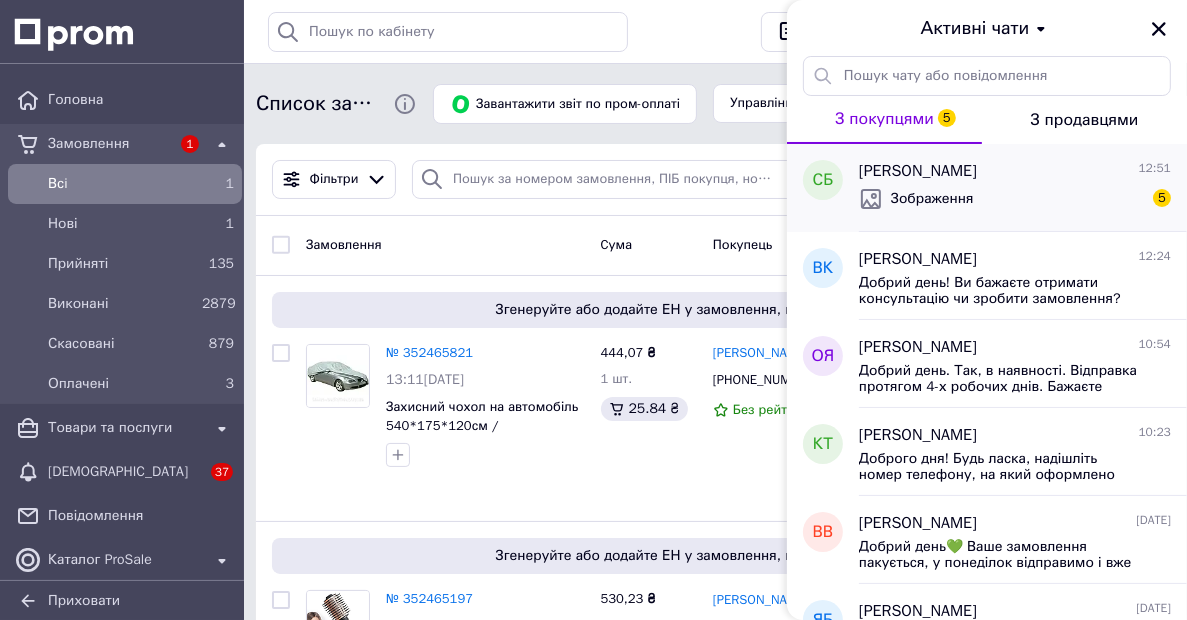 click on "Зображення 5" at bounding box center [1015, 199] 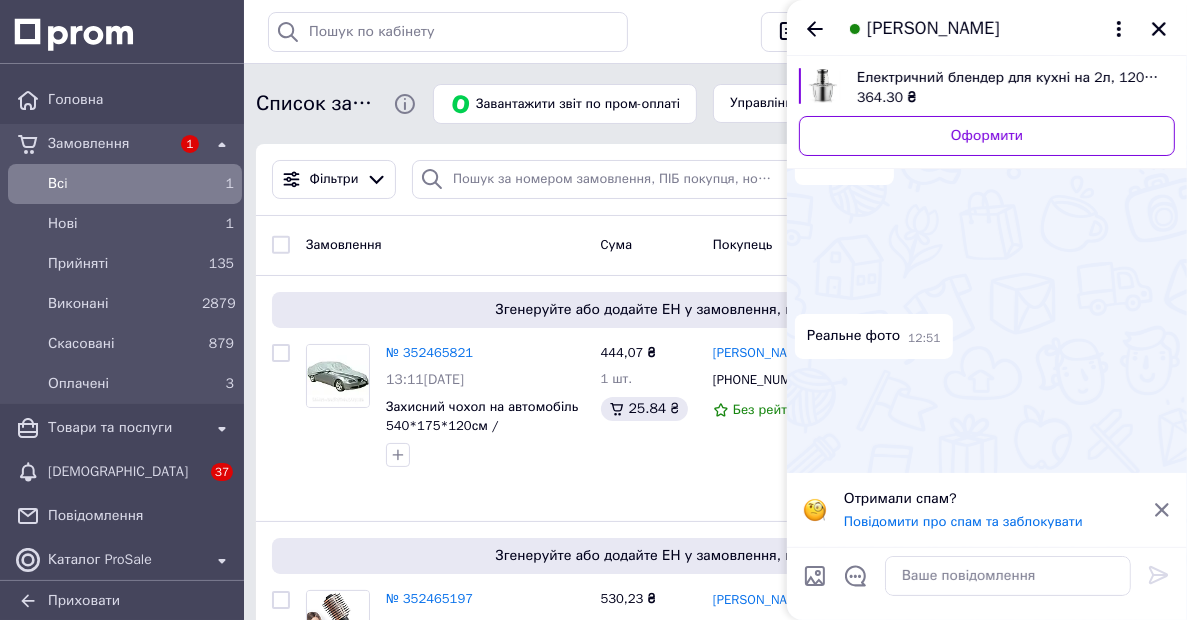scroll, scrollTop: 9, scrollLeft: 0, axis: vertical 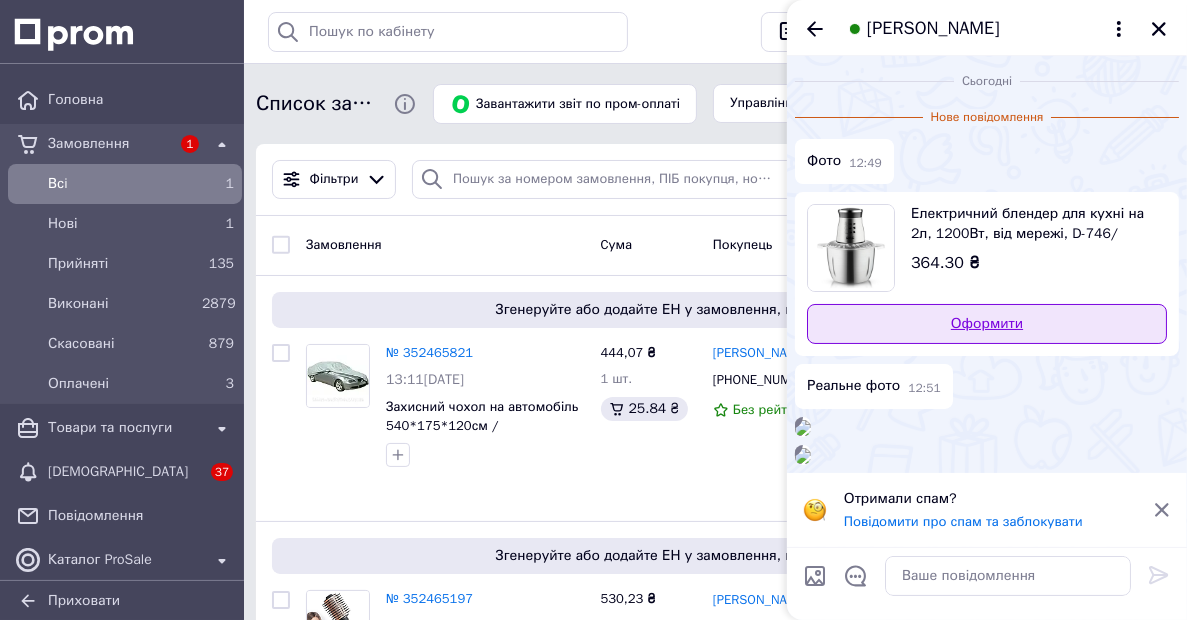 click on "Оформити" at bounding box center (987, 324) 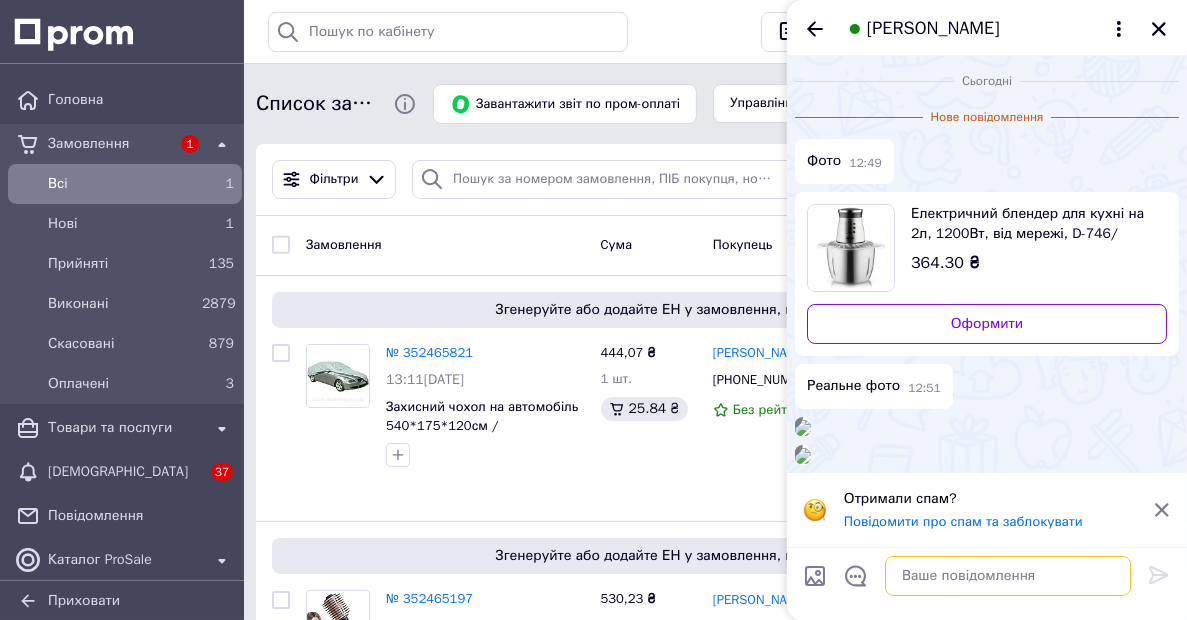 click at bounding box center [1008, 576] 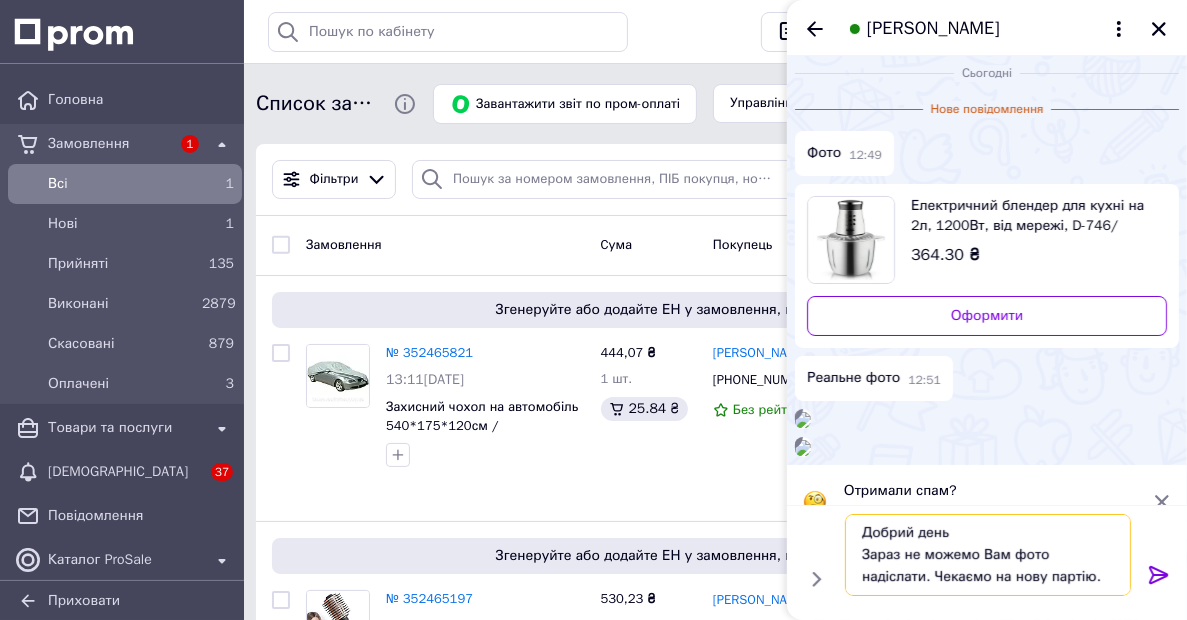 scroll, scrollTop: 13, scrollLeft: 0, axis: vertical 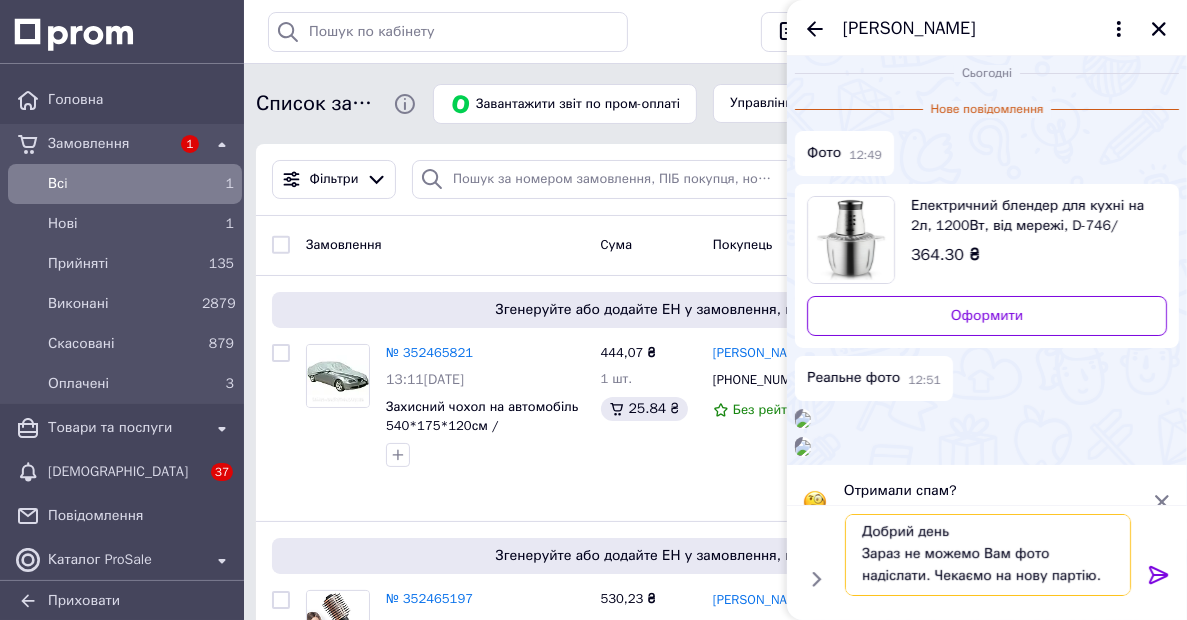 click on "Добрий день
Зараз не можемо Вам фото надіслати. Чекаємо на нову партію." at bounding box center (988, 555) 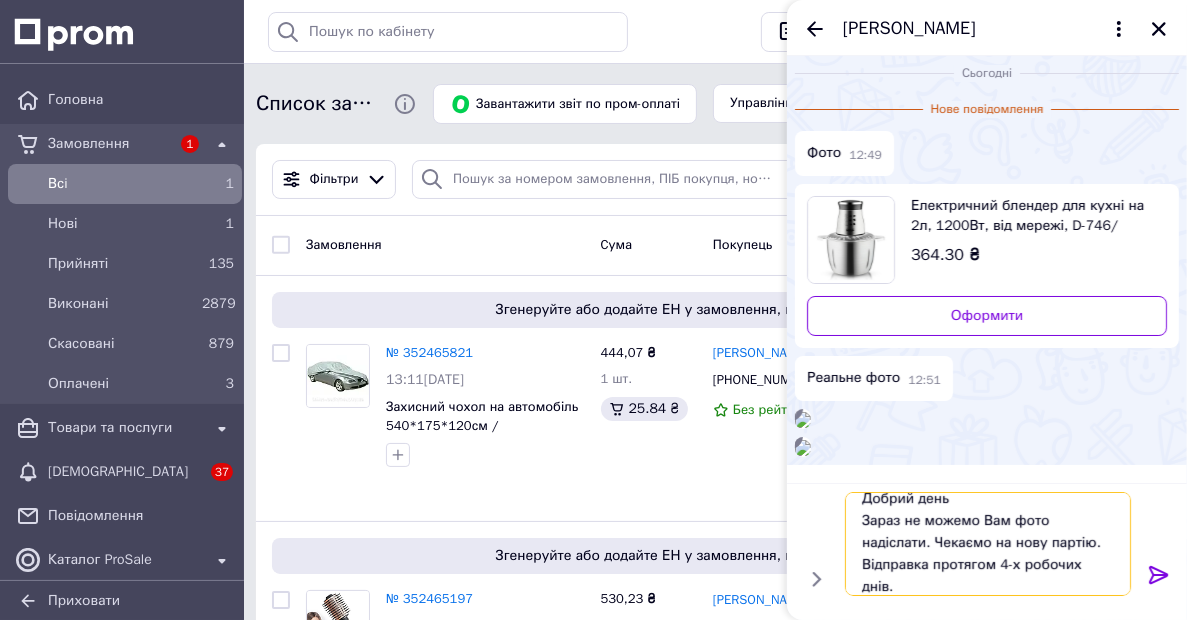 type on "Добрий день
Зараз не можемо Вам фото надіслати. Чекаємо на нову партію.
Відправка протягом 4-х робочих днів.
Бажаєте замовити?" 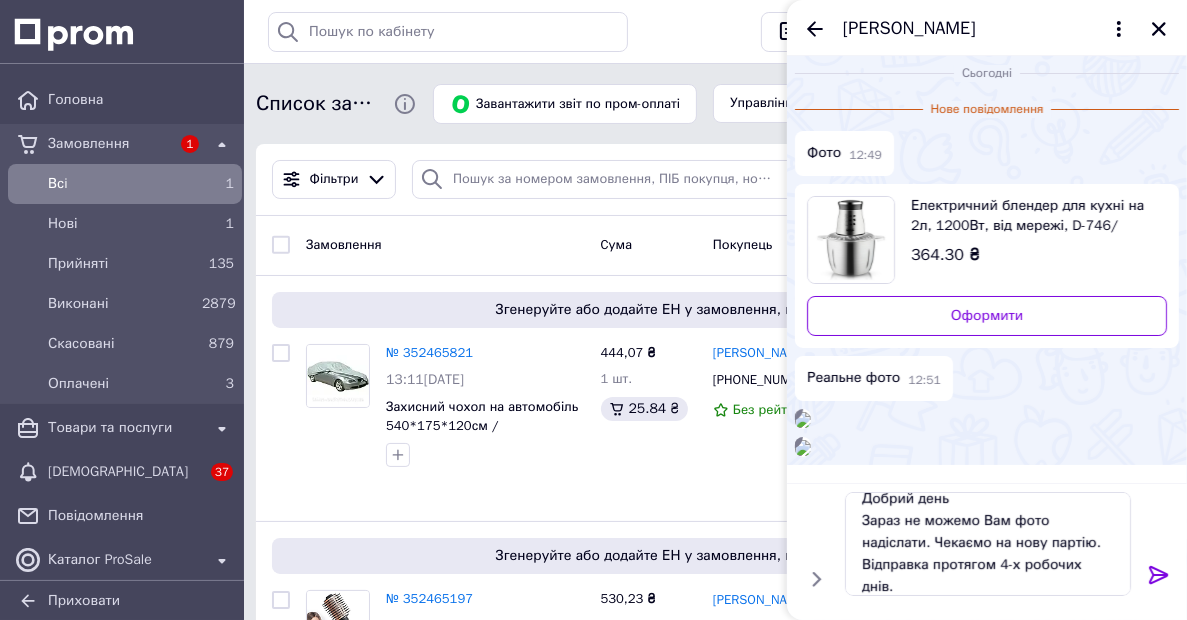 click 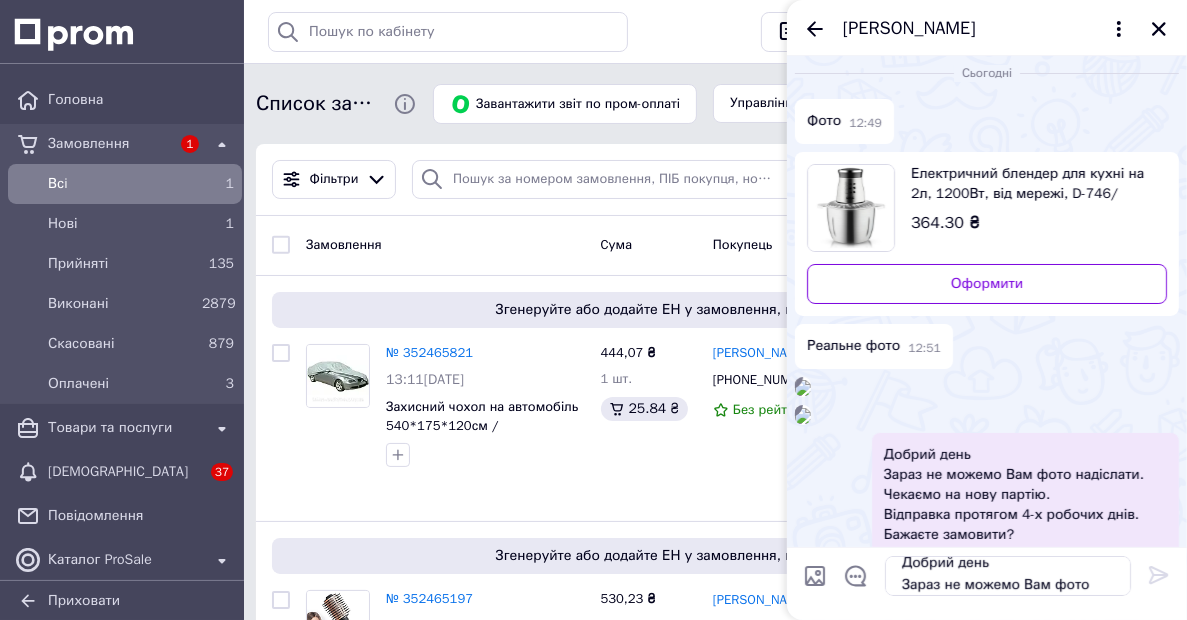 type 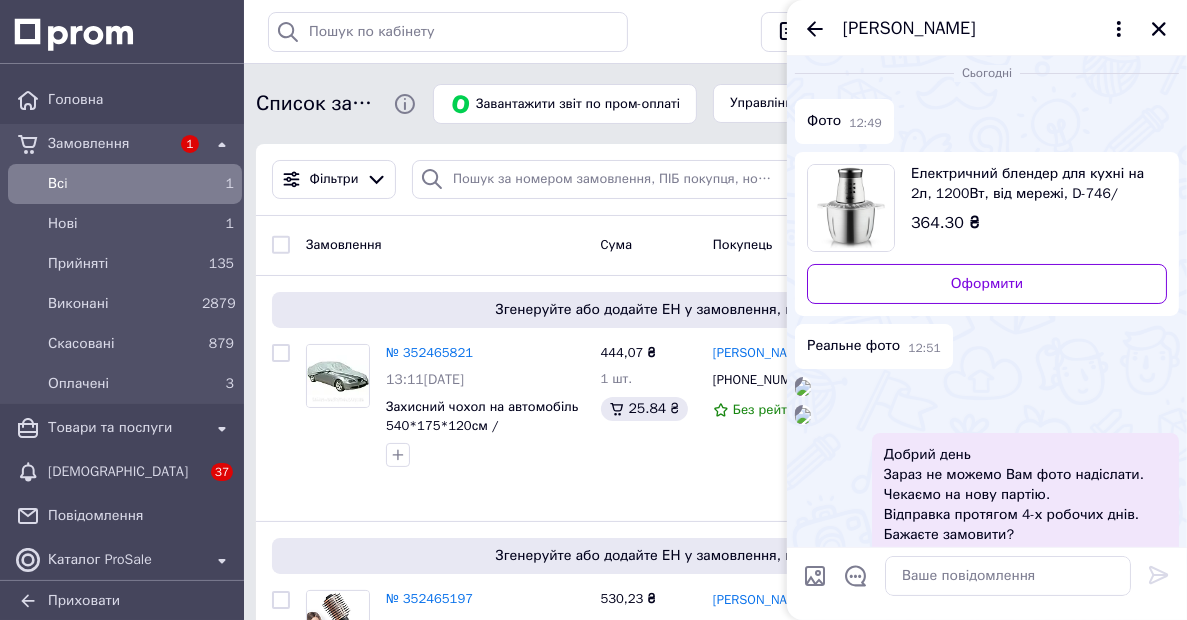 scroll, scrollTop: 0, scrollLeft: 0, axis: both 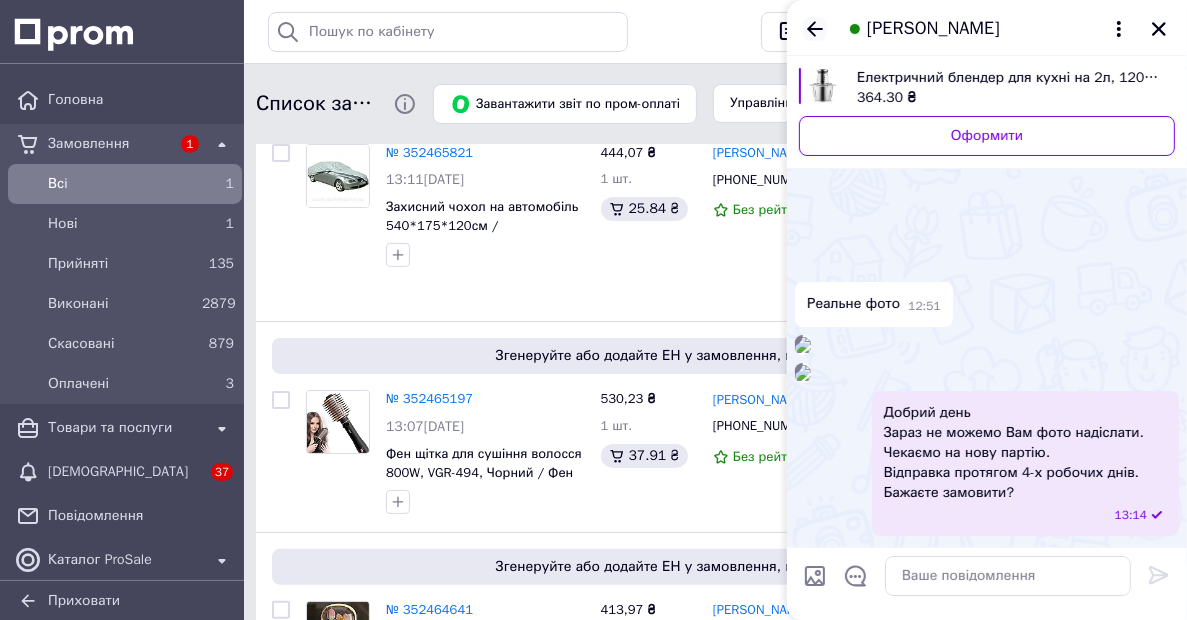 click 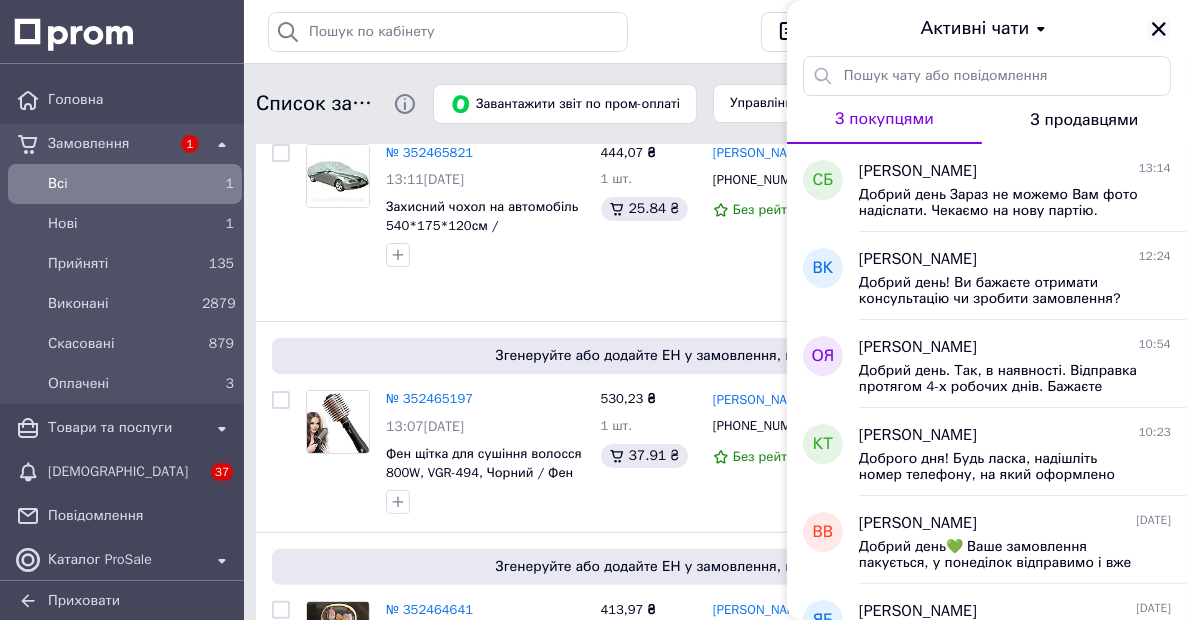 click 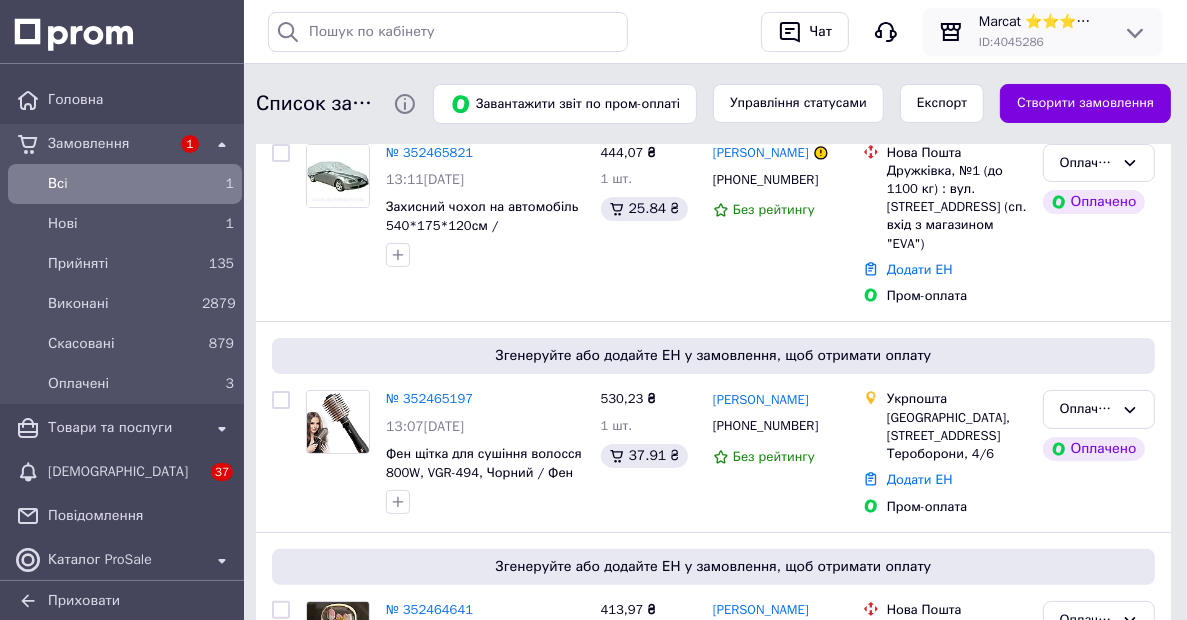 click on "Marcat ⭐⭐⭐⭐⭐" at bounding box center (1043, 22) 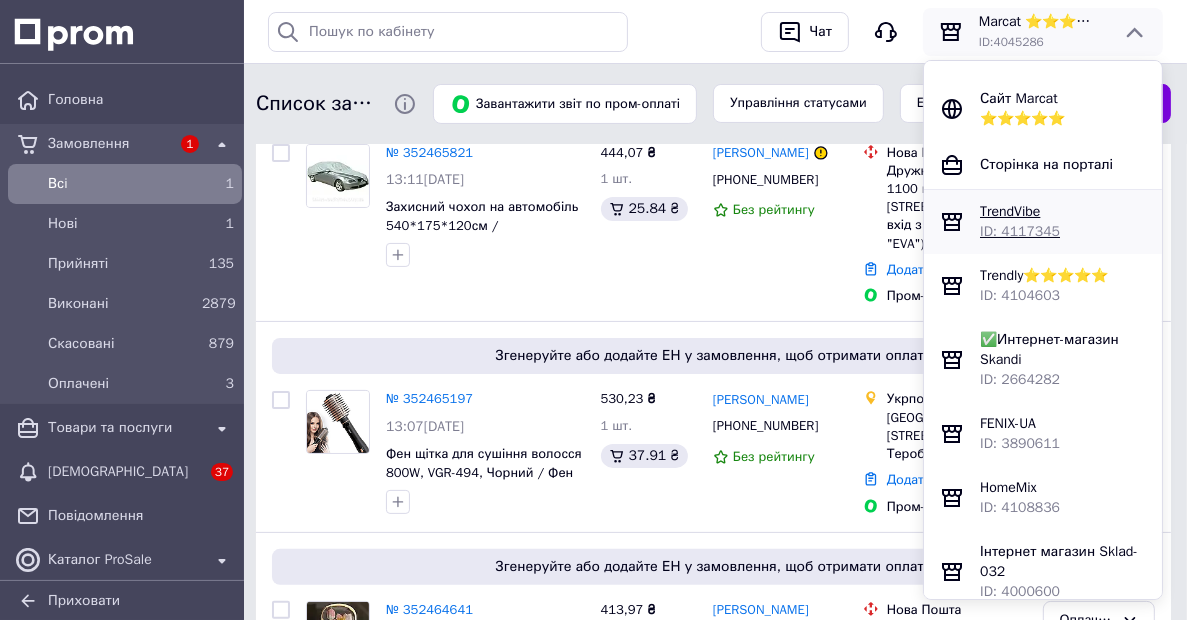 click on "ID: 4117345" at bounding box center [1020, 231] 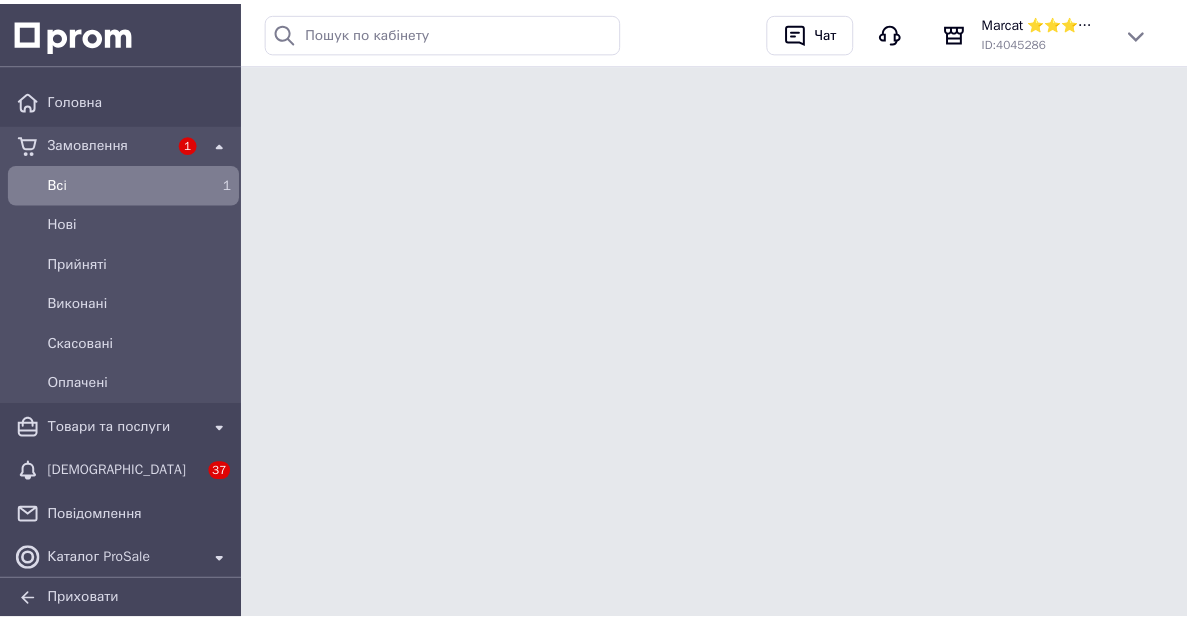 scroll, scrollTop: 0, scrollLeft: 0, axis: both 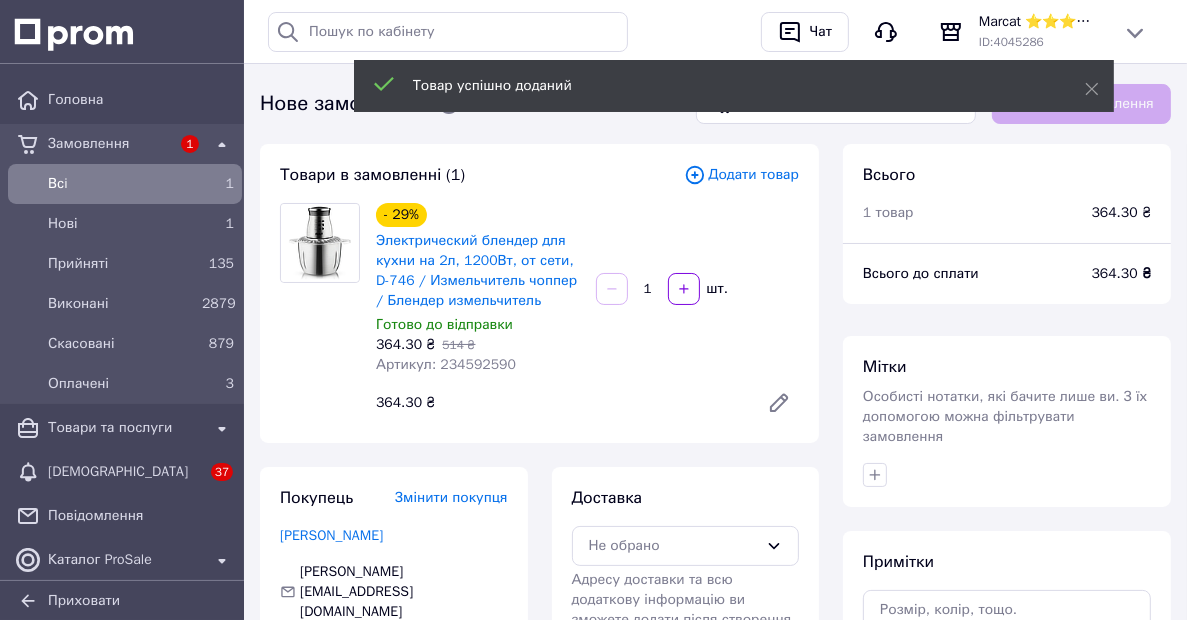 click on "Артикул: 234592590" at bounding box center [446, 364] 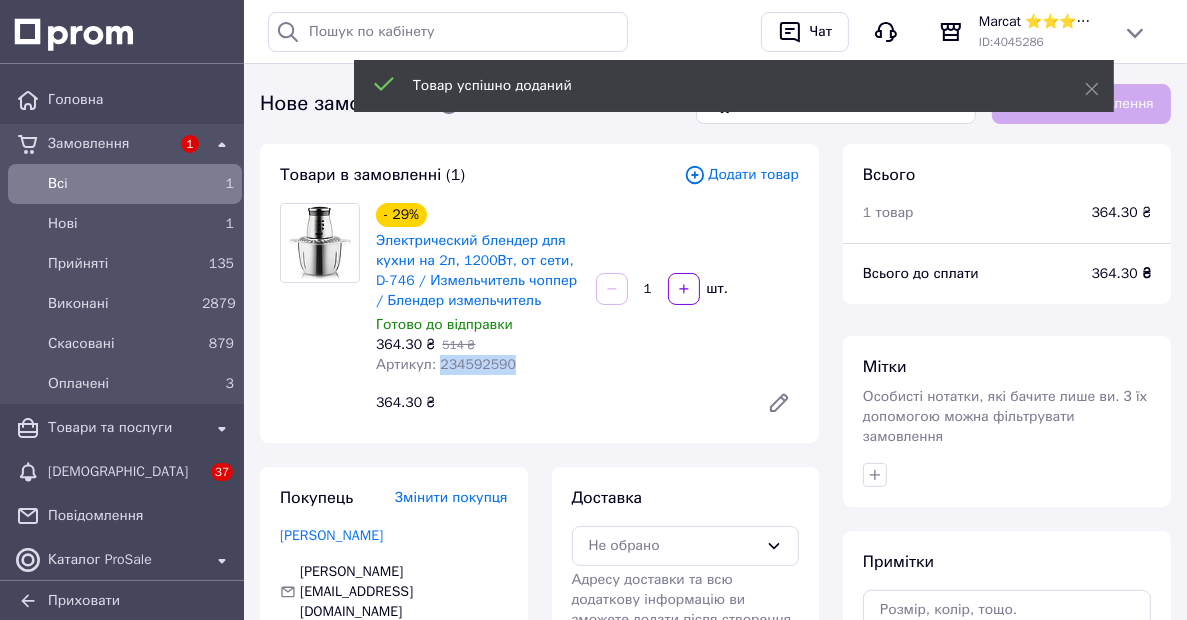 click on "Артикул: 234592590" at bounding box center (446, 364) 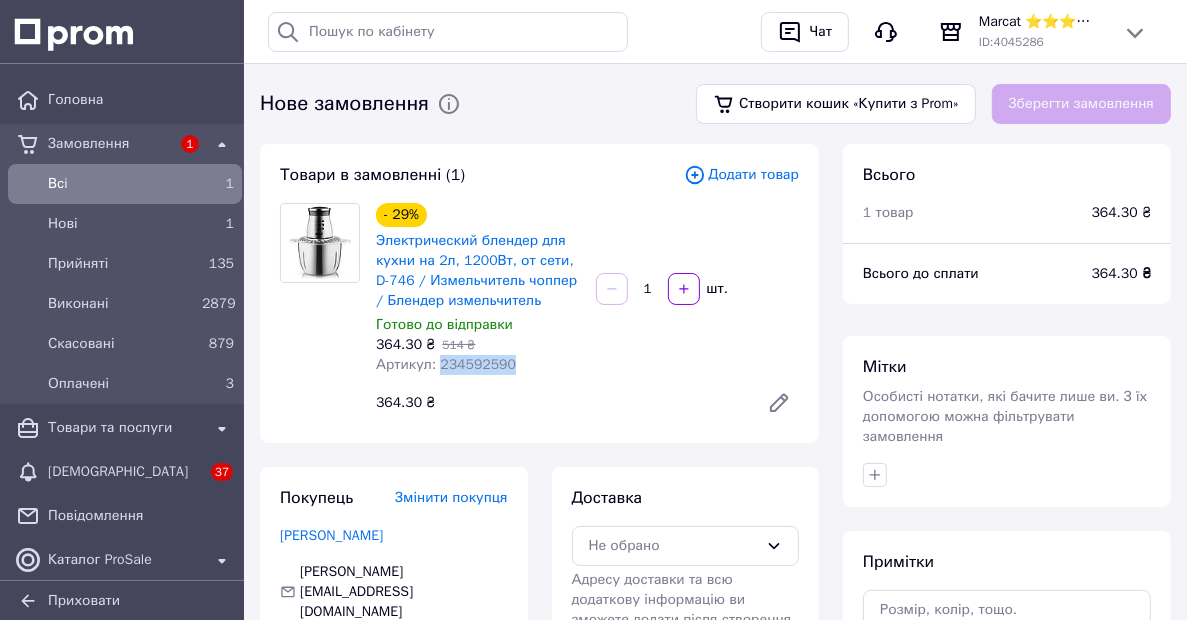 copy on "234592590" 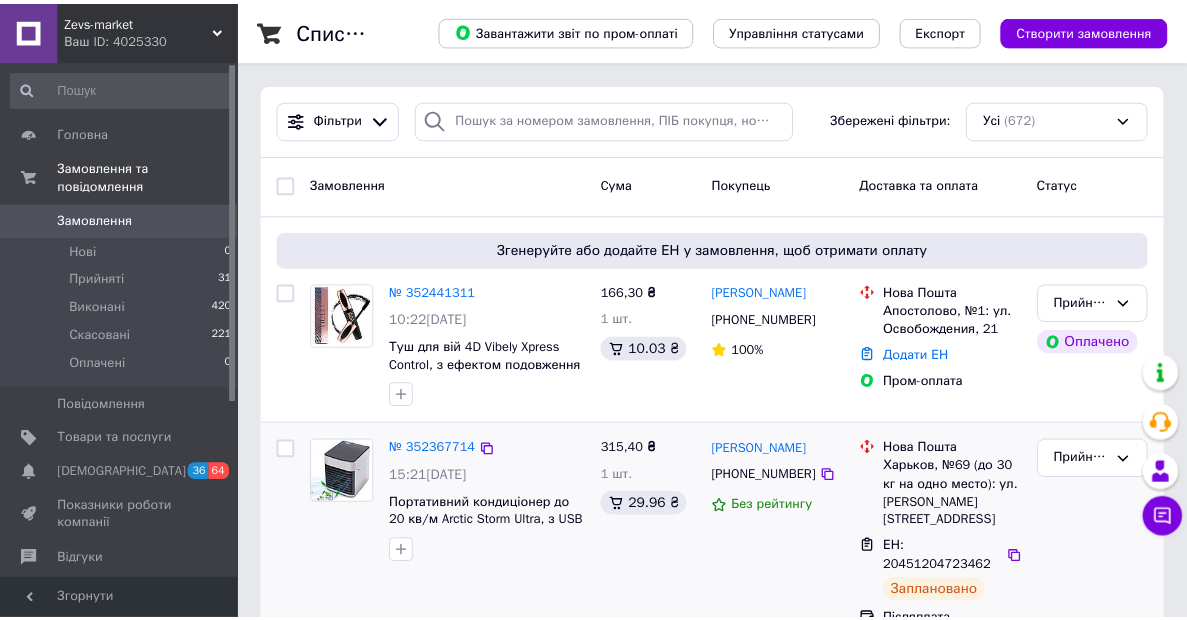 scroll, scrollTop: 0, scrollLeft: 0, axis: both 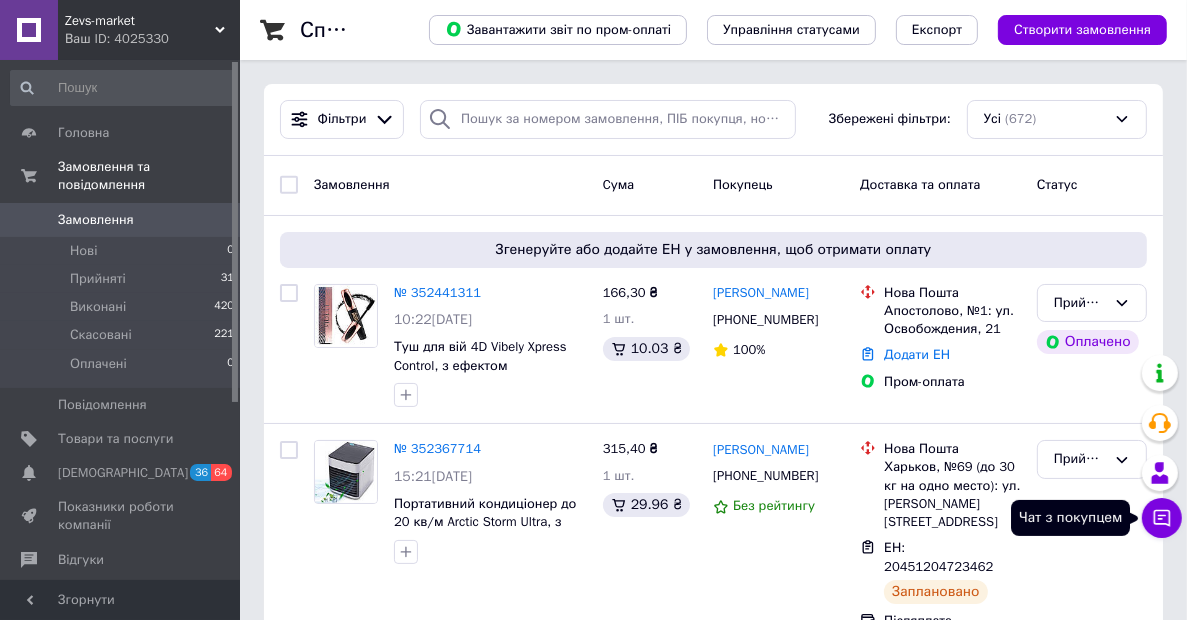click 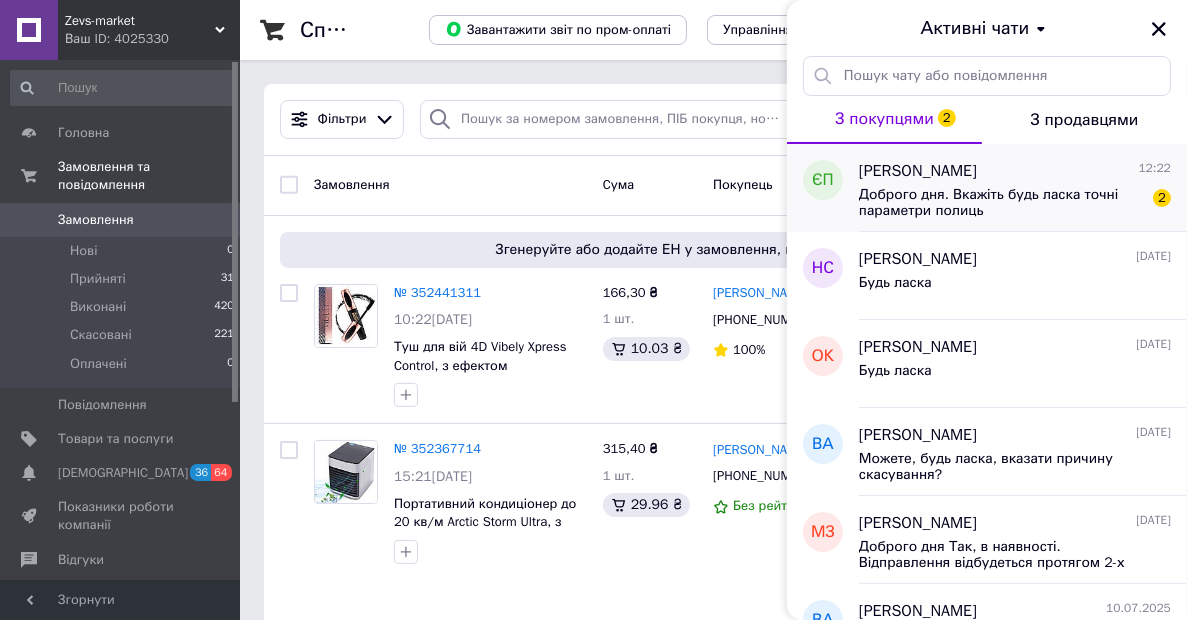 click on "Доброго дня. Вкажіть будь ласка точні параметри полиць" at bounding box center (1001, 203) 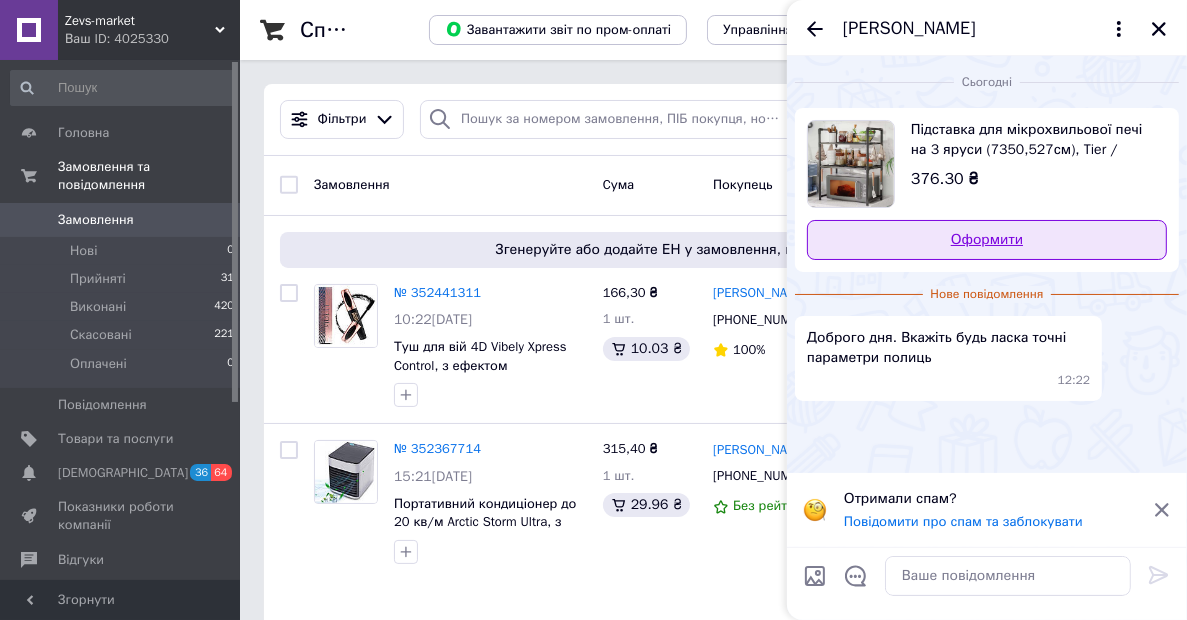 click on "Оформити" at bounding box center (987, 240) 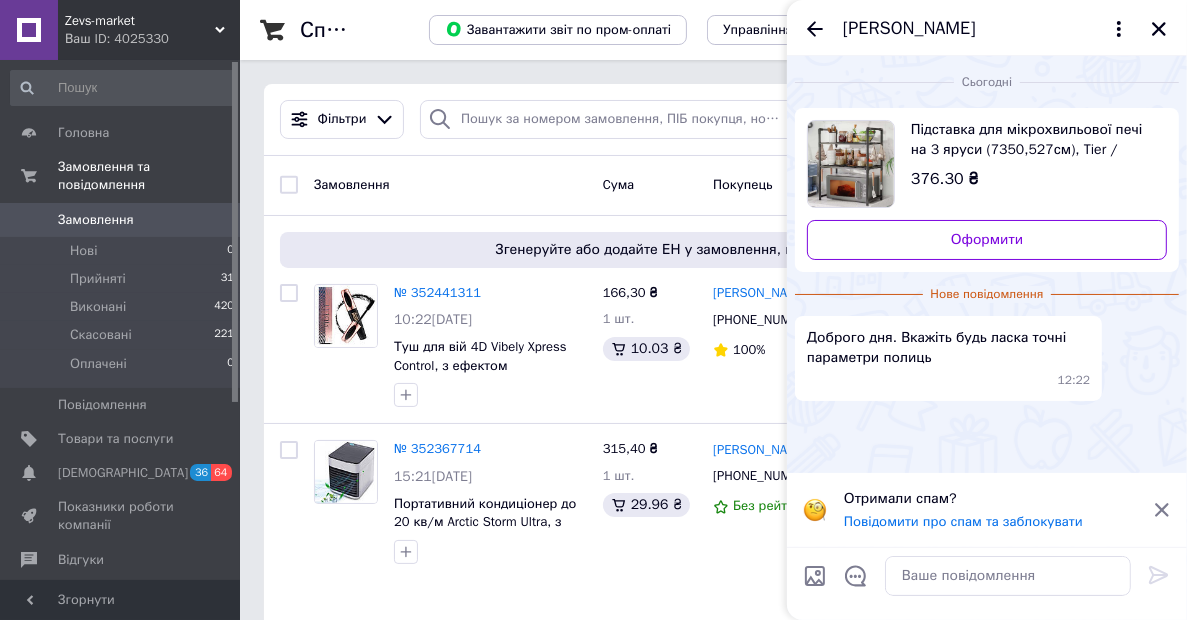 click at bounding box center [1008, 576] 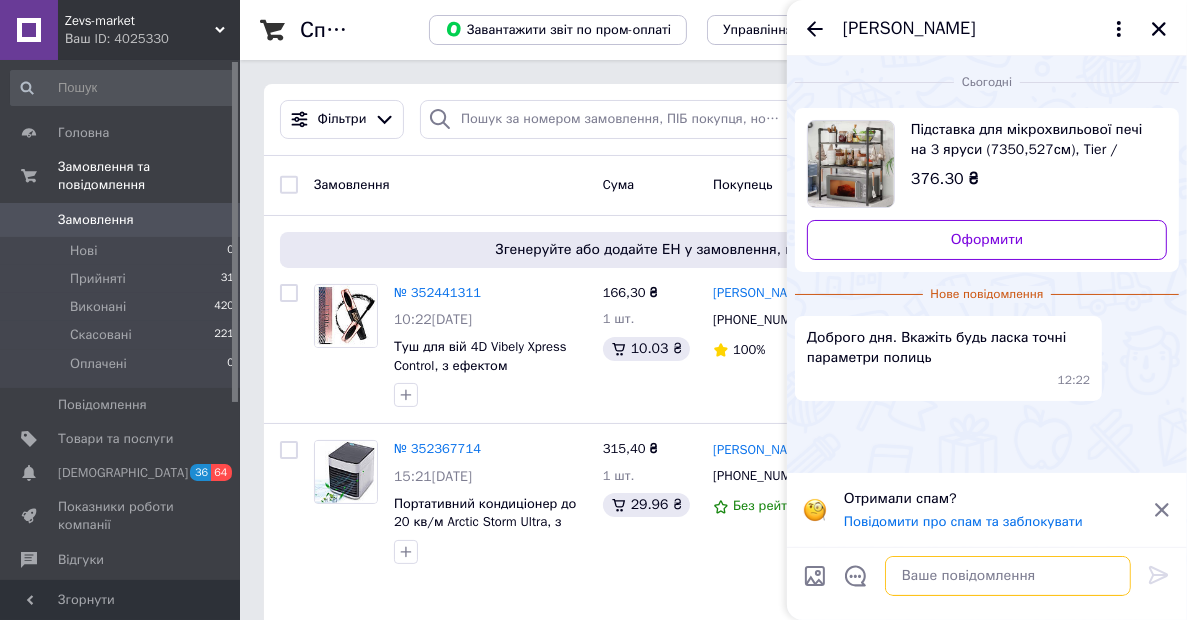 click at bounding box center [1008, 576] 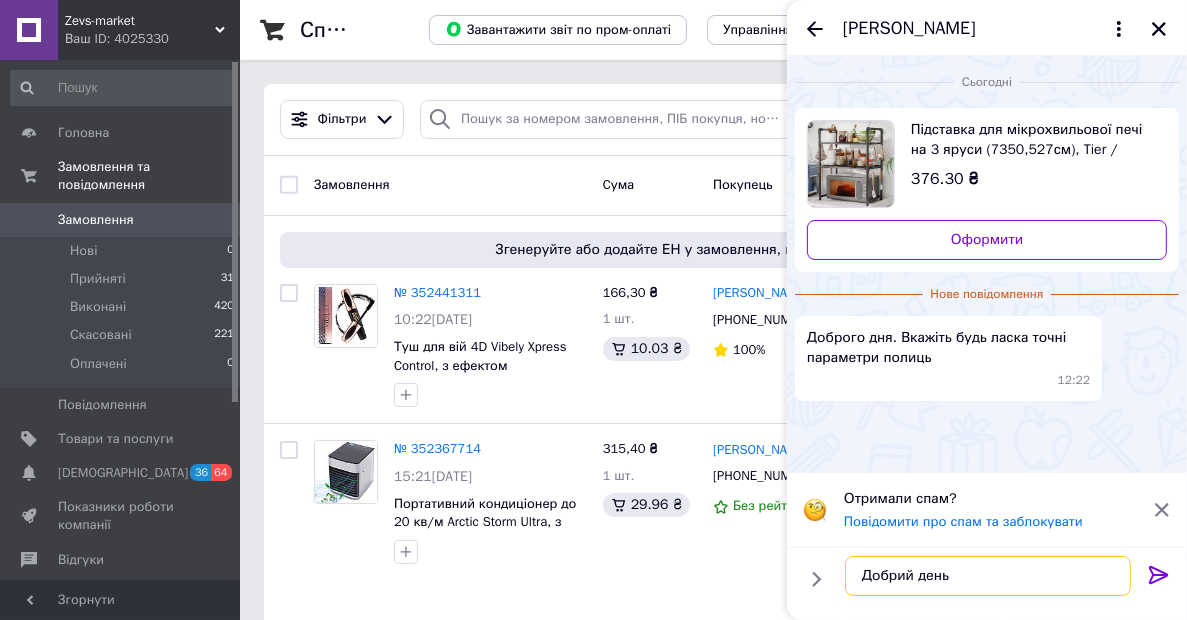 paste on "73×50.5×27 см" 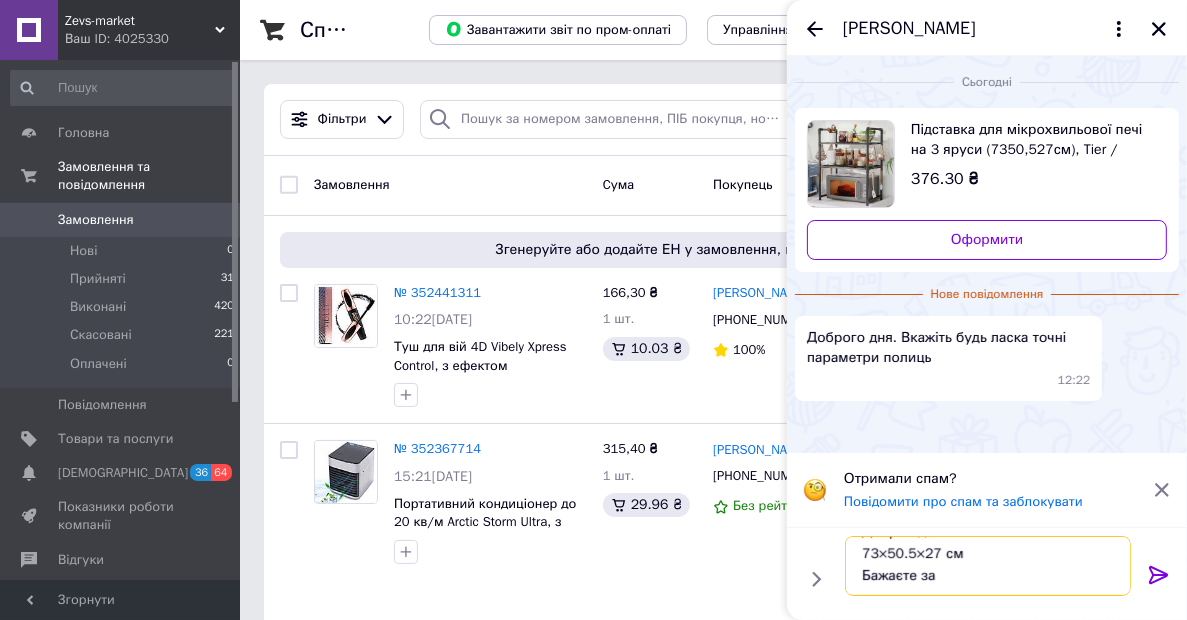 scroll, scrollTop: 24, scrollLeft: 0, axis: vertical 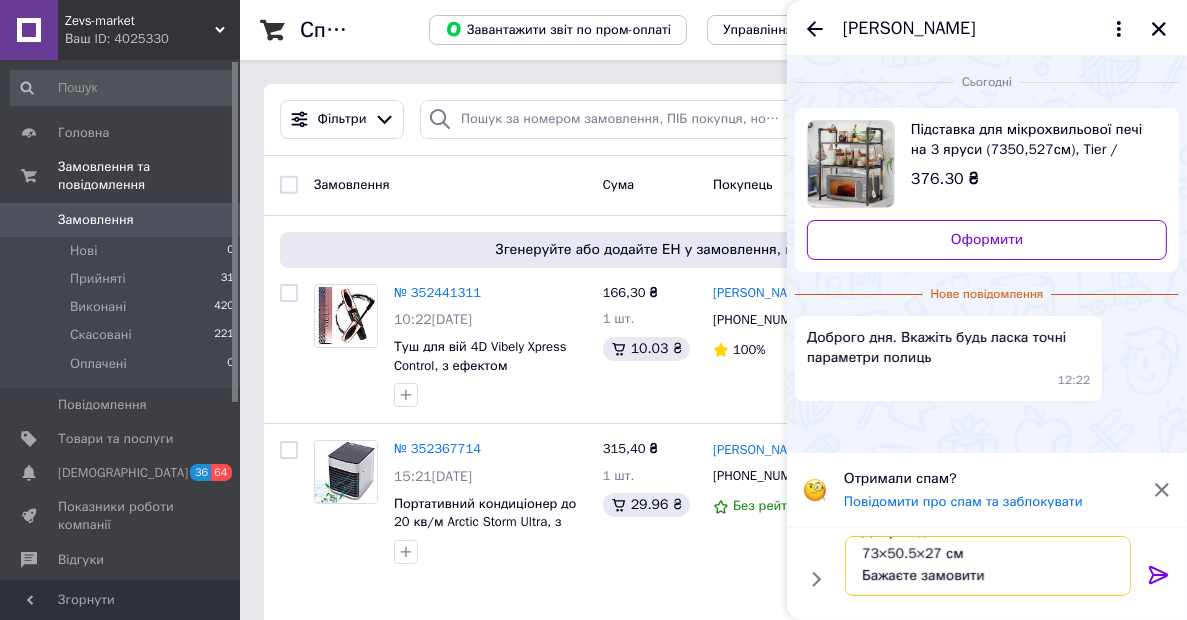 type on "Добрий день
73×50.5×27 см
Бажаєте замовити?" 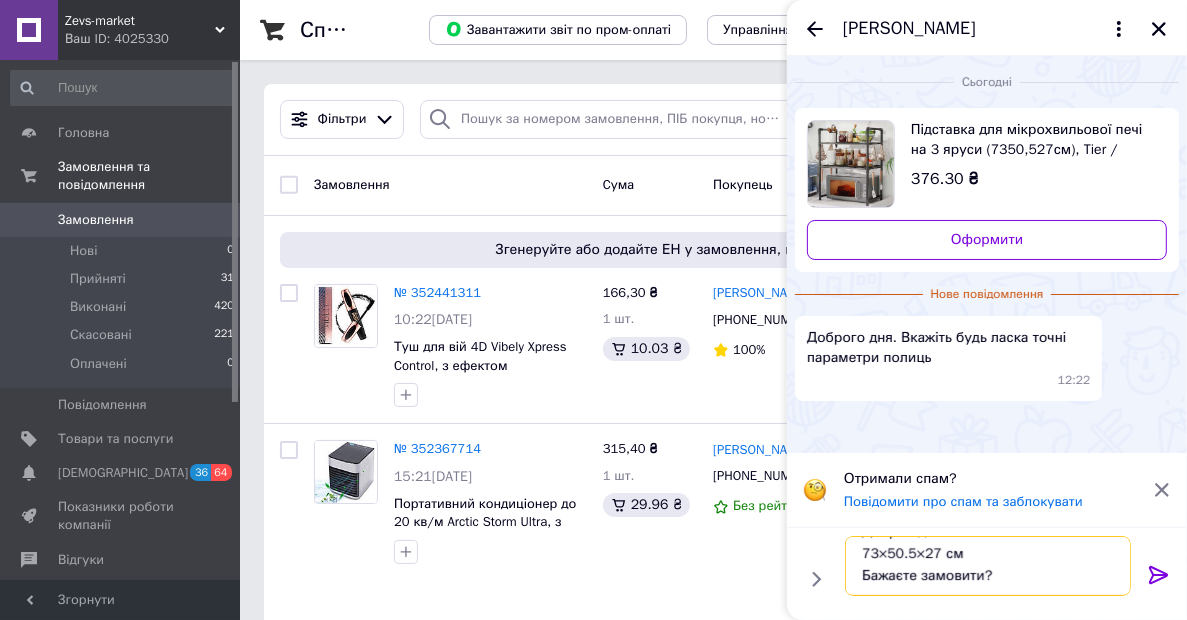 type 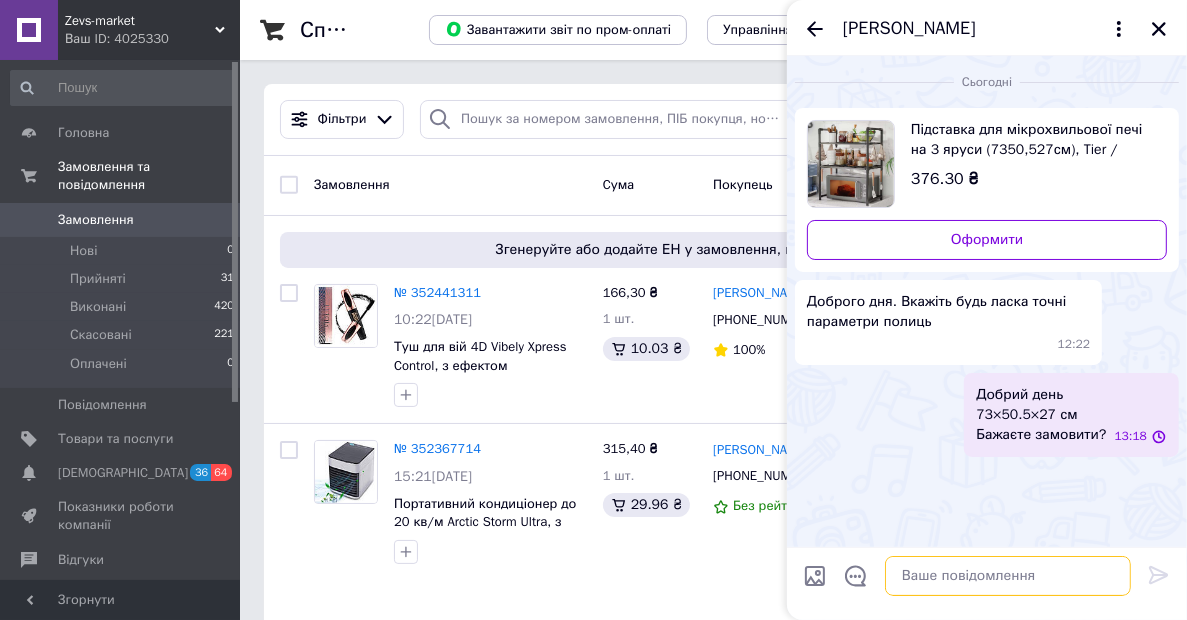 scroll, scrollTop: 0, scrollLeft: 0, axis: both 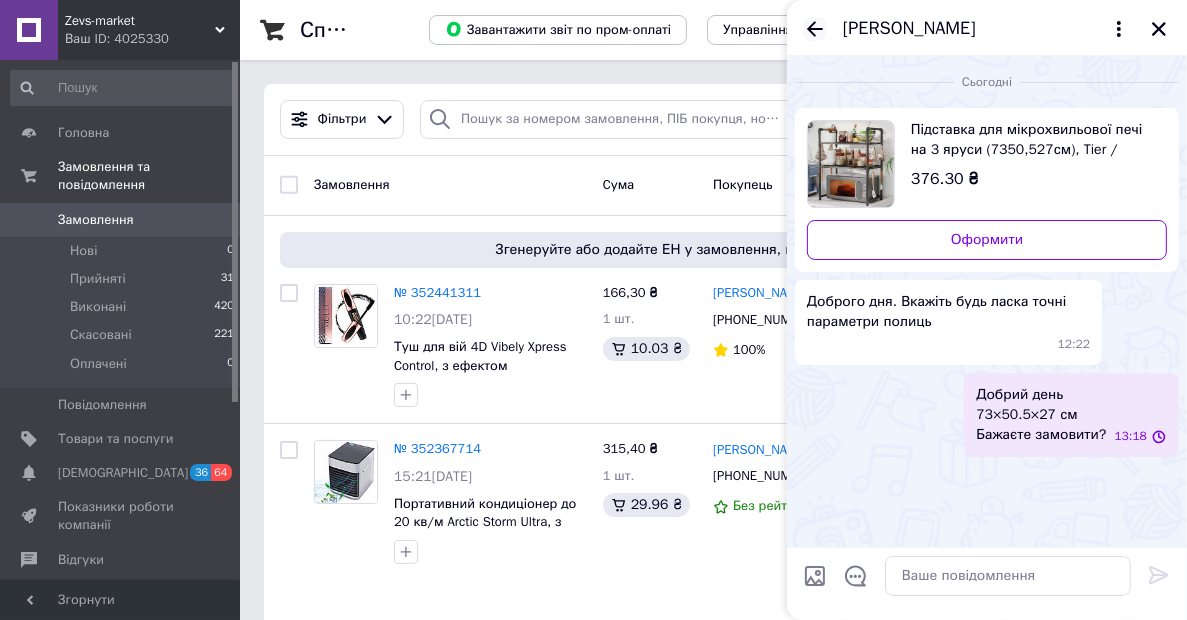 click 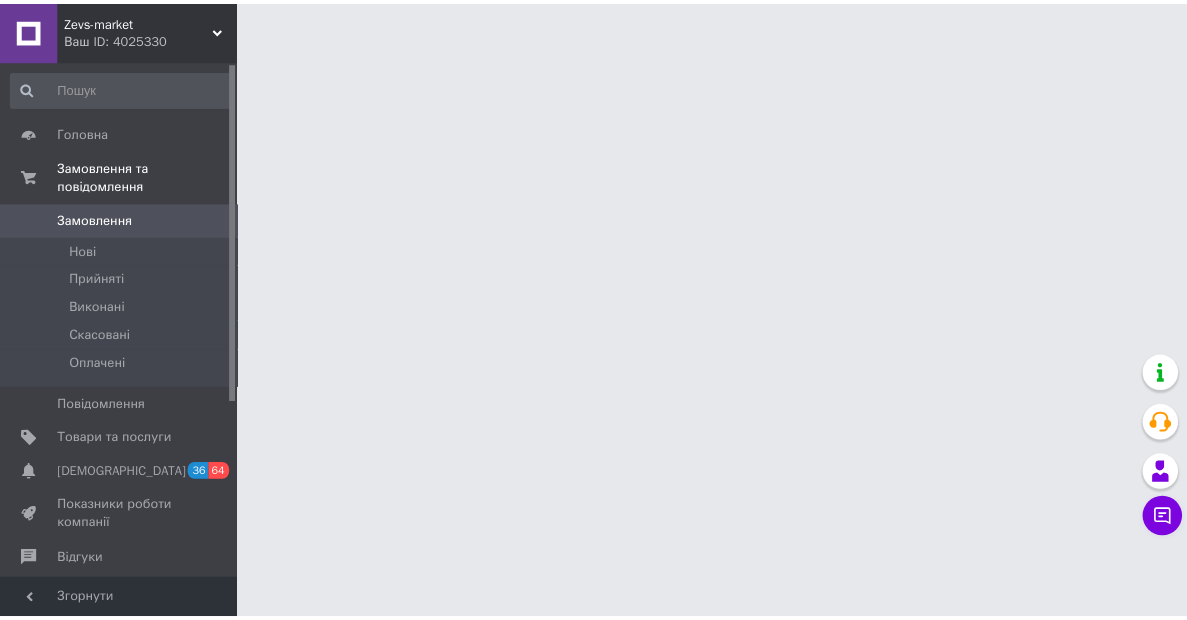 scroll, scrollTop: 0, scrollLeft: 0, axis: both 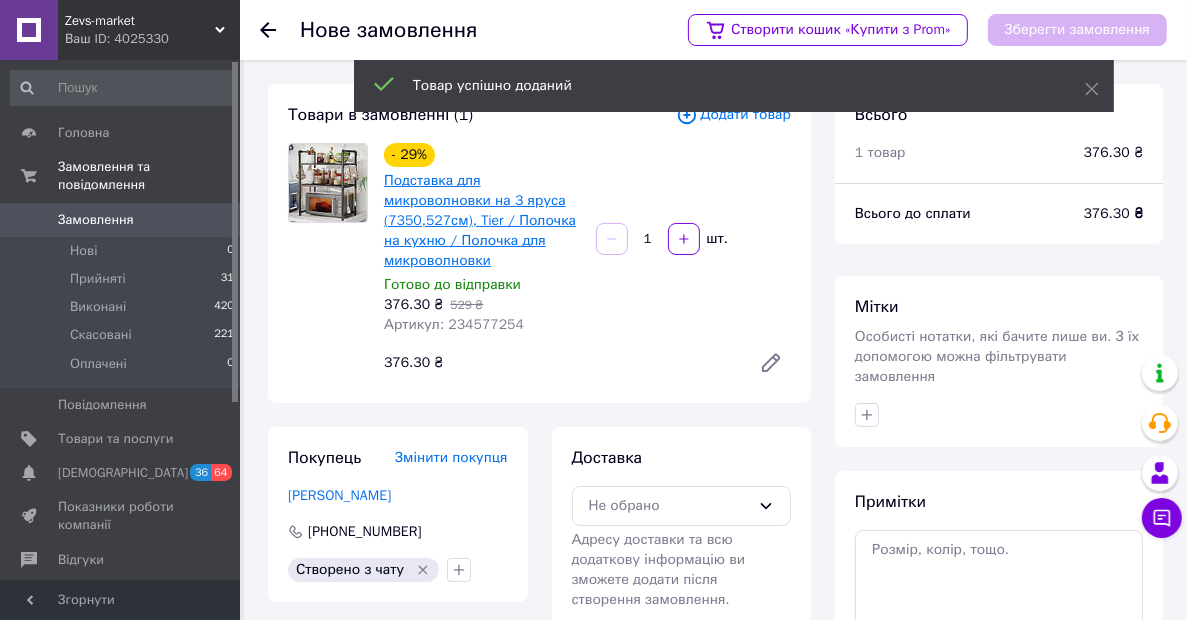 click on "Подставка для микроволновки на 3 яруса (7350,527см), Tier / Полочка на кухню / Полочка для микроволновки" at bounding box center (480, 220) 